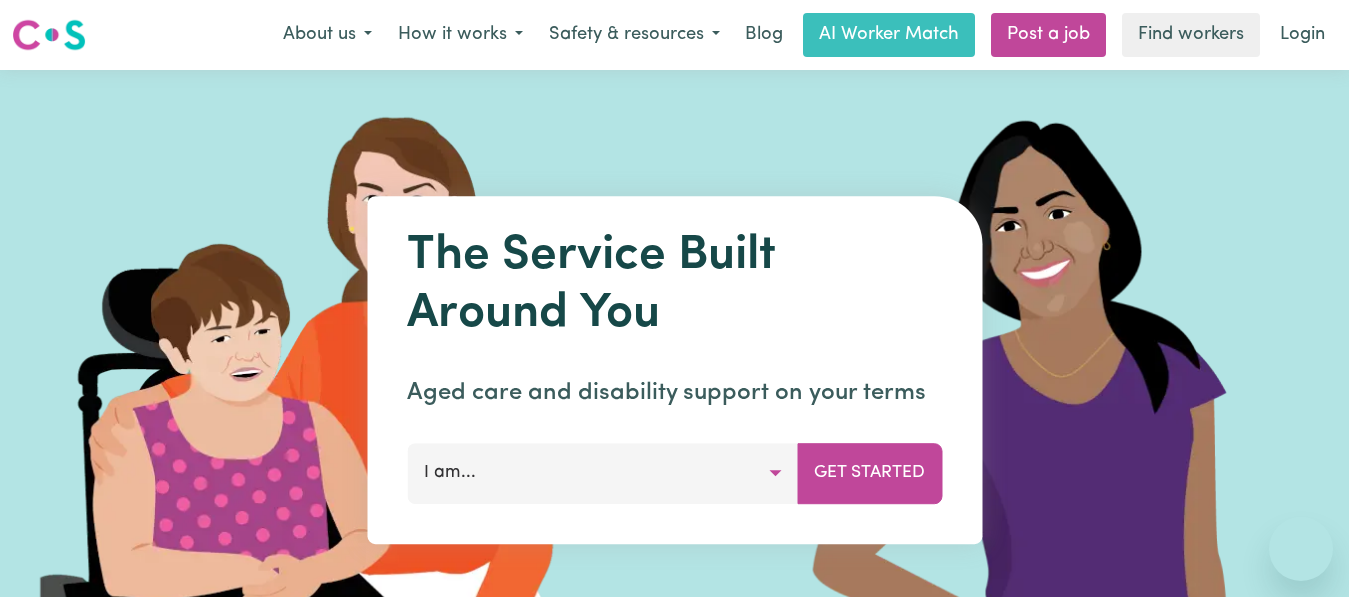 scroll, scrollTop: 0, scrollLeft: 0, axis: both 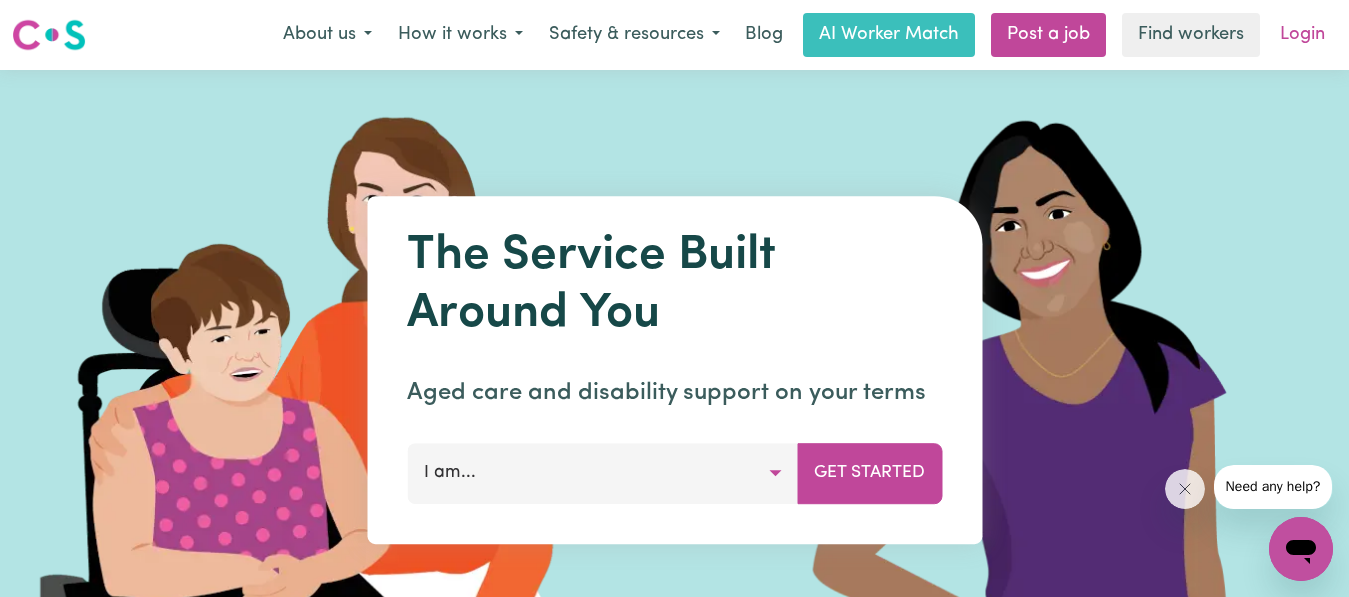 click on "Login" at bounding box center (1302, 35) 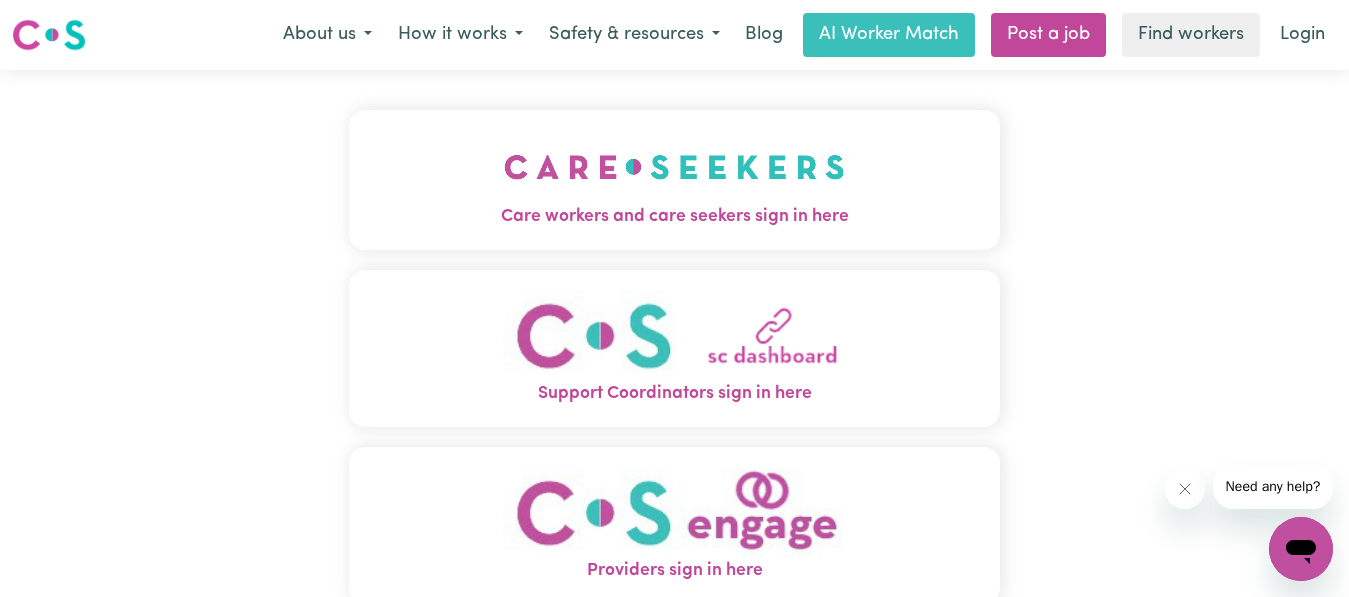 scroll, scrollTop: 40, scrollLeft: 0, axis: vertical 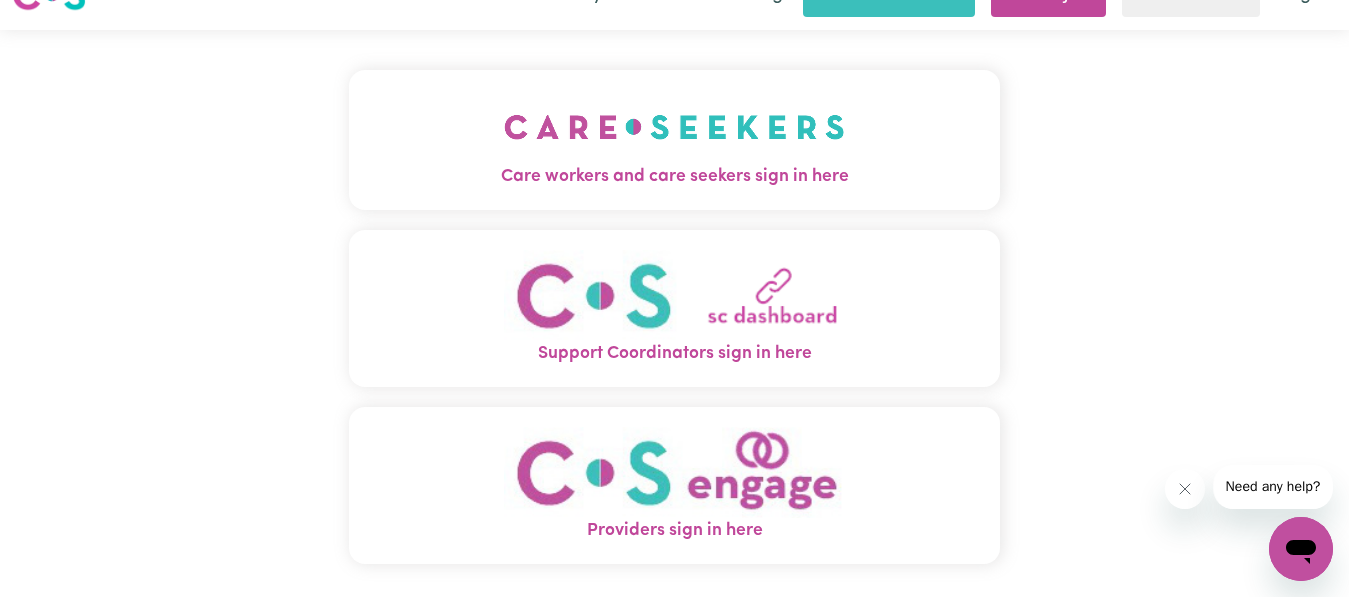 click on "Care workers and care seekers sign in here" at bounding box center [674, 177] 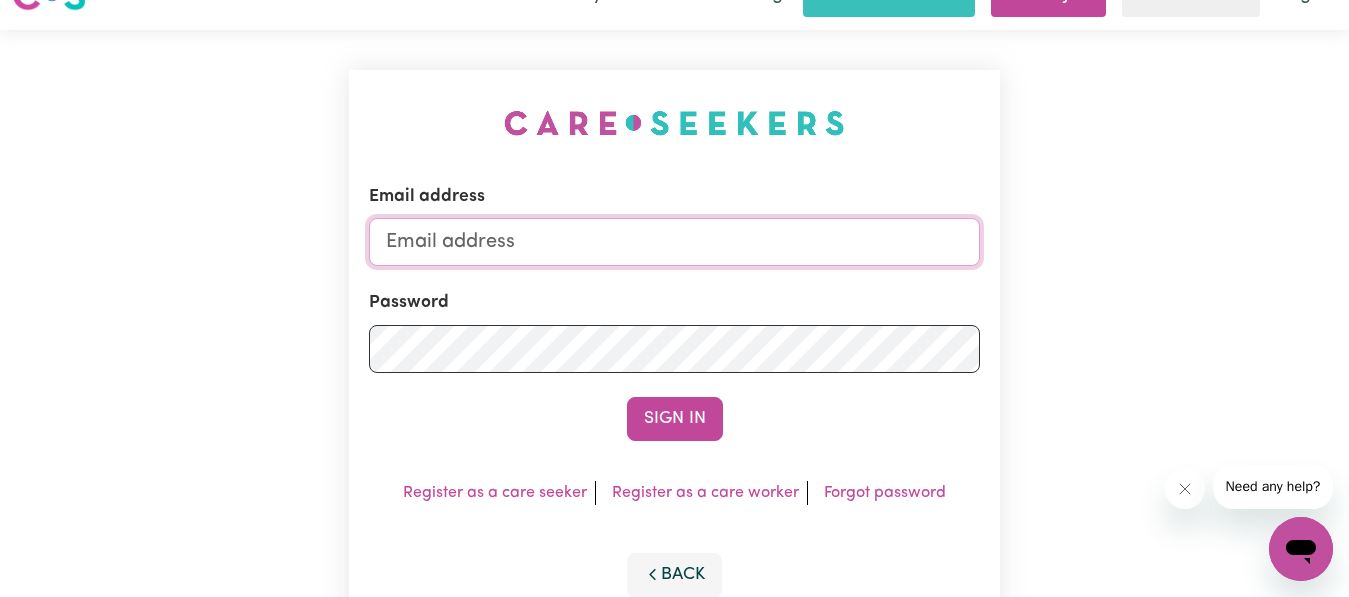 click on "Email address" at bounding box center [674, 242] 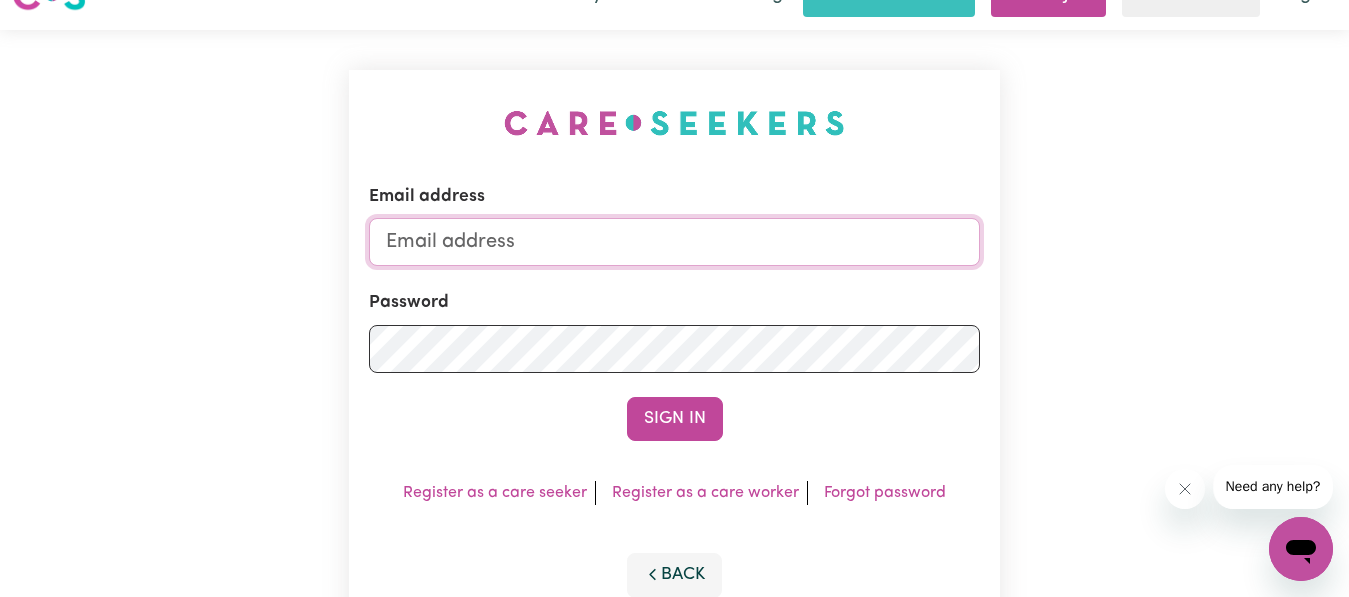 type on "[EMAIL_ADDRESS][DOMAIN_NAME]" 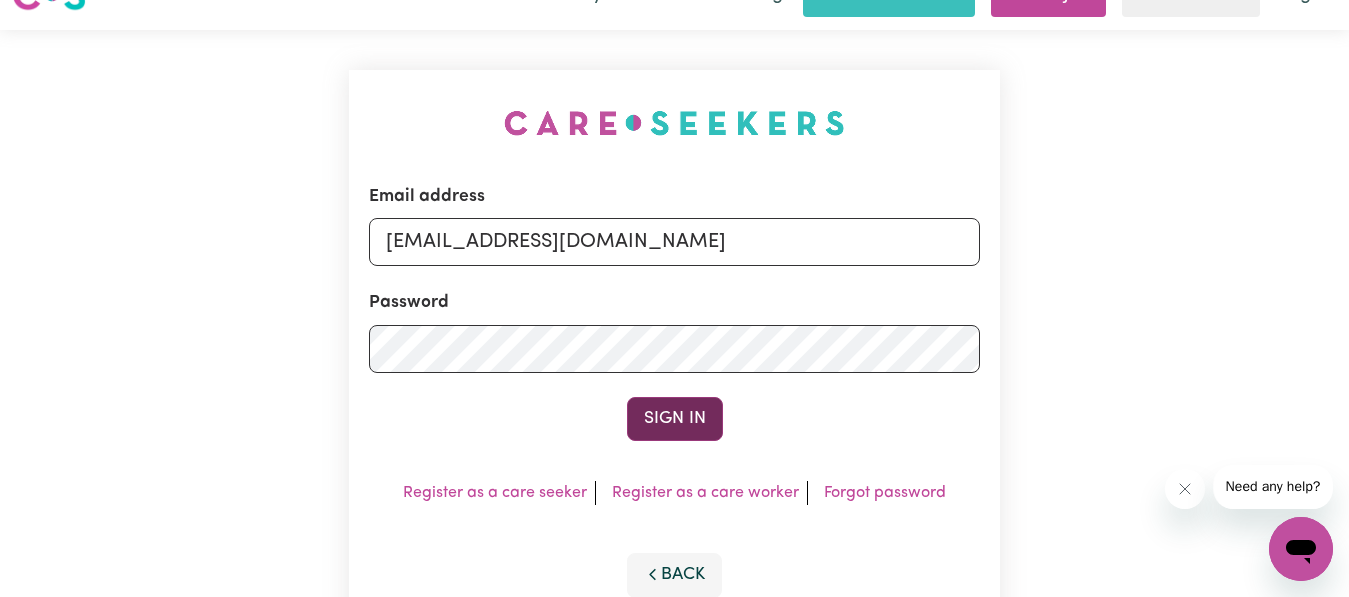 click on "Sign In" at bounding box center (675, 419) 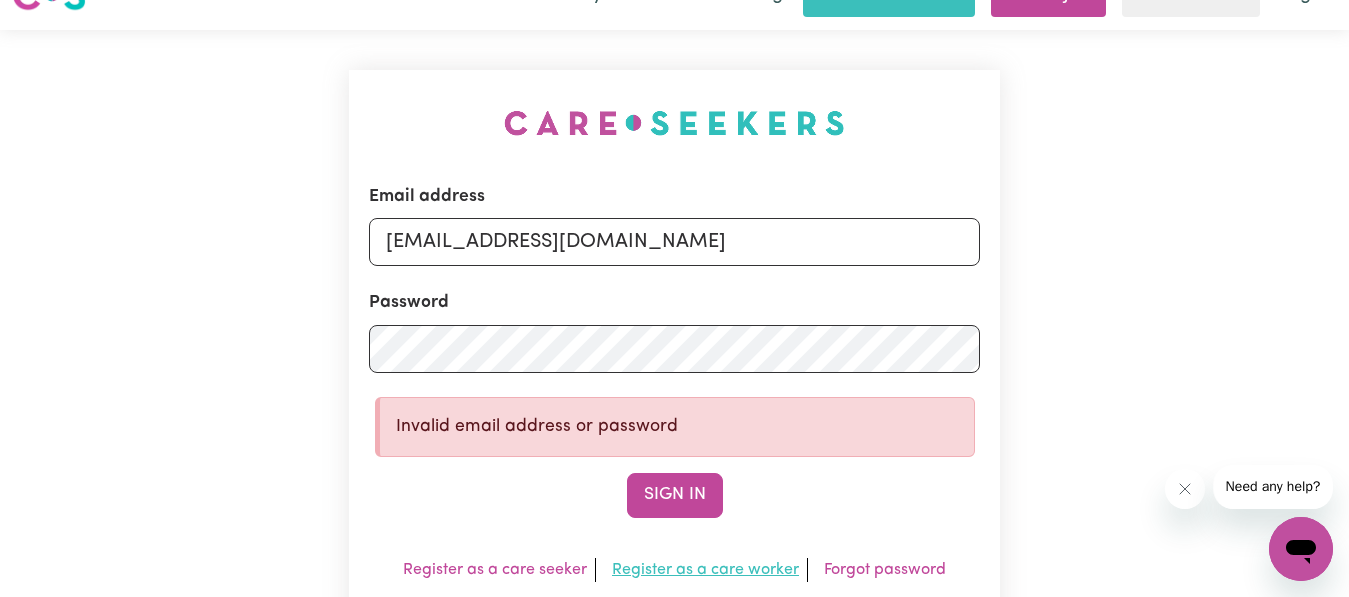 click on "Register as a care worker" at bounding box center [705, 570] 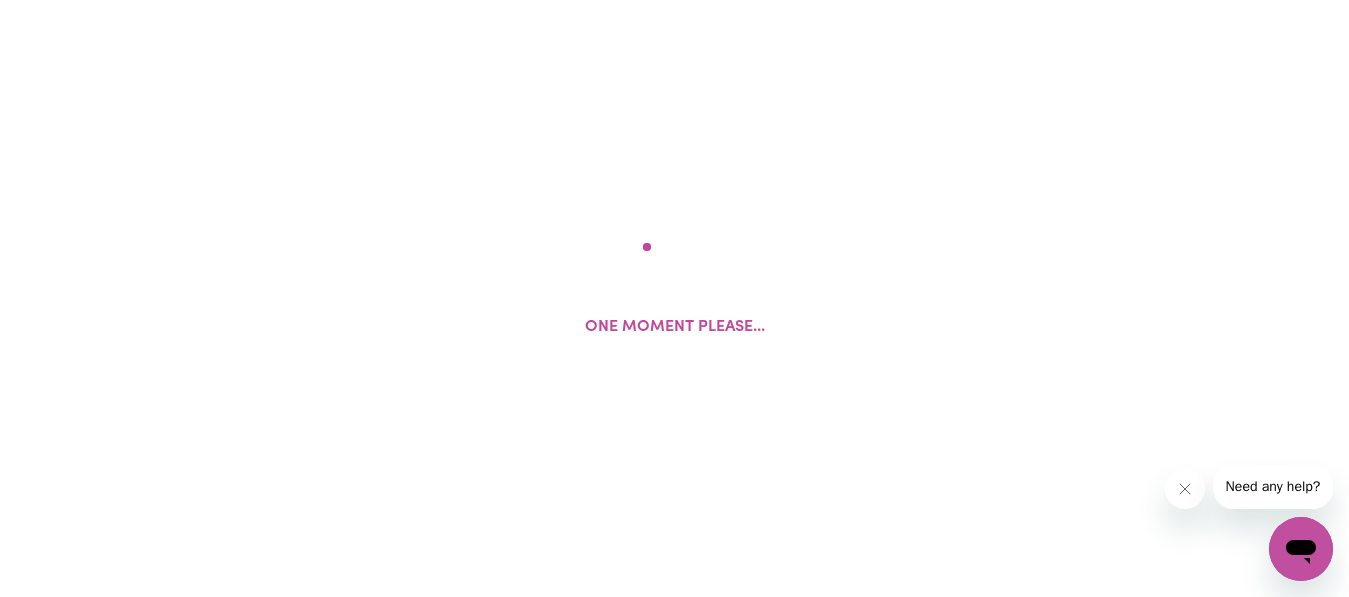 scroll, scrollTop: 0, scrollLeft: 0, axis: both 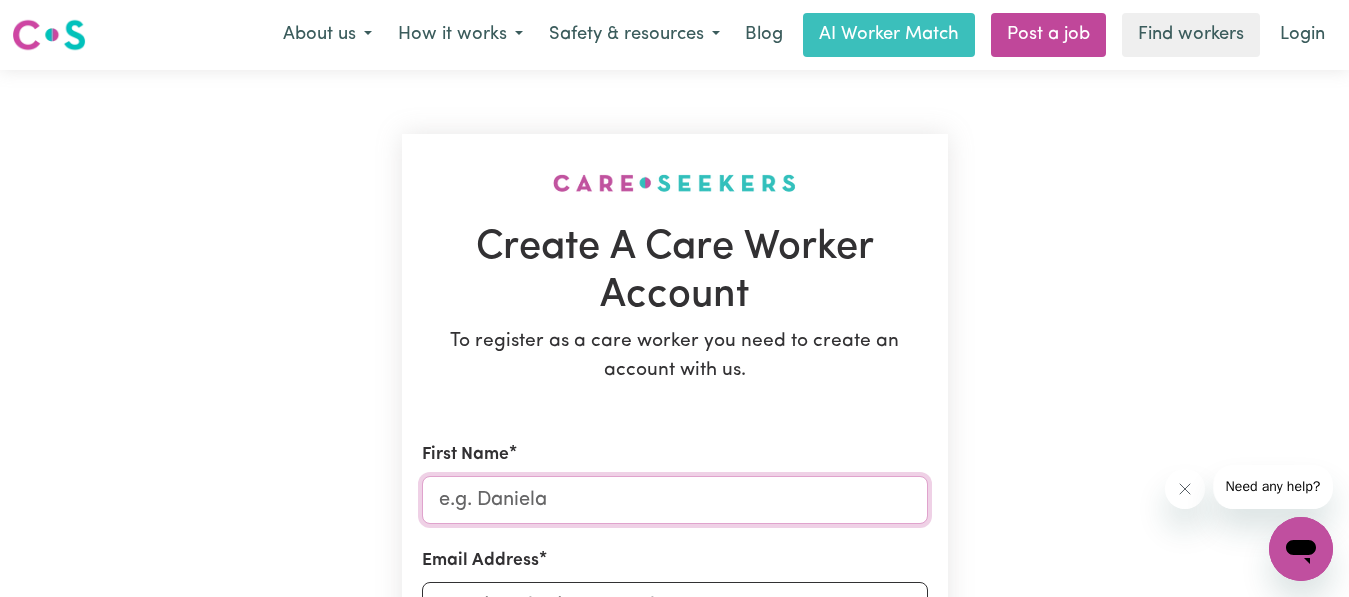 click on "First Name" at bounding box center [675, 500] 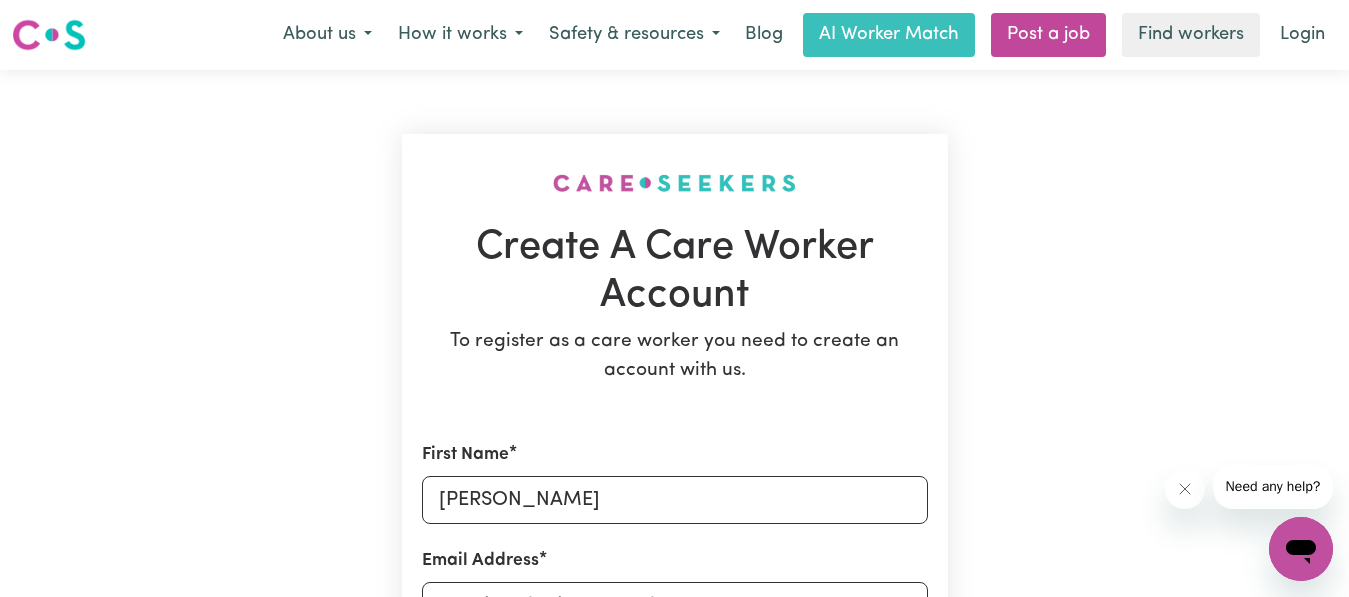 click on "Create A Care Worker Account To register as a care worker you need to create an account with us. First Name [PERSON_NAME] Email Address Password Password must be at least 8 characters long Show password Phone Number Street Address Suburb Where did you hear about us? By registering with Careseekers, you are agreeing to our Terms & Conditions and acknowledge that you will work as and [DEMOGRAPHIC_DATA] under our Code of Conduct. I have read and accept the Careseekers  Terms & Conditions  and  Code of Conduct I have read and understand the  Terms of Engagement I have read and accept the  NDIS Code of Conduct I have read and accept the  Aged Care Code of Conduct Create My Account" at bounding box center (675, 838) 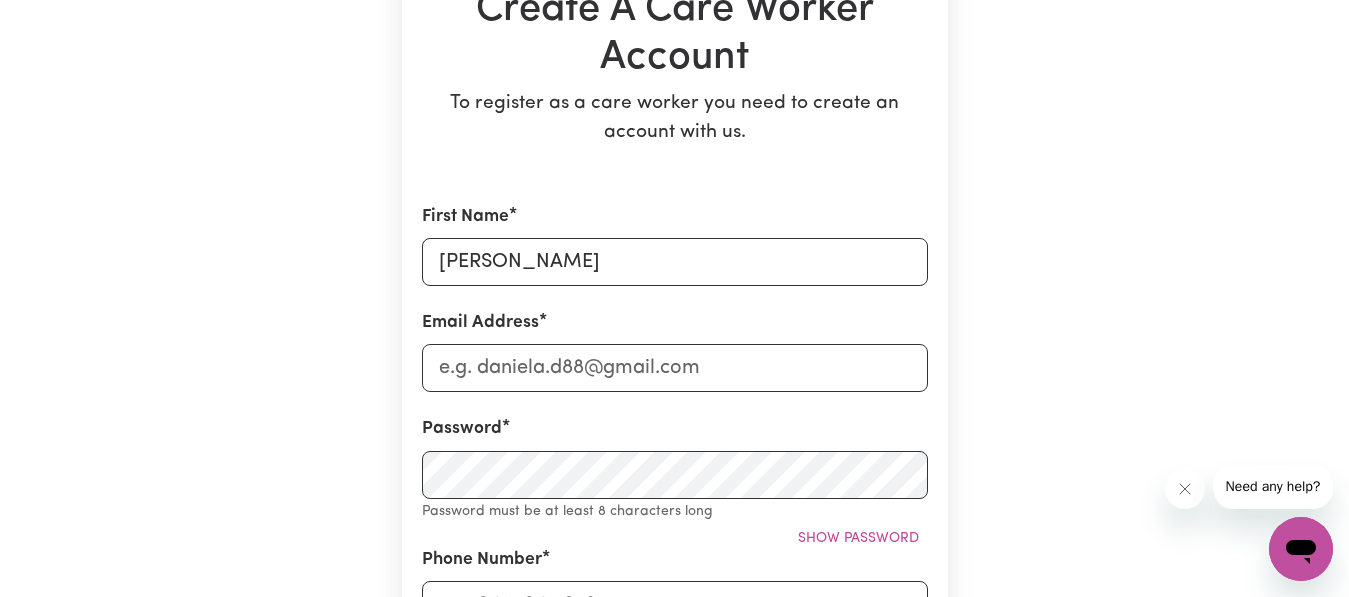 scroll, scrollTop: 240, scrollLeft: 0, axis: vertical 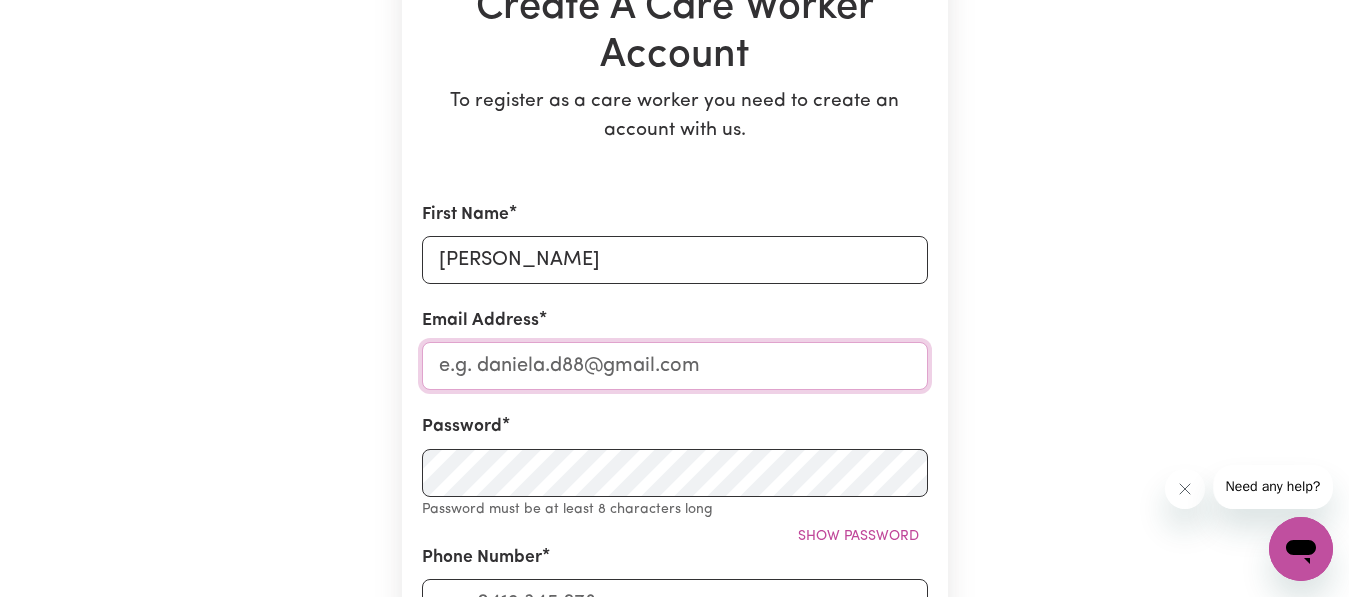 click on "Email Address" at bounding box center [675, 366] 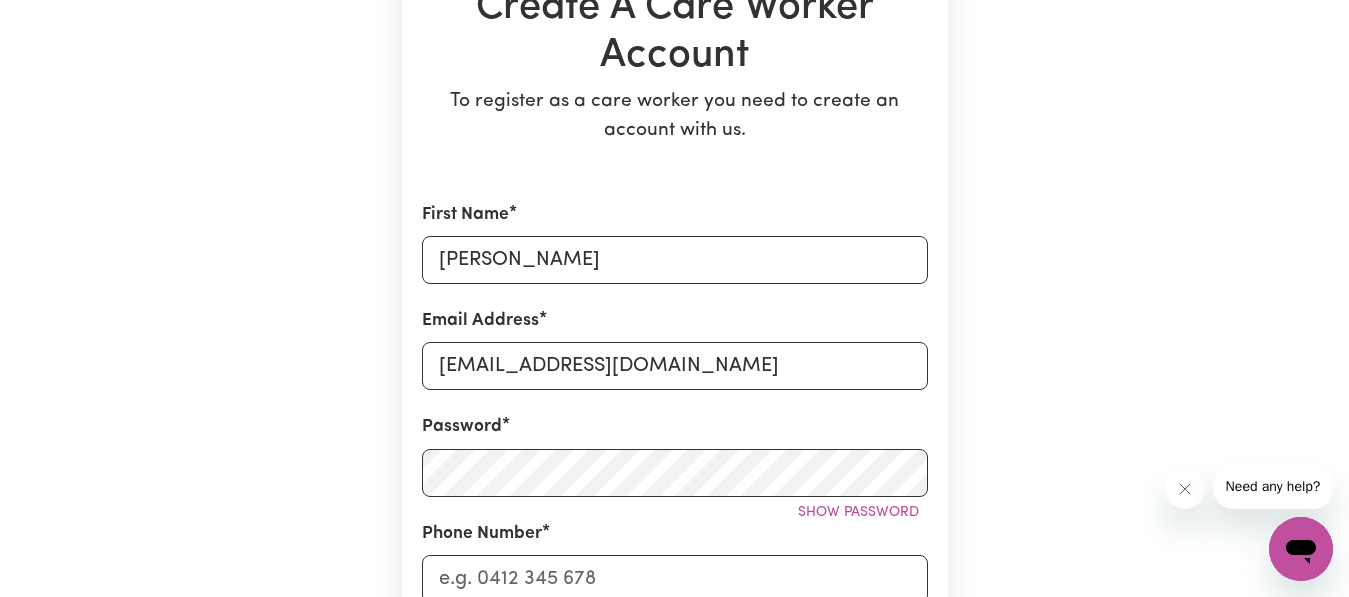 click on "Create A Care Worker Account To register as a care worker you need to create an account with us. First Name [PERSON_NAME] Email Address [EMAIL_ADDRESS][DOMAIN_NAME] Password Show password Phone Number Street Address Suburb Where did you hear about us? By registering with Careseekers, you are agreeing to our Terms & Conditions and acknowledge that you will work as and [DEMOGRAPHIC_DATA] under our Code of Conduct. I have read and accept the Careseekers  Terms & Conditions  and  Code of Conduct I have read and understand the  Terms of Engagement I have read and accept the  NDIS Code of Conduct I have read and accept the  Aged Care Code of Conduct Create My Account" at bounding box center (675, 586) 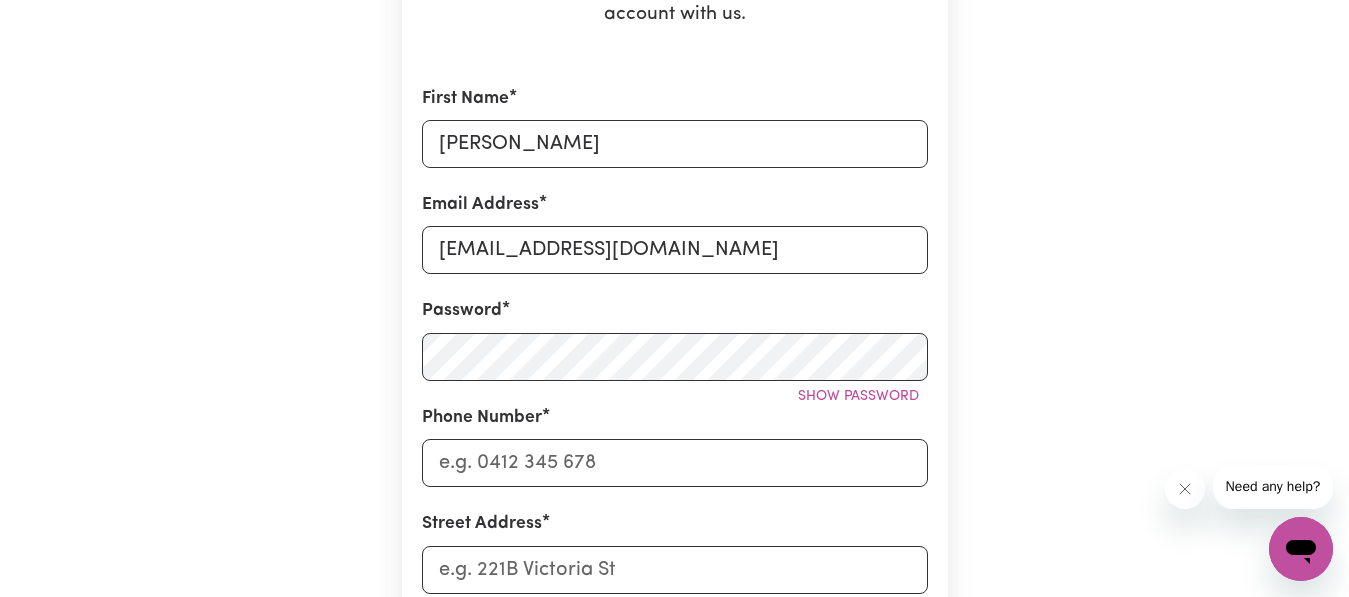 scroll, scrollTop: 360, scrollLeft: 0, axis: vertical 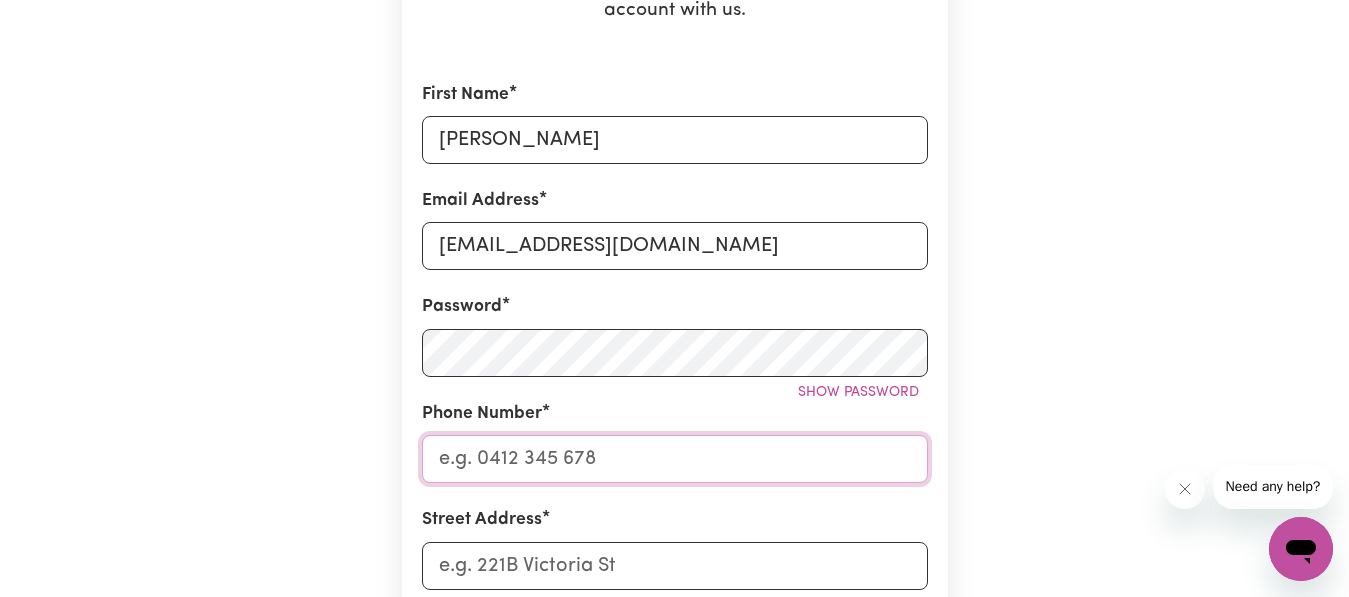 click on "Phone Number" at bounding box center [675, 459] 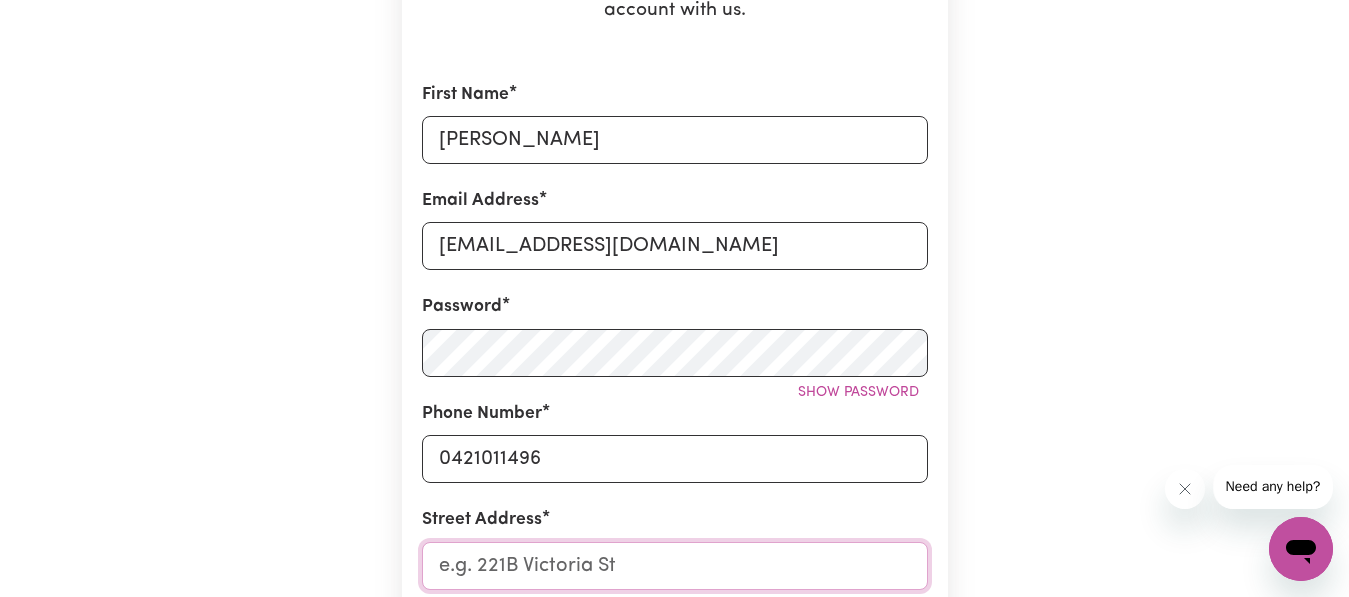 type on "110 Pacific Pde" 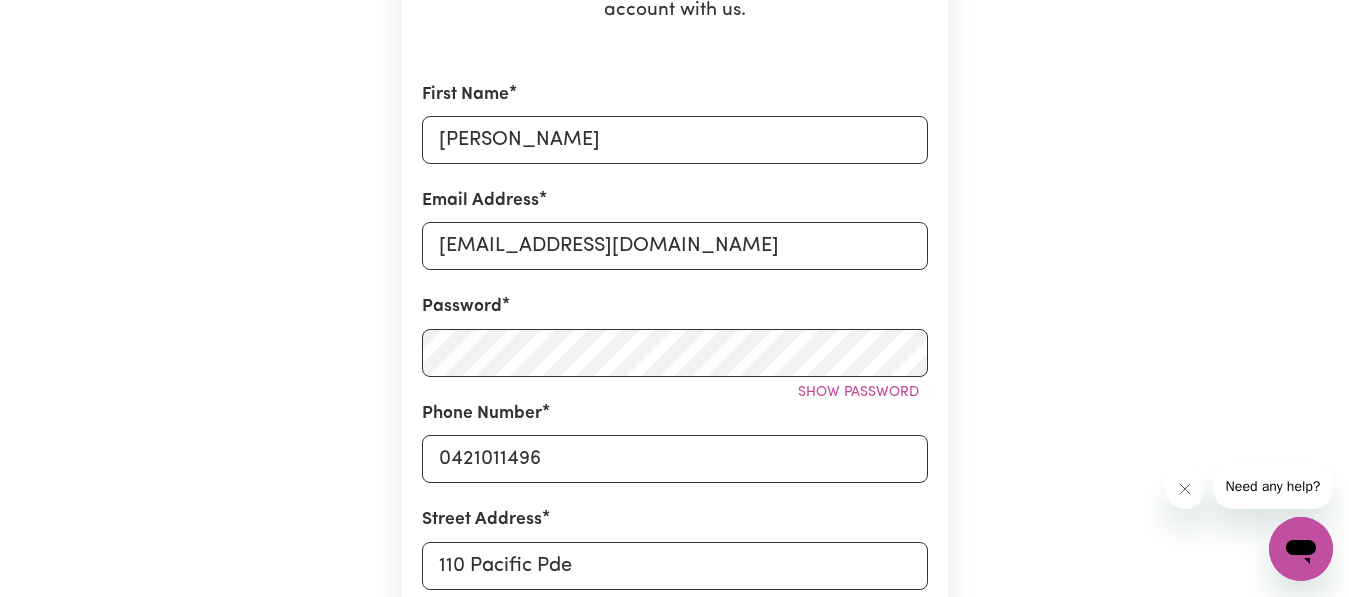 click on "Create A Care Worker Account To register as a care worker you need to create an account with us. First Name [PERSON_NAME] Email Address [EMAIL_ADDRESS][DOMAIN_NAME] Password Show password Phone Number 0421011496 Street Address [STREET_ADDRESS][GEOGRAPHIC_DATA] Where did you hear about us? By registering with Careseekers, you are agreeing to our Terms & Conditions and acknowledge that you will work as and [DEMOGRAPHIC_DATA] under our Code of Conduct. I have read and accept the Careseekers  Terms & Conditions  and  Code of Conduct I have read and understand the  Terms of Engagement I have read and accept the  NDIS Code of Conduct I have read and accept the  Aged Care Code of Conduct Create My Account" at bounding box center (675, 466) 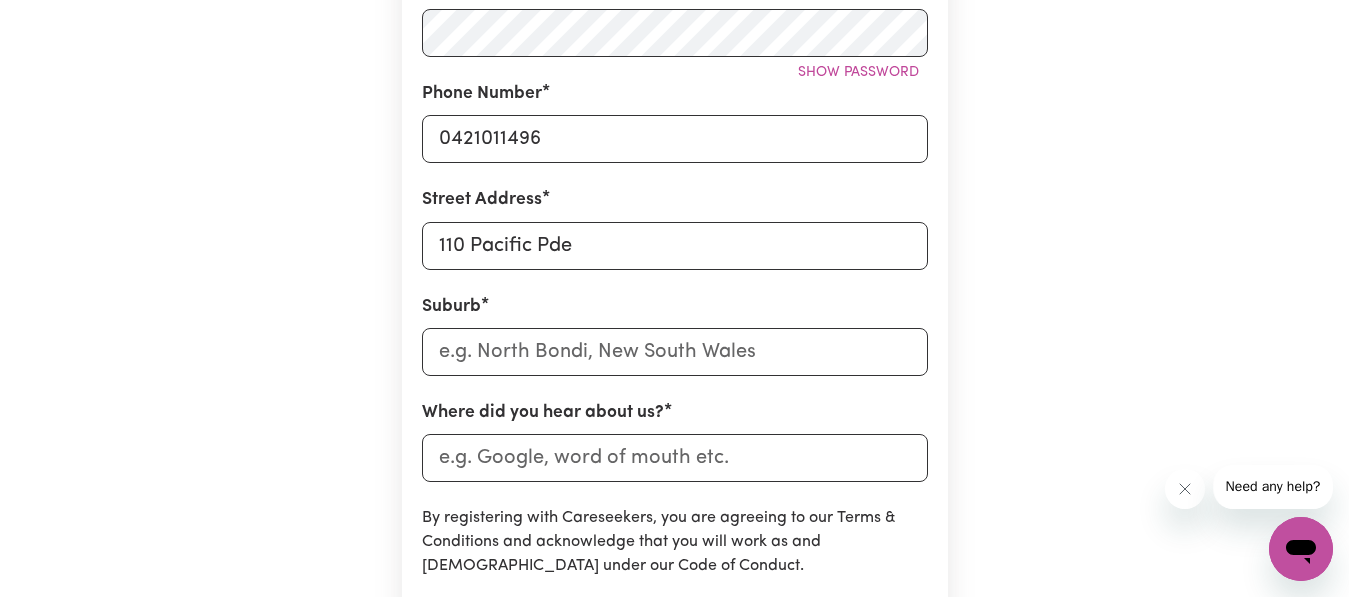 scroll, scrollTop: 720, scrollLeft: 0, axis: vertical 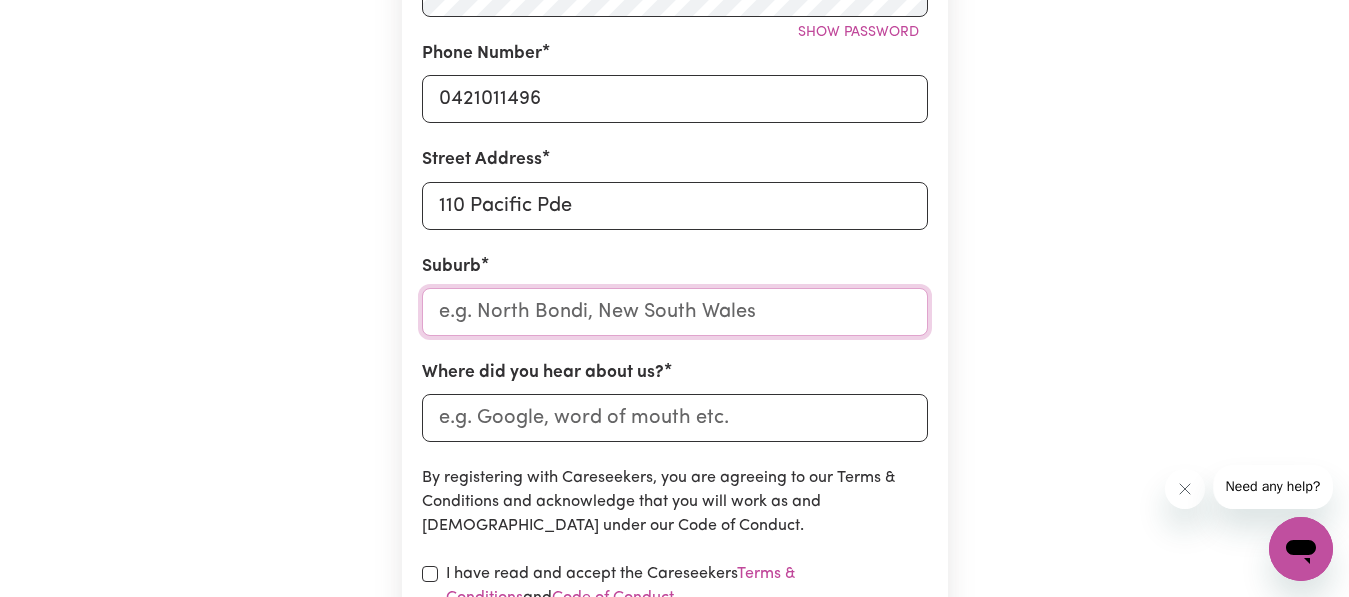 click at bounding box center [675, 312] 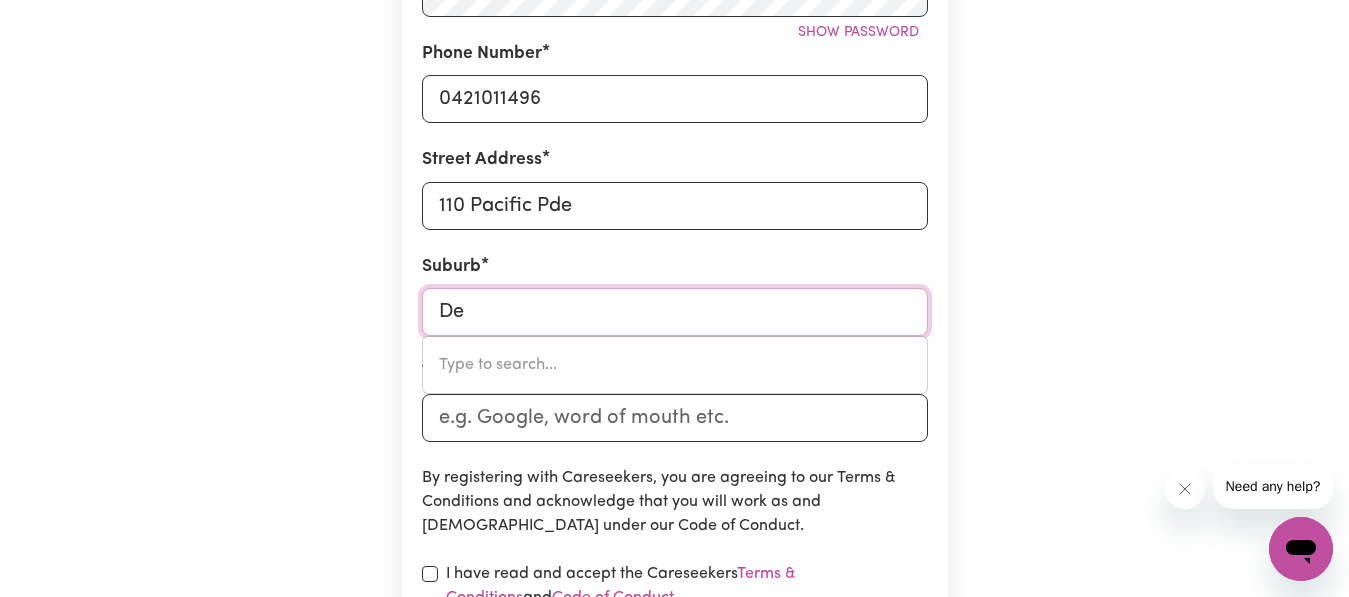 type on "[PERSON_NAME]" 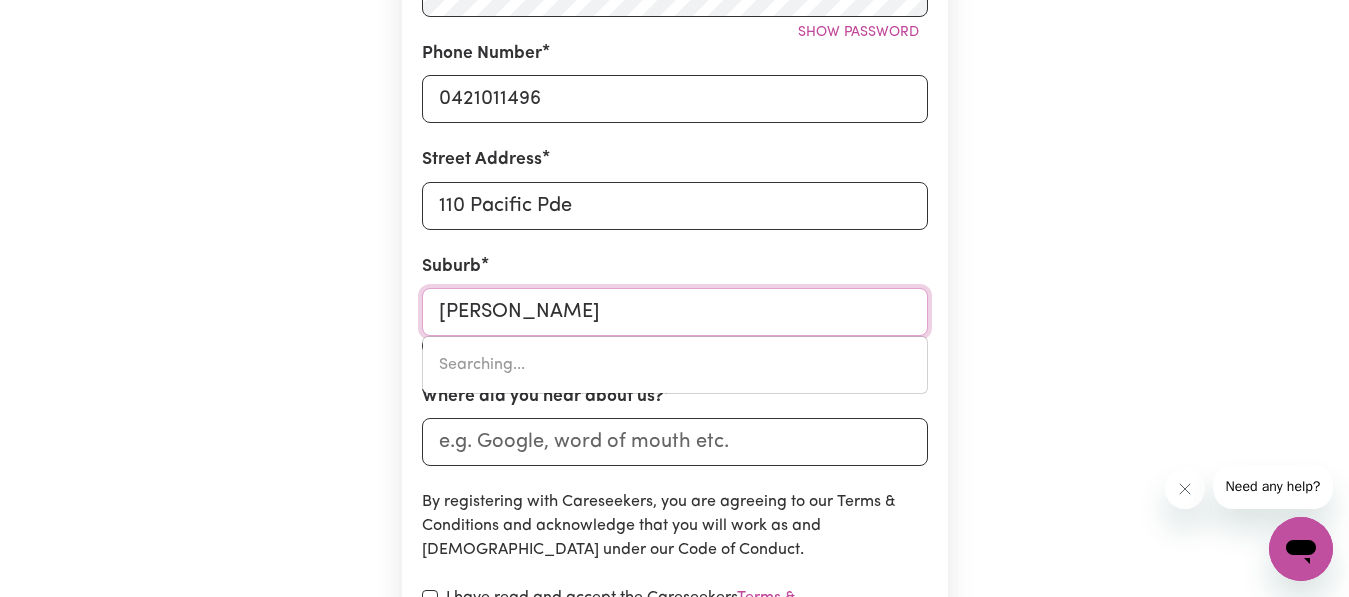 type on "Dee, [GEOGRAPHIC_DATA], 7140" 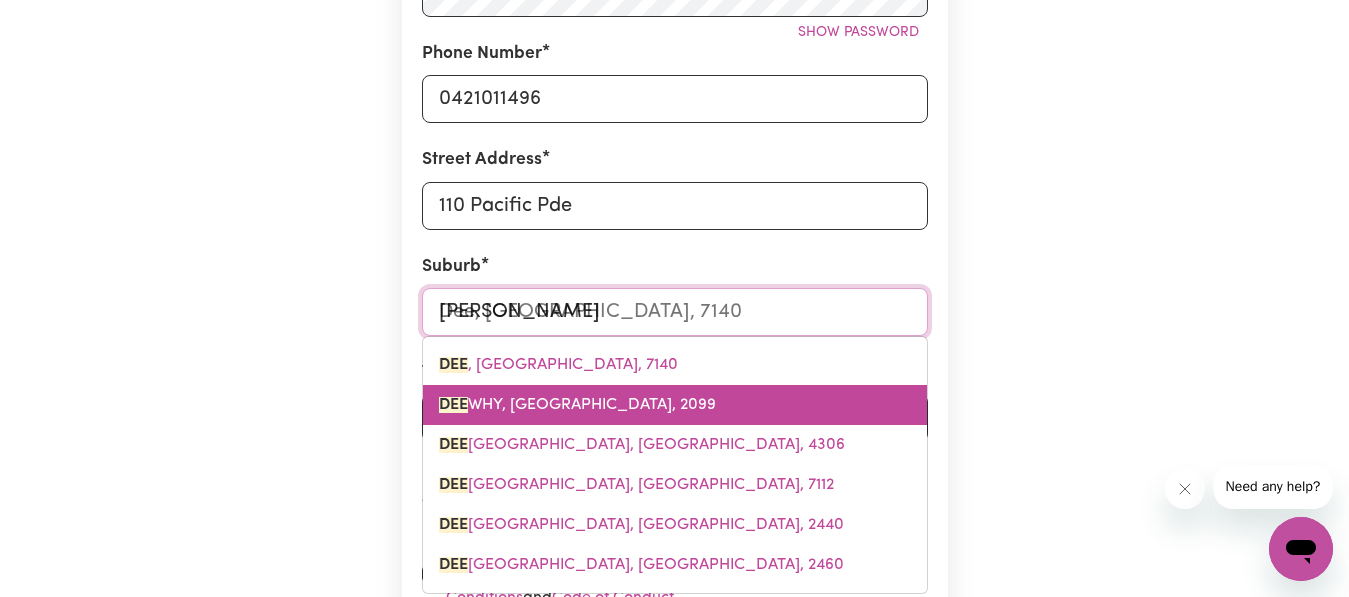 click on "DEE" at bounding box center [453, 405] 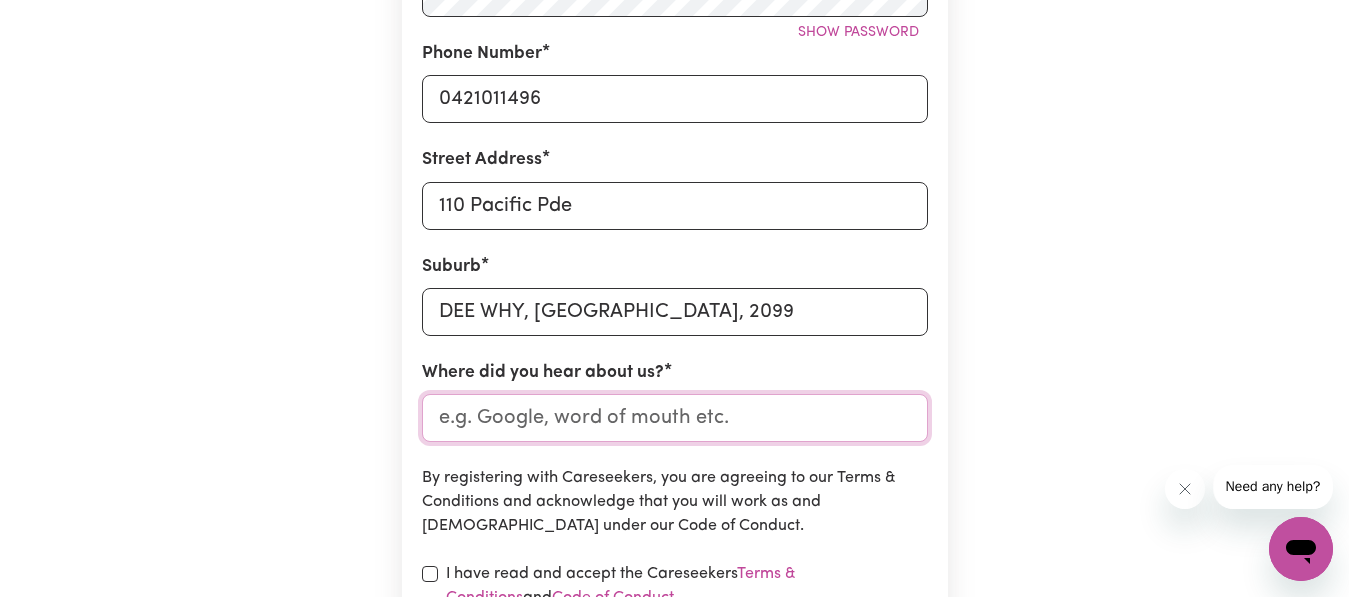 click on "Where did you hear about us?" at bounding box center (675, 418) 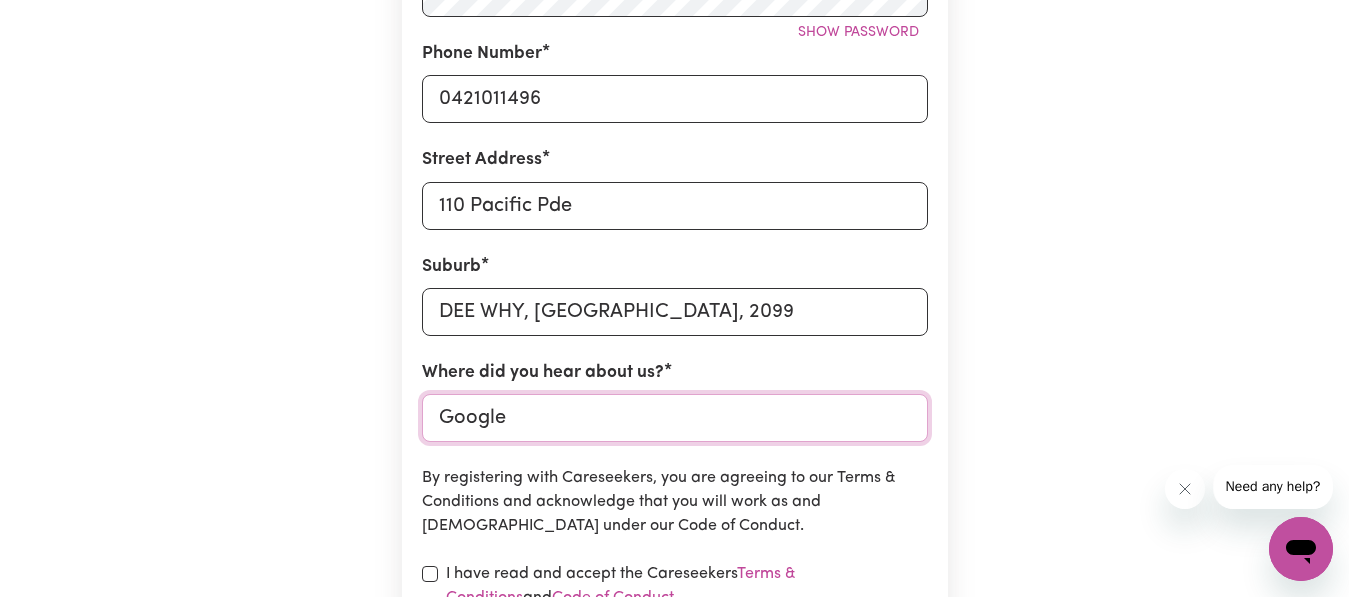 type on "Google" 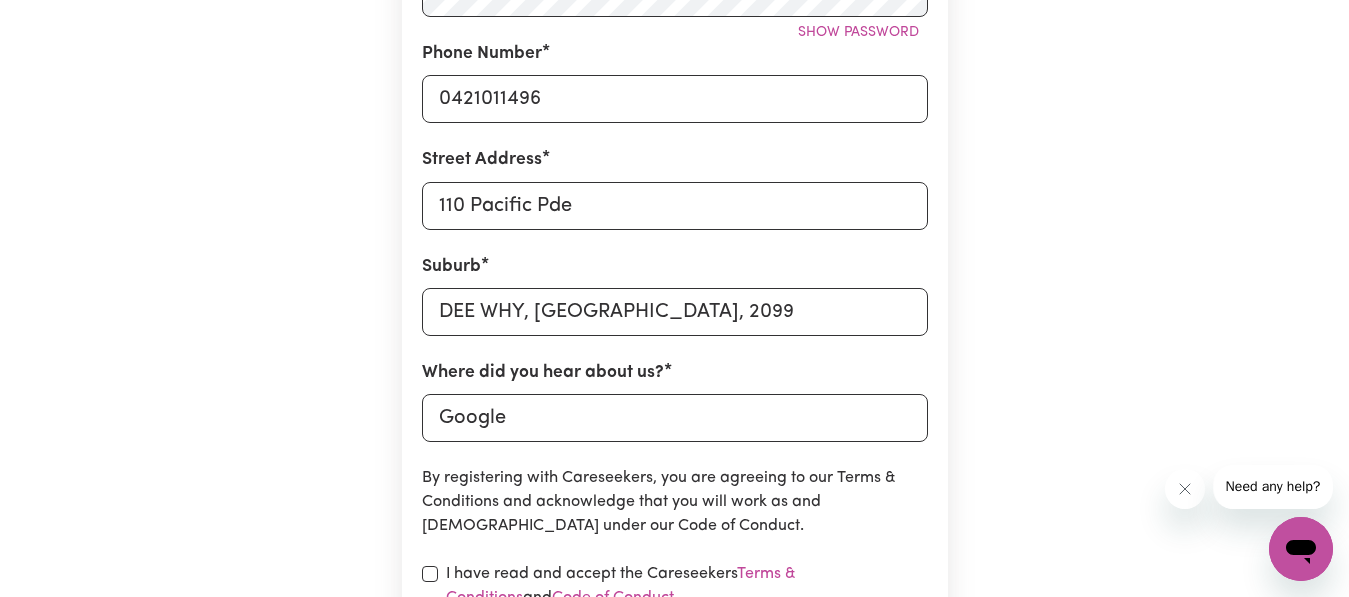 click on "Create A Care Worker Account To register as a care worker you need to create an account with us. First Name [PERSON_NAME] Email Address [EMAIL_ADDRESS][DOMAIN_NAME] Password Show password Phone Number 0421011496 Street Address [STREET_ADDRESS] Where did you hear about us? Google By registering with Careseekers, you are agreeing to our Terms & Conditions and acknowledge that you will work as and [DEMOGRAPHIC_DATA] under our Code of Conduct. I have read and accept the Careseekers  Terms & Conditions  and  Code of Conduct I have read and understand the  Terms of Engagement I have read and accept the  NDIS Code of Conduct I have read and accept the  Aged Care Code of Conduct Create My Account" at bounding box center (675, 106) 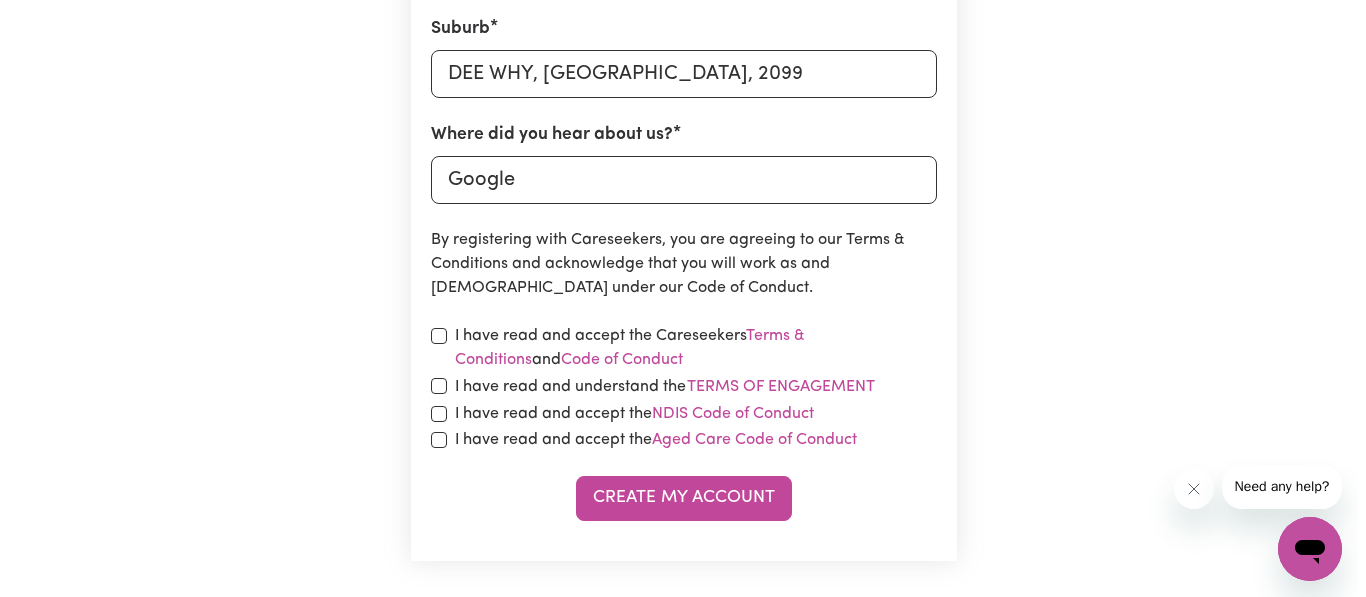 scroll, scrollTop: 960, scrollLeft: 0, axis: vertical 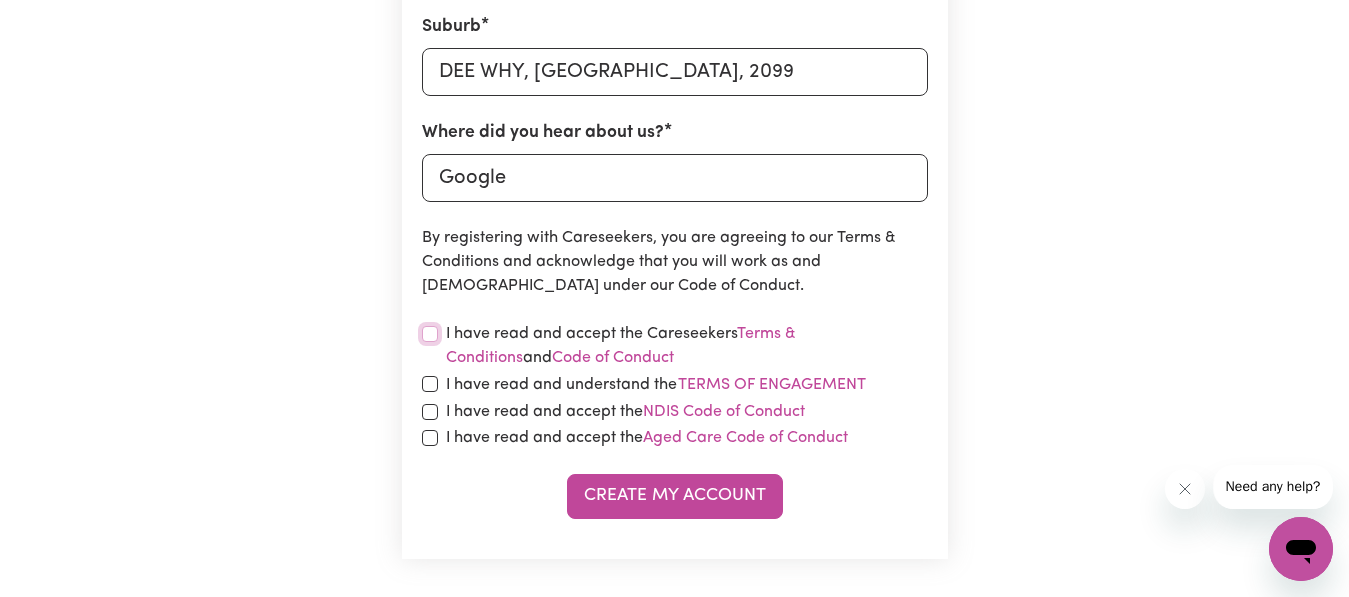 click at bounding box center [430, 334] 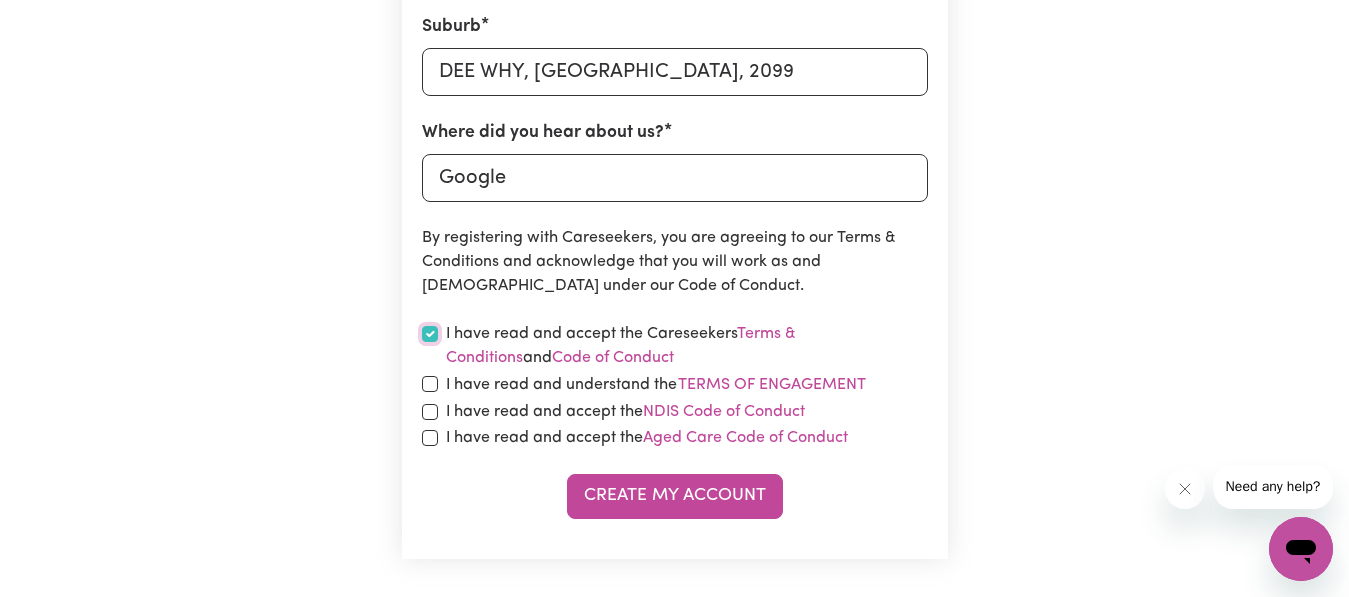 checkbox on "true" 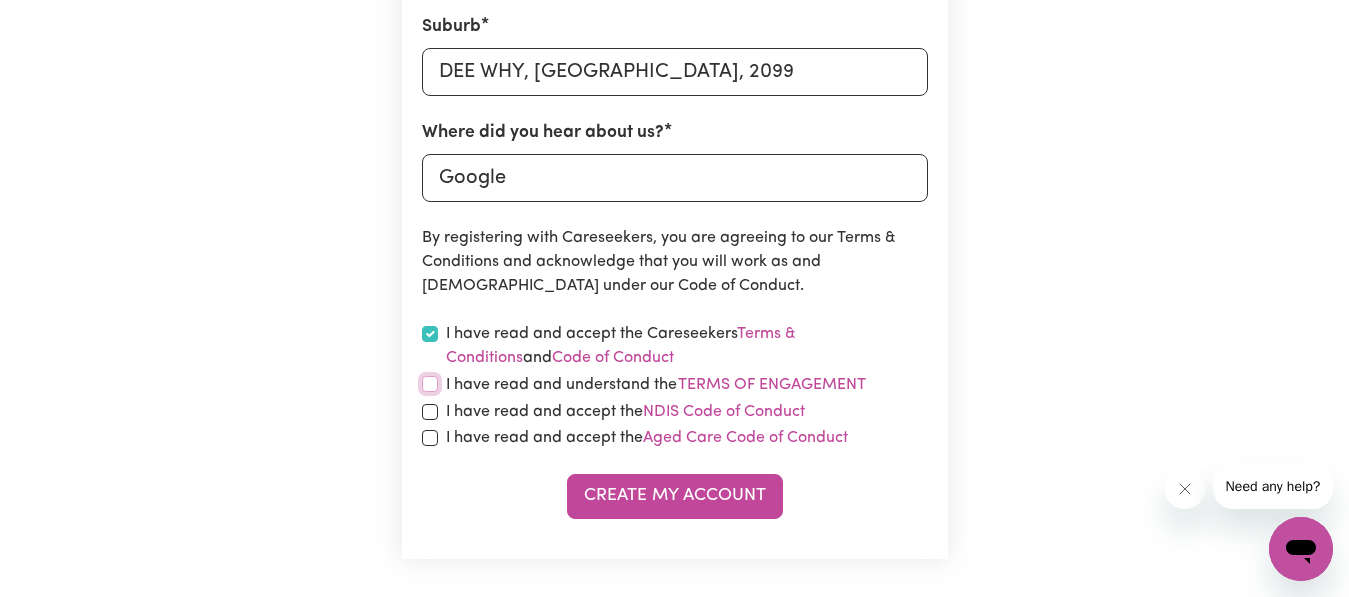 click at bounding box center [430, 384] 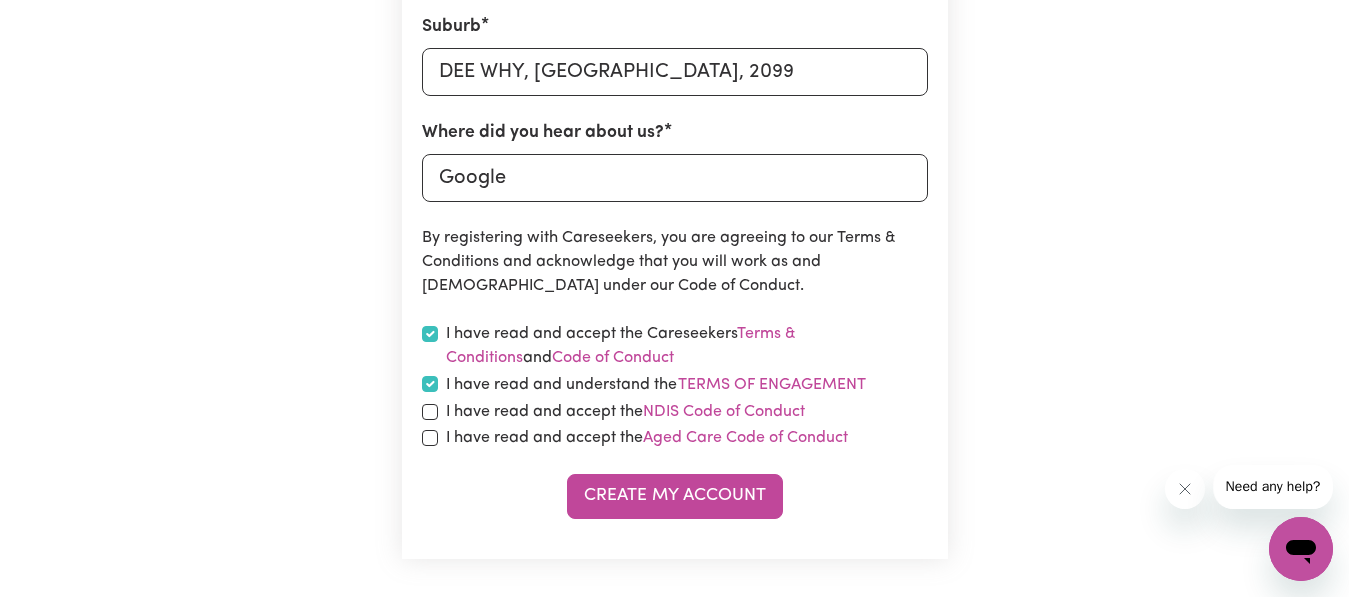checkbox on "true" 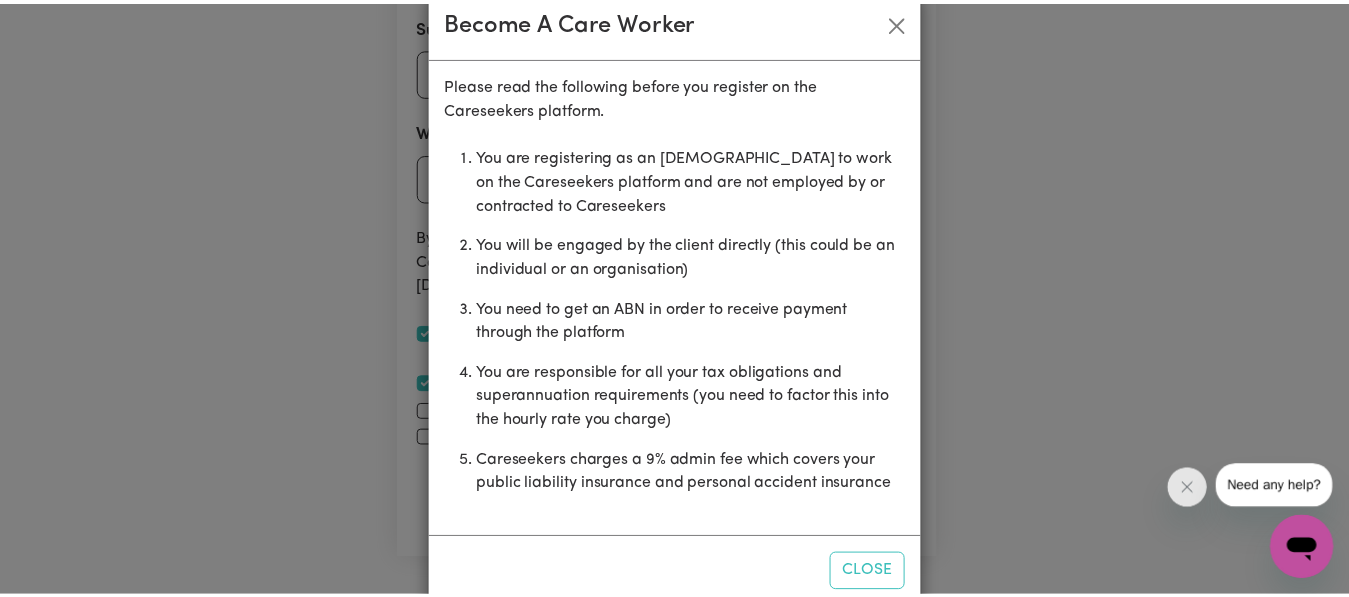 scroll, scrollTop: 80, scrollLeft: 0, axis: vertical 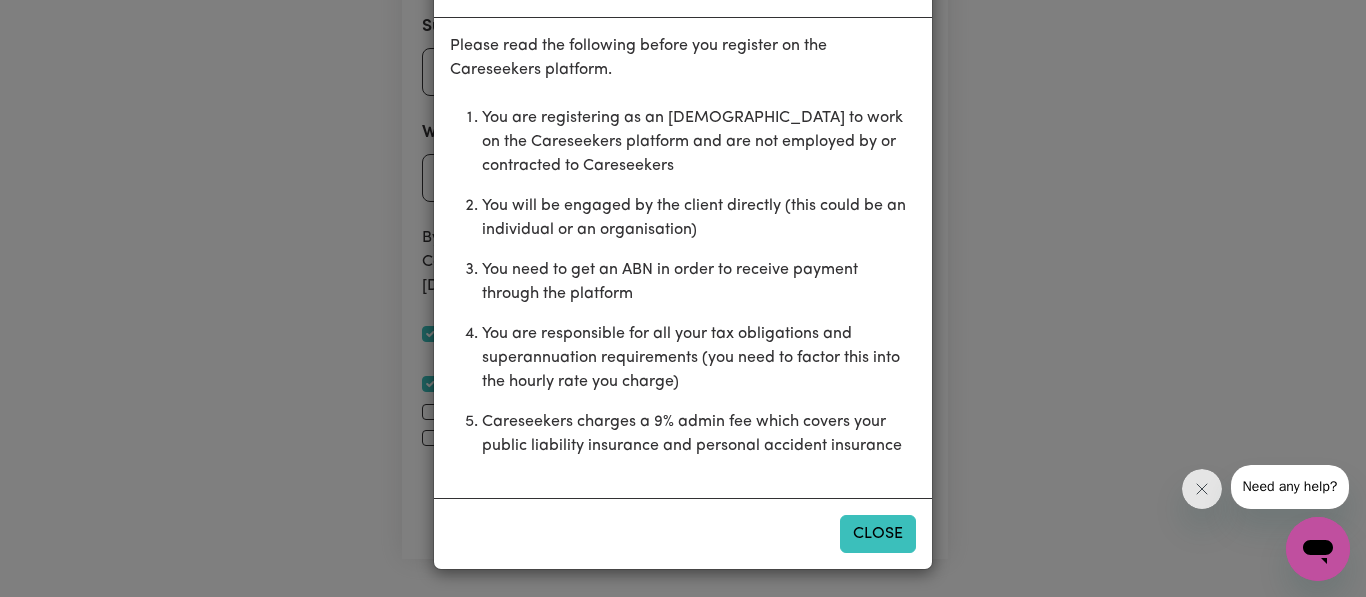 click on "Close" at bounding box center [878, 534] 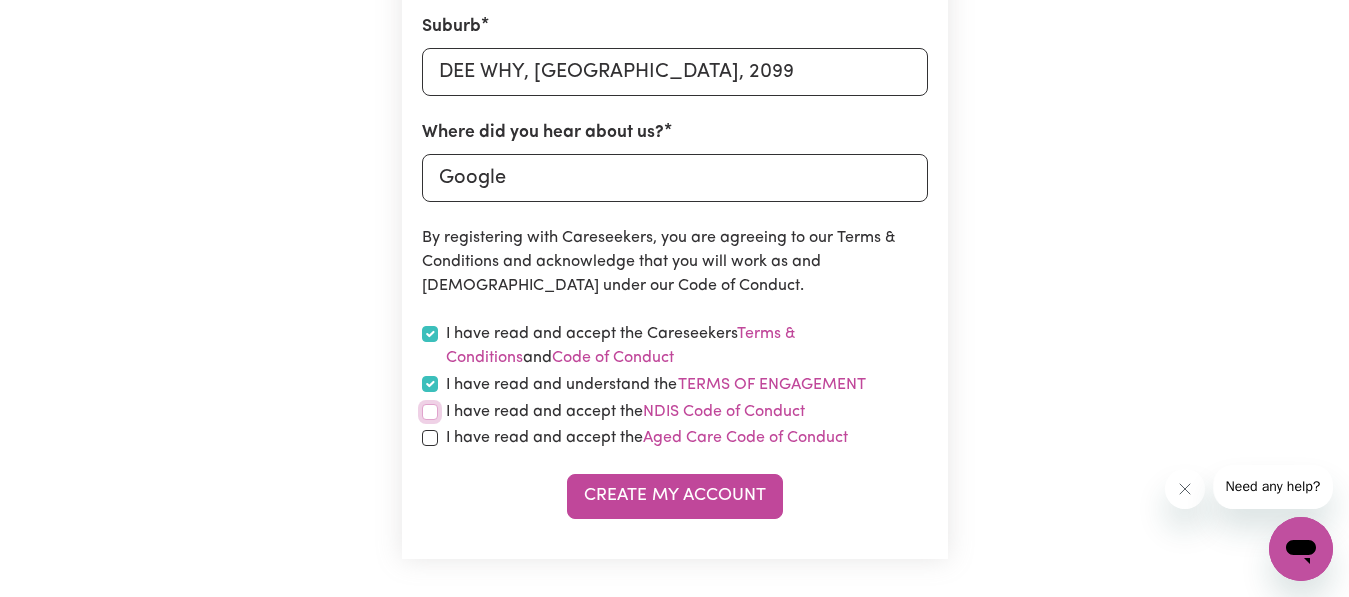 click at bounding box center (430, 412) 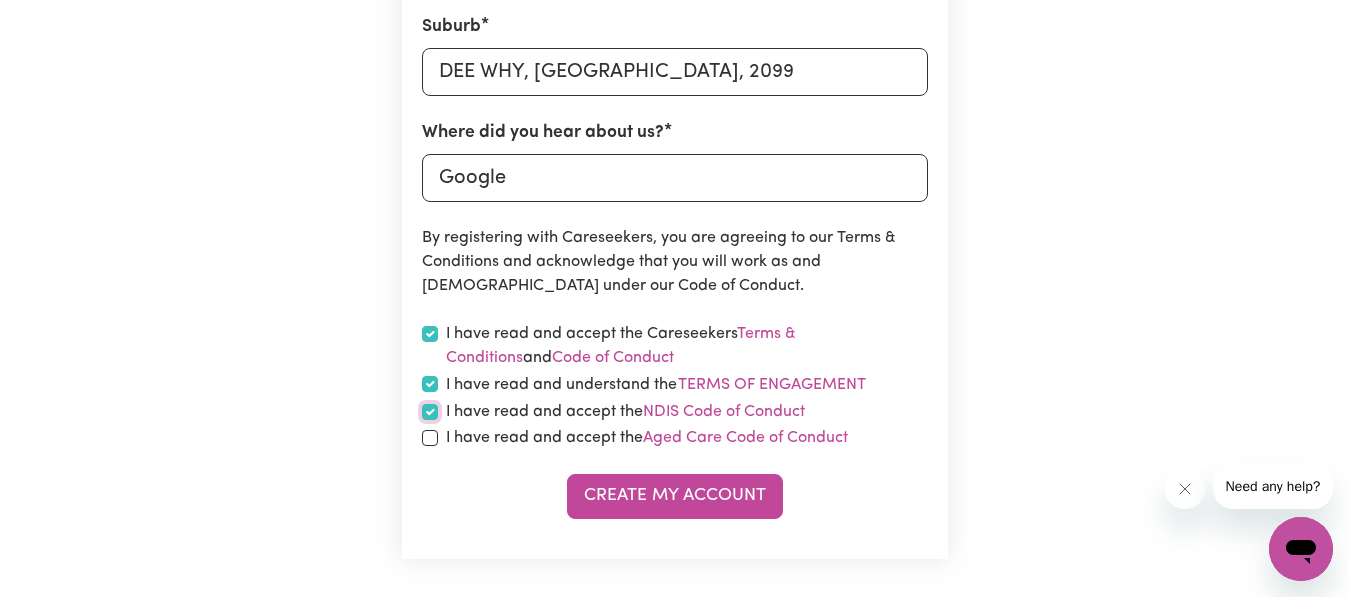checkbox on "true" 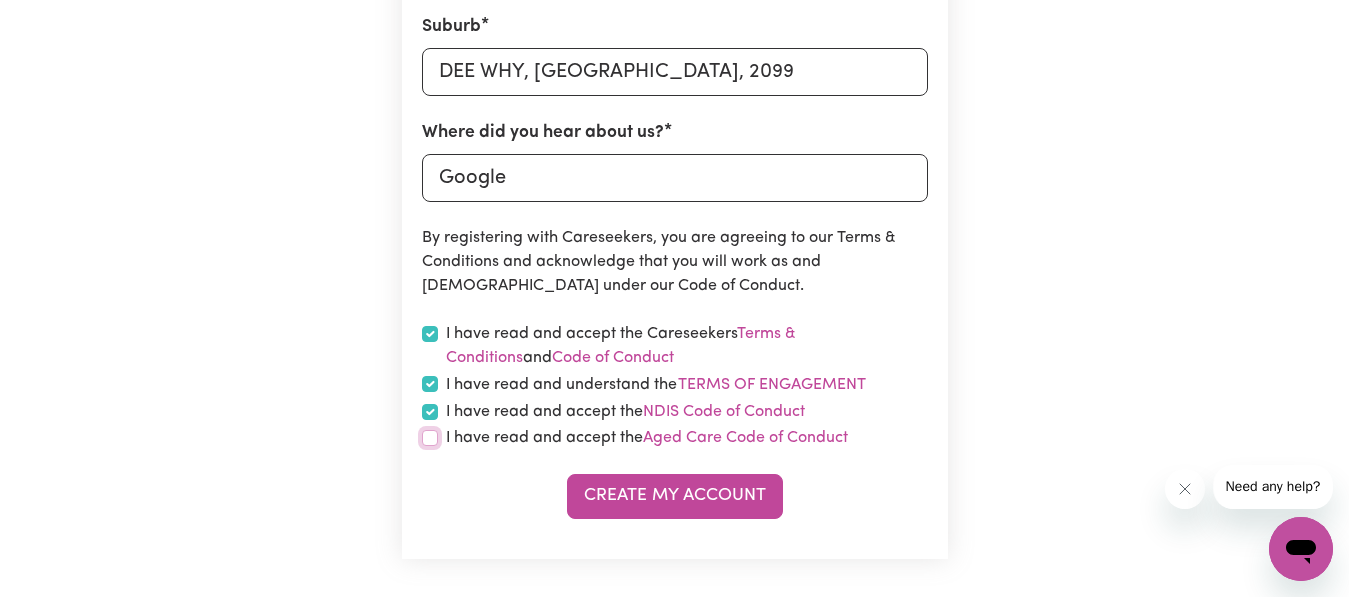 click at bounding box center [430, 438] 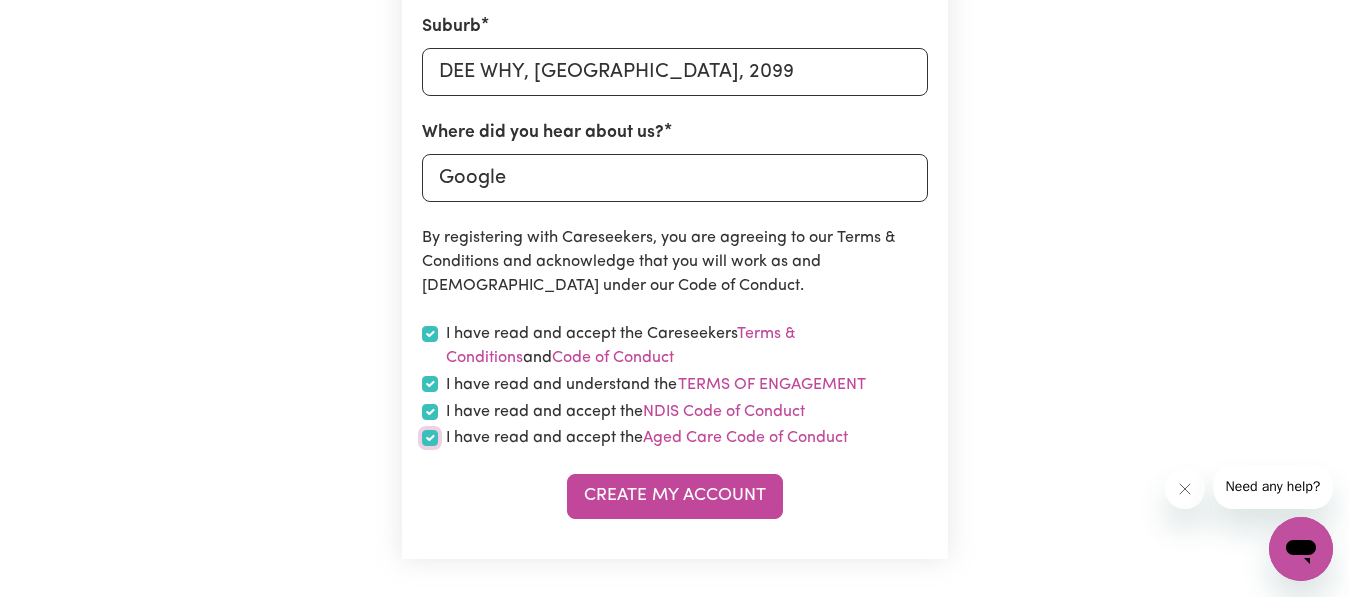 checkbox on "true" 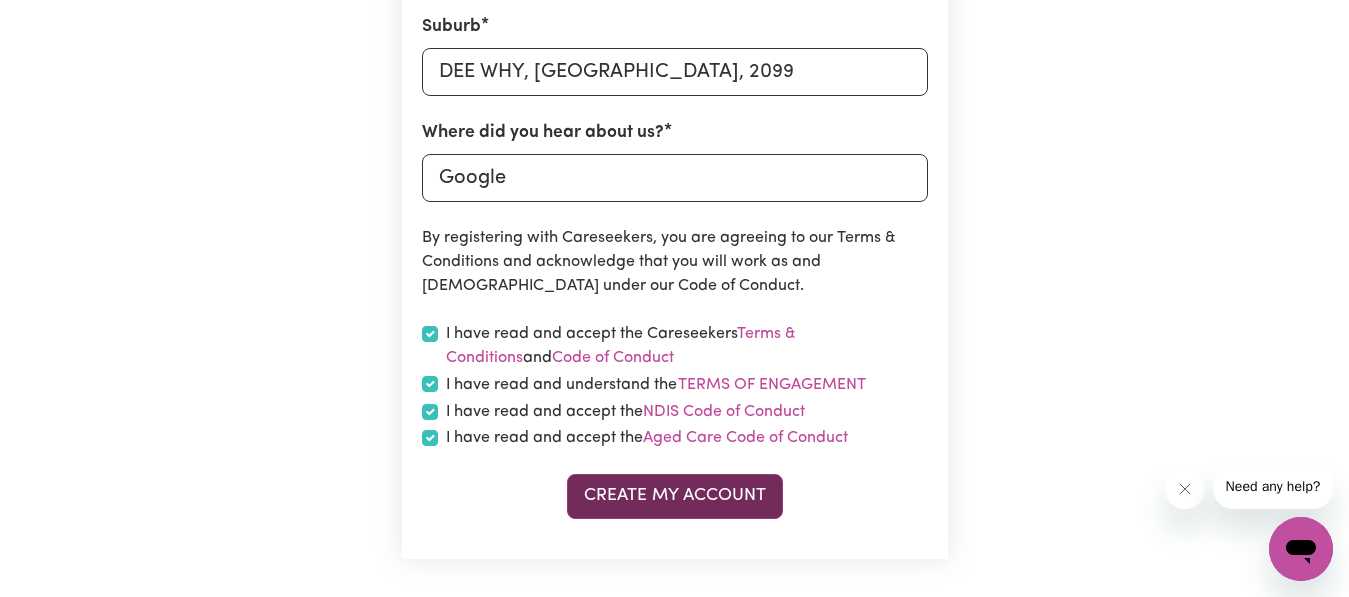 click on "Create My Account" at bounding box center (675, 496) 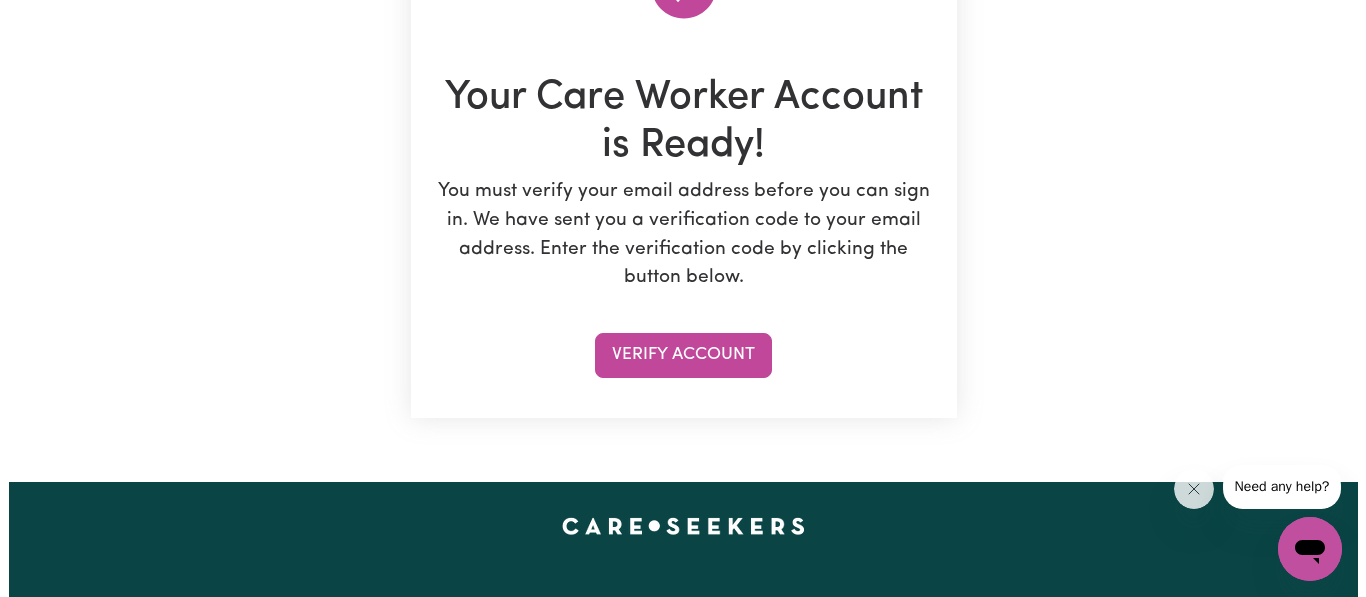scroll, scrollTop: 280, scrollLeft: 0, axis: vertical 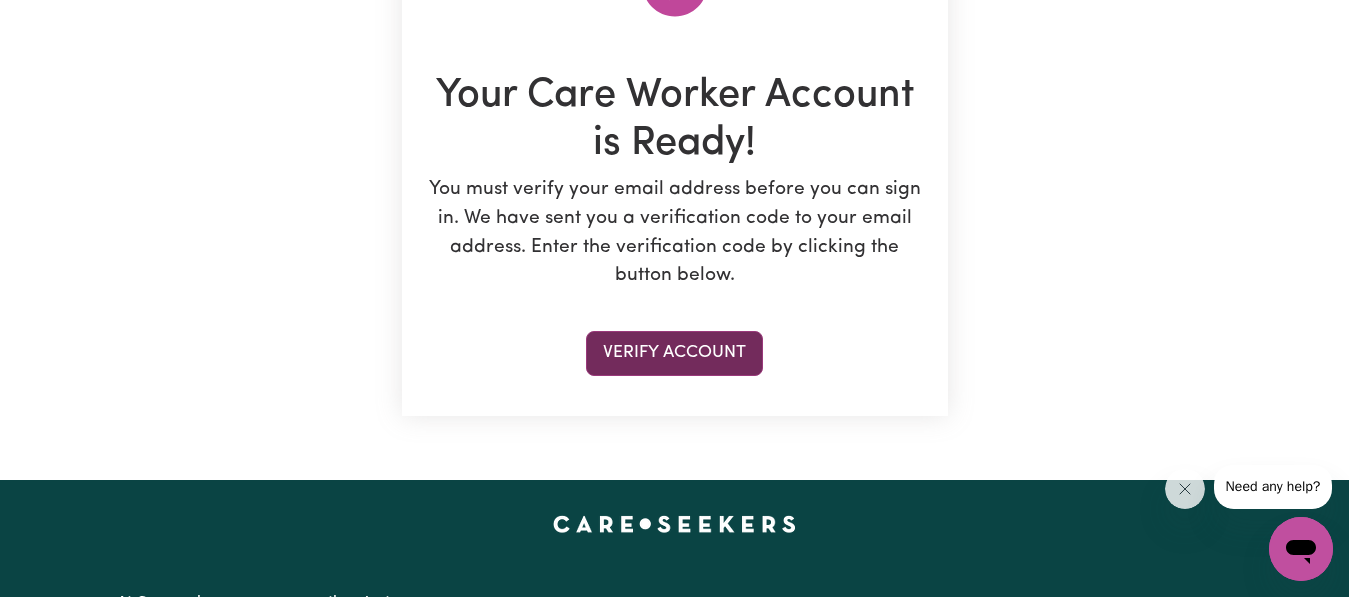 click on "Verify Account" at bounding box center (674, 353) 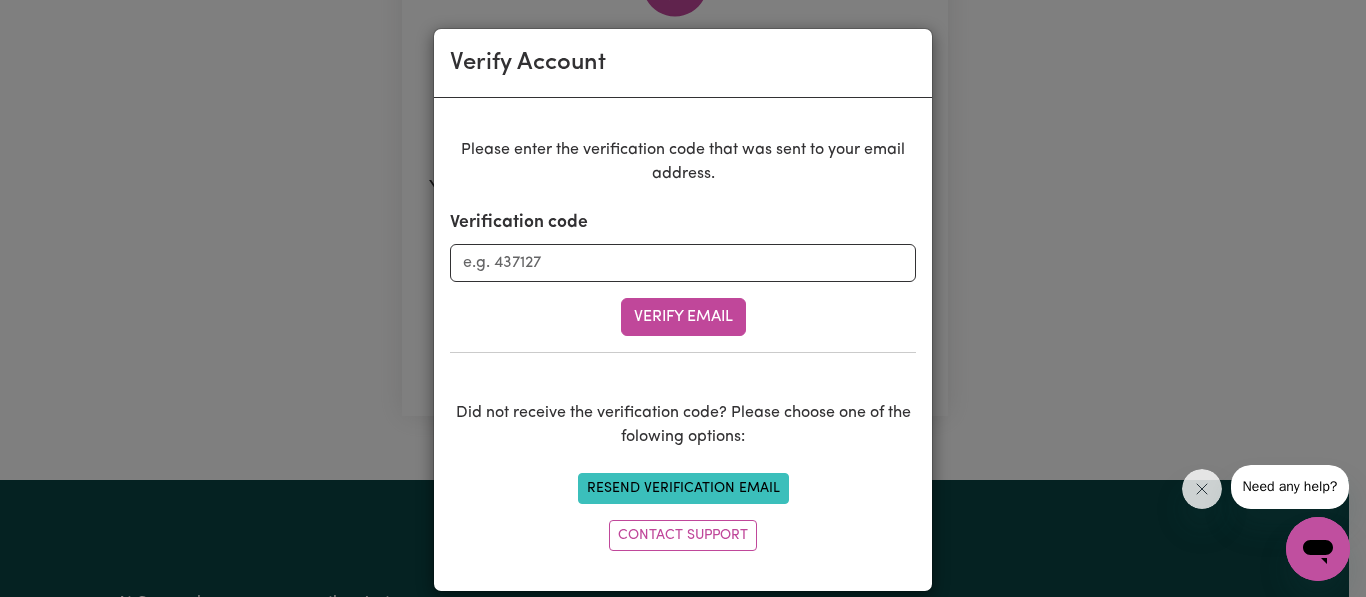 click on "Resend Verification Email" at bounding box center [683, 488] 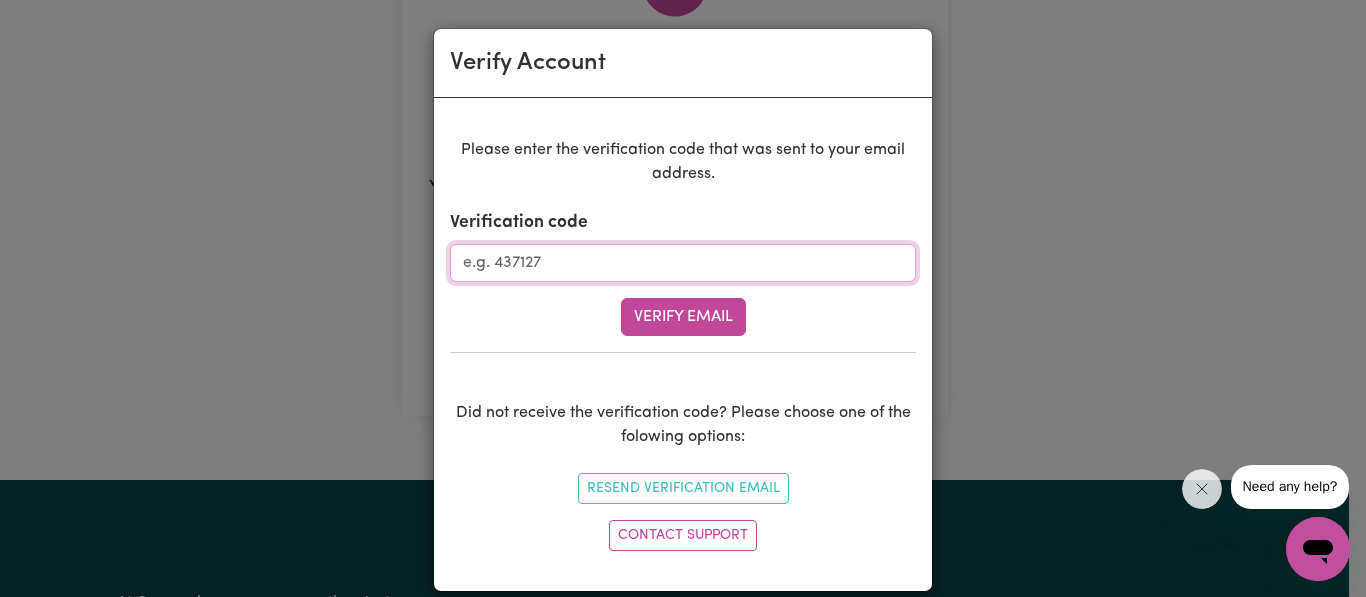 click on "Verification code" at bounding box center [683, 263] 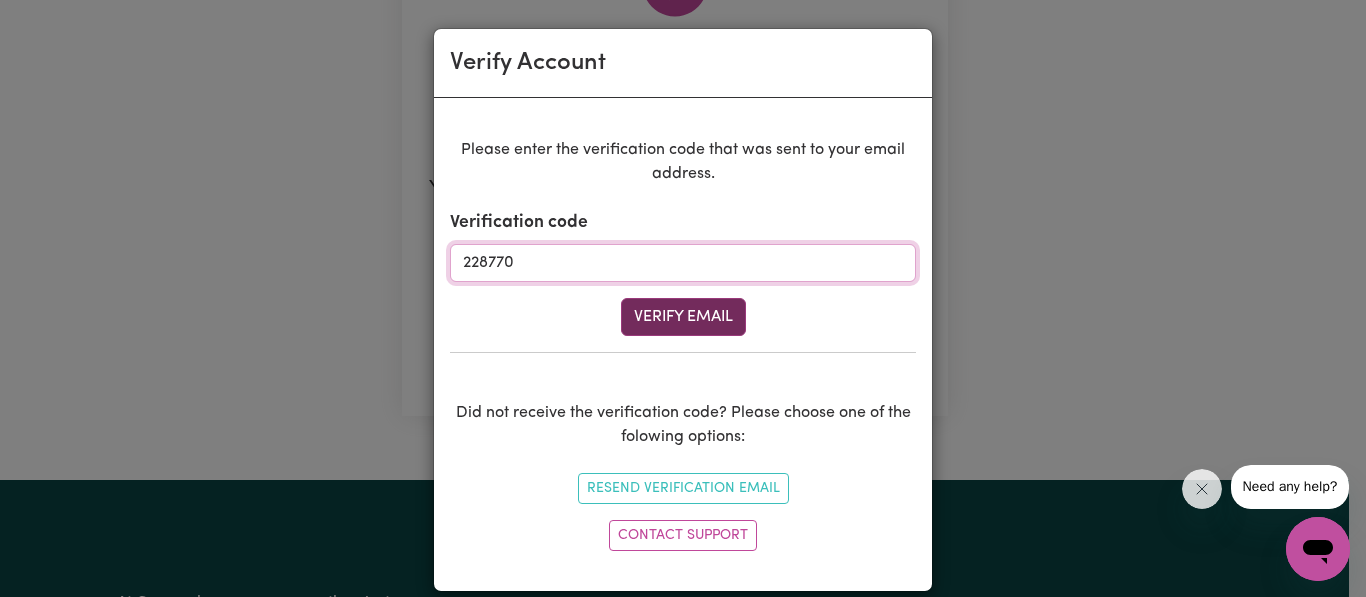 type on "228770" 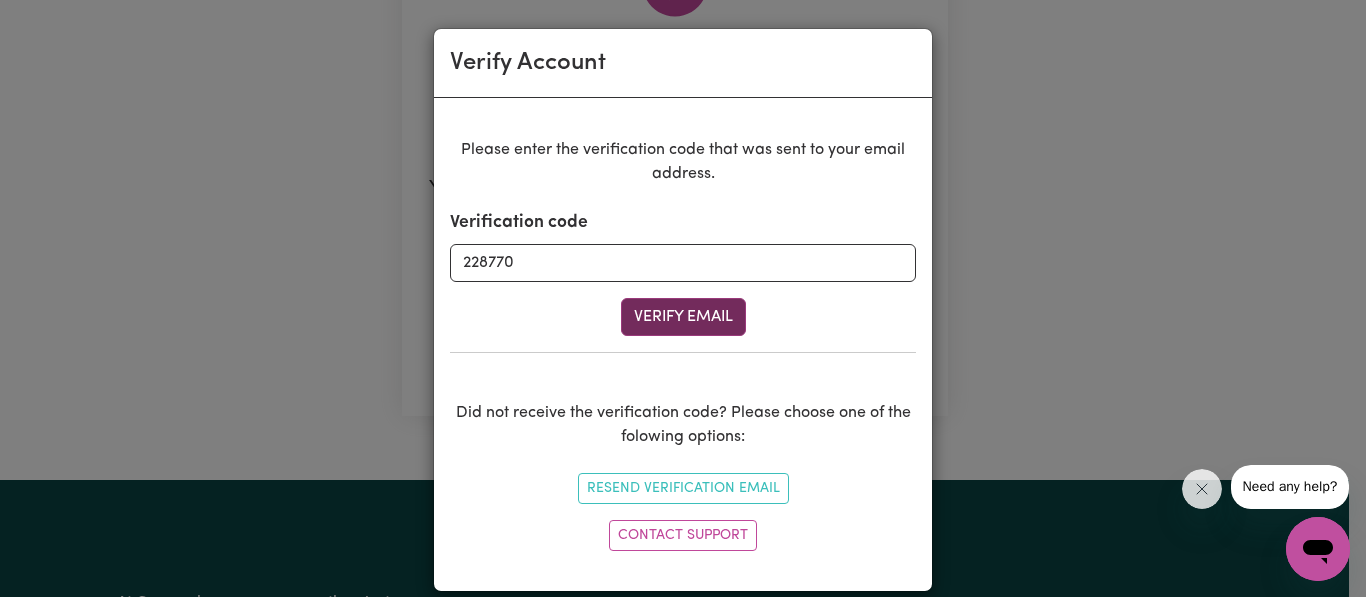 click on "Verify Email" at bounding box center [683, 317] 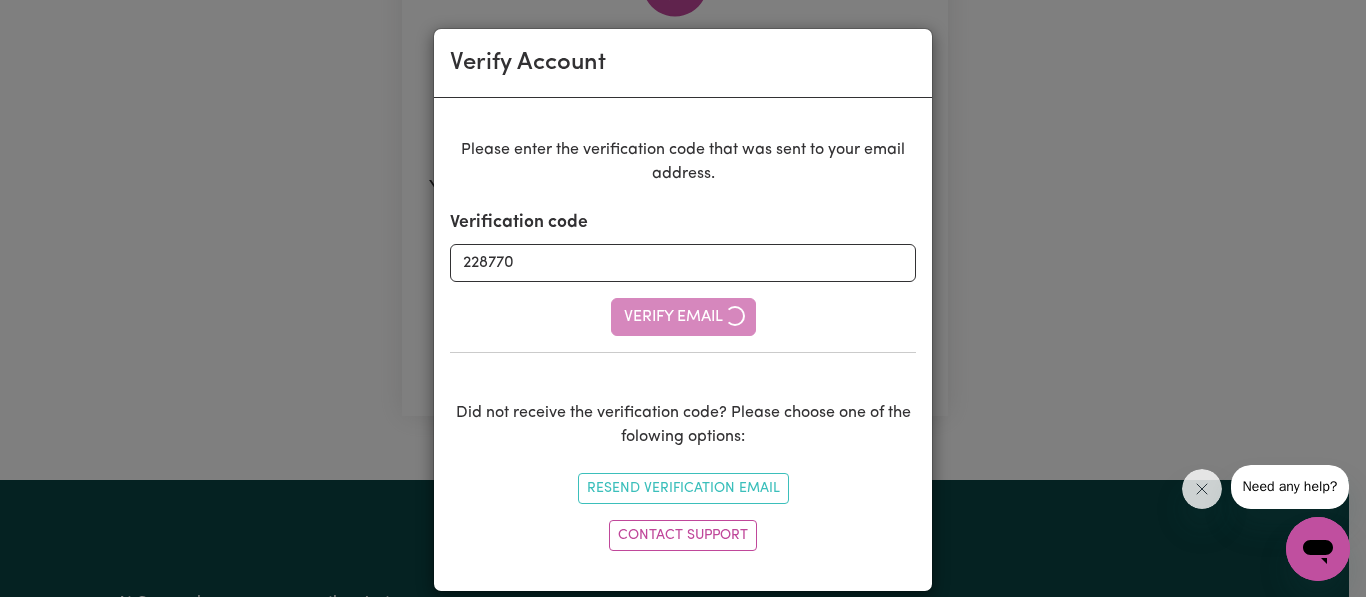 type 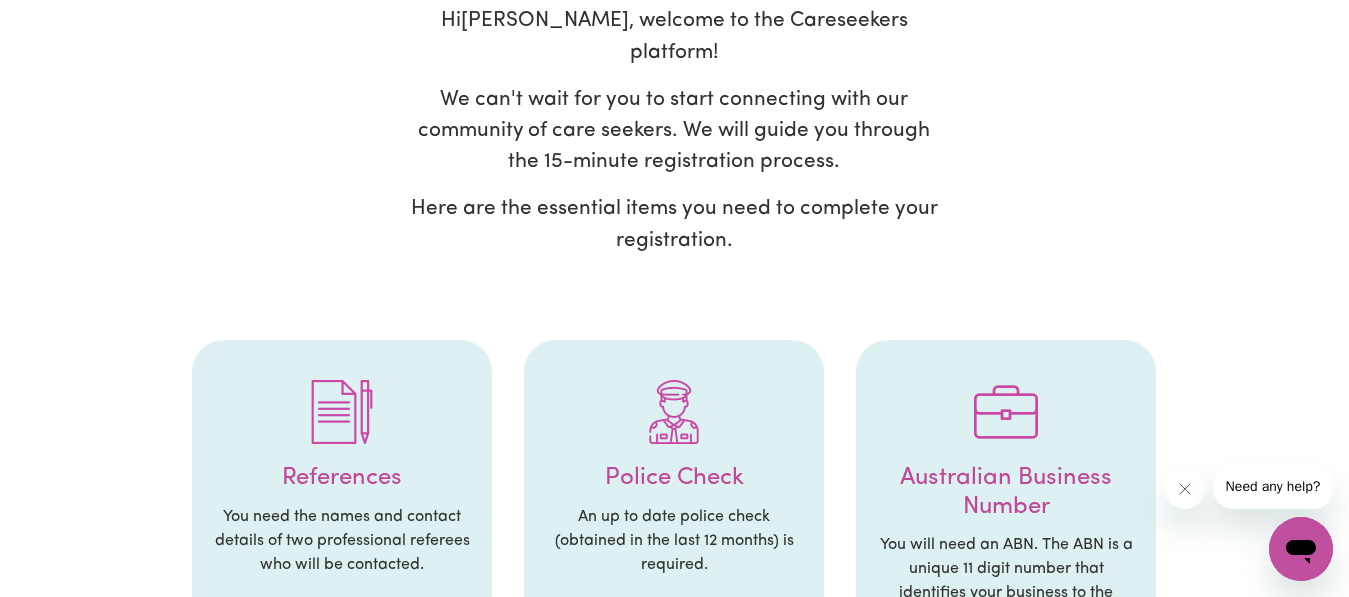 scroll, scrollTop: 120, scrollLeft: 0, axis: vertical 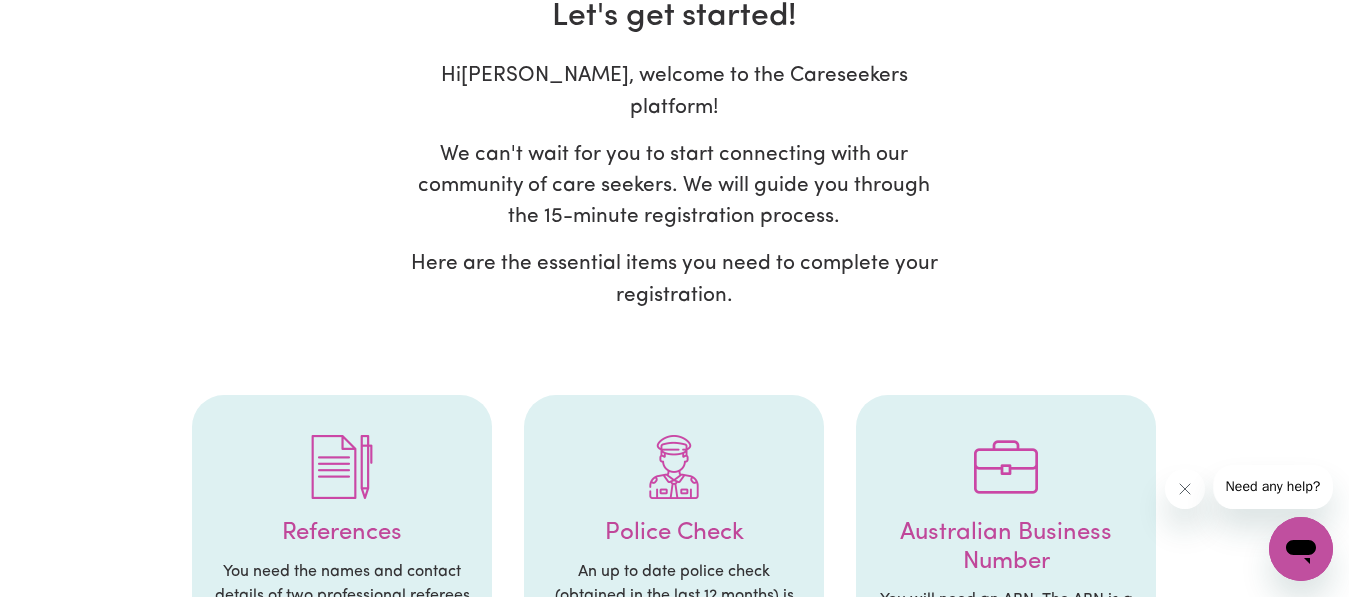click at bounding box center (342, 467) 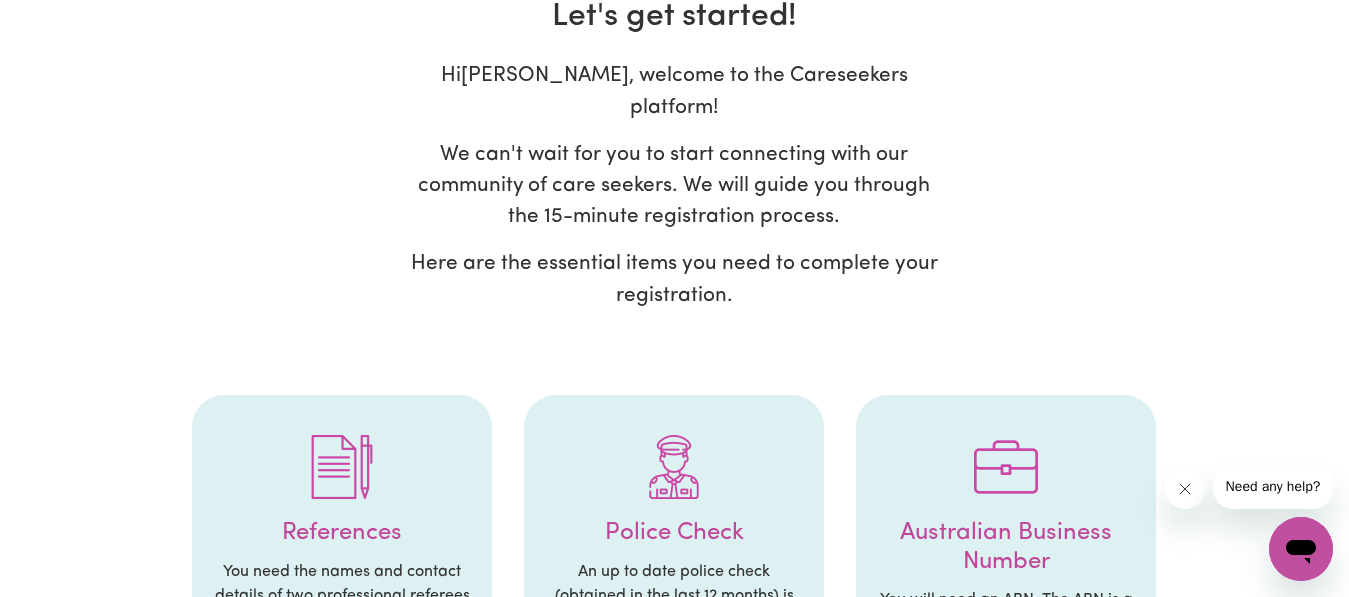 click 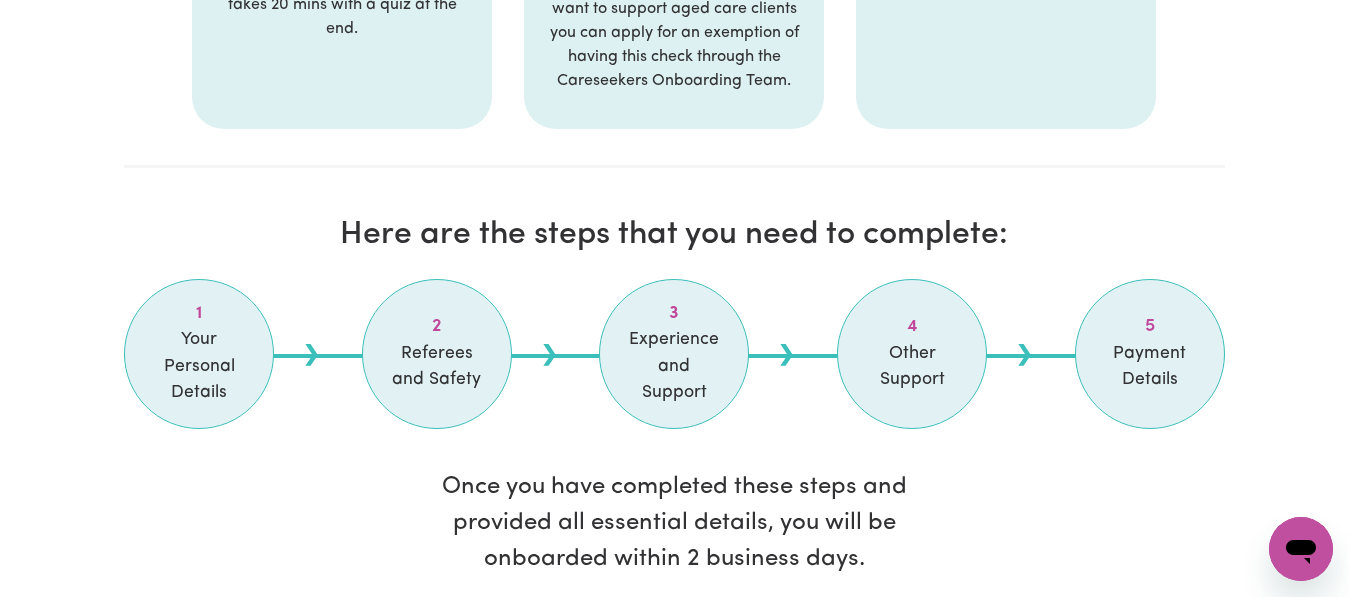 scroll, scrollTop: 1720, scrollLeft: 0, axis: vertical 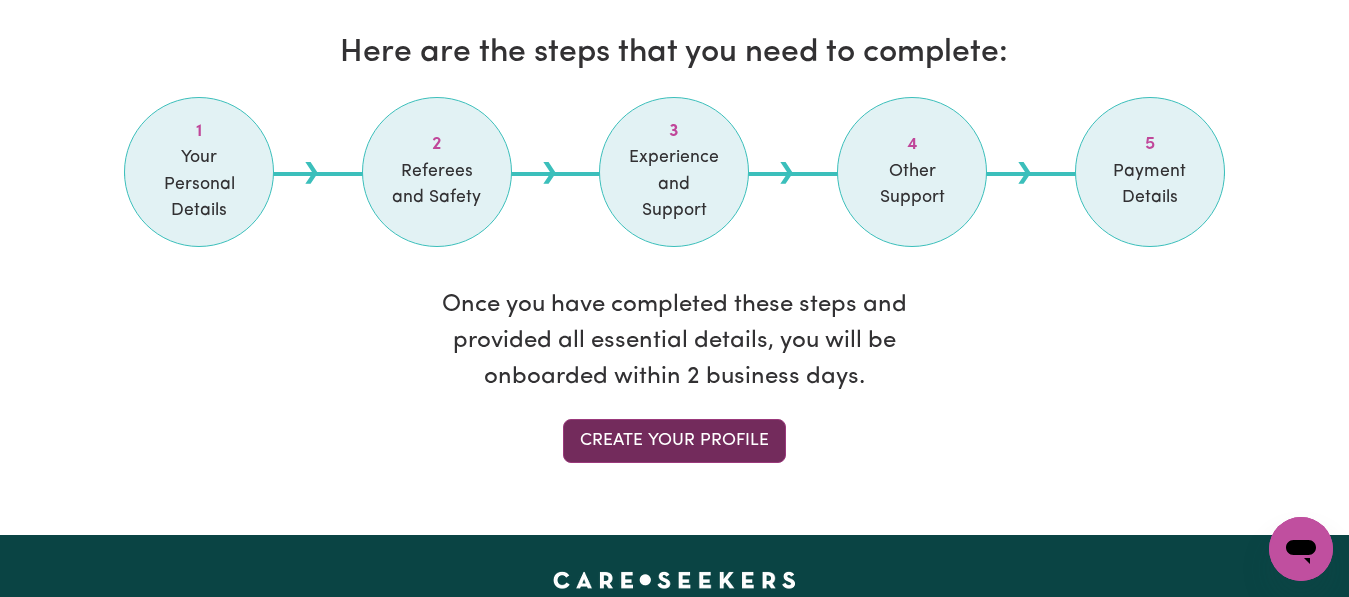 click on "Create your profile" at bounding box center (674, 441) 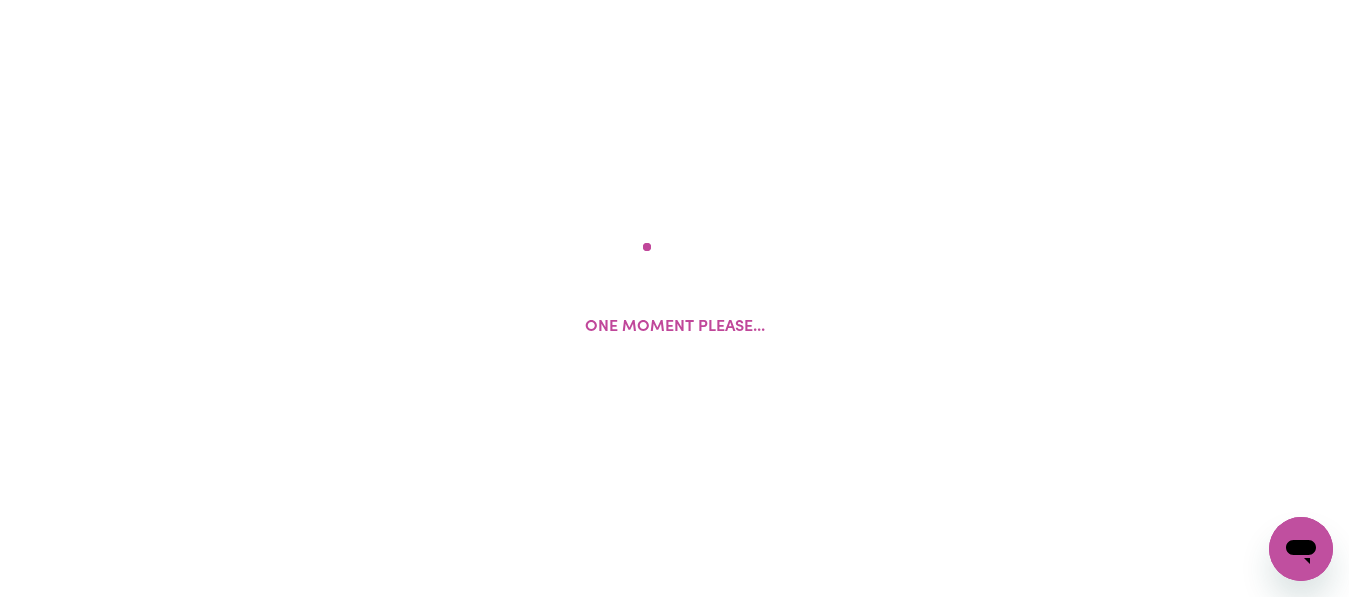 scroll, scrollTop: 0, scrollLeft: 0, axis: both 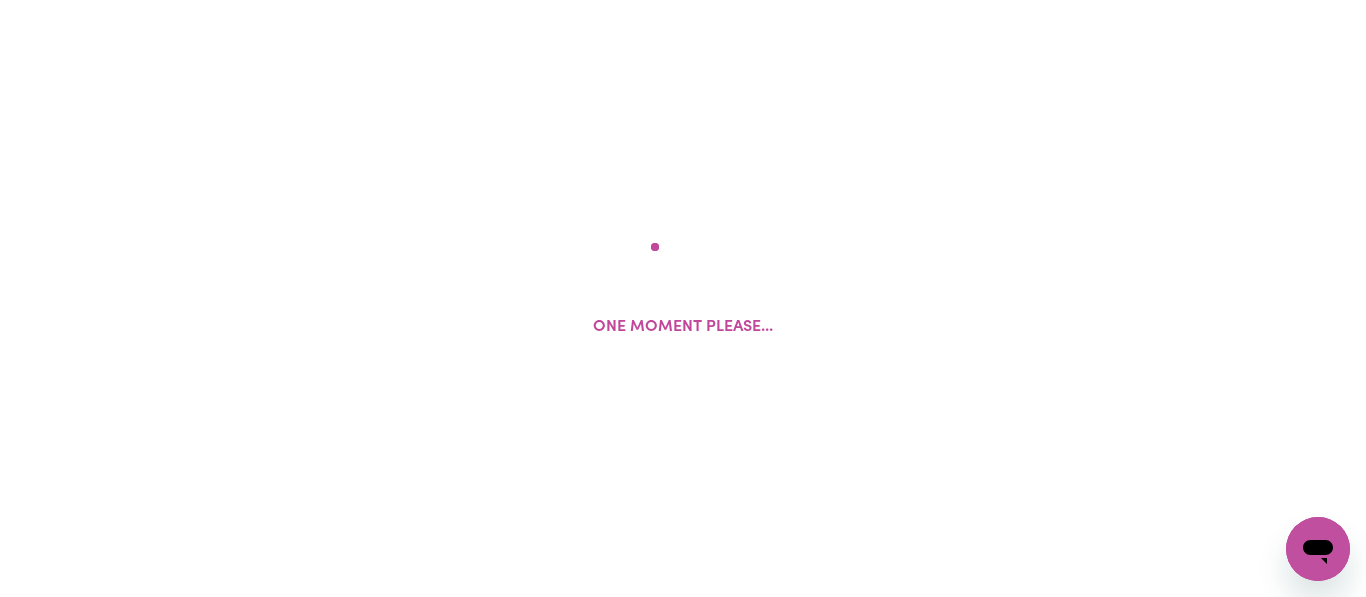 select on "Studying a healthcare related degree or qualification" 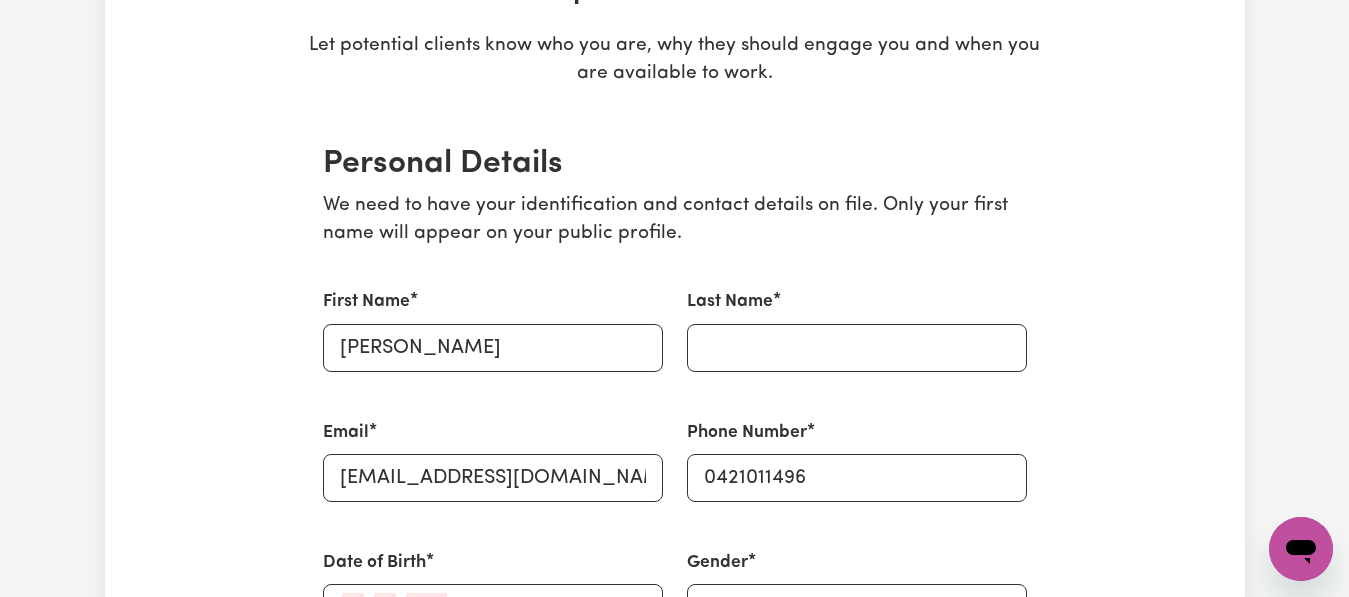 scroll, scrollTop: 360, scrollLeft: 0, axis: vertical 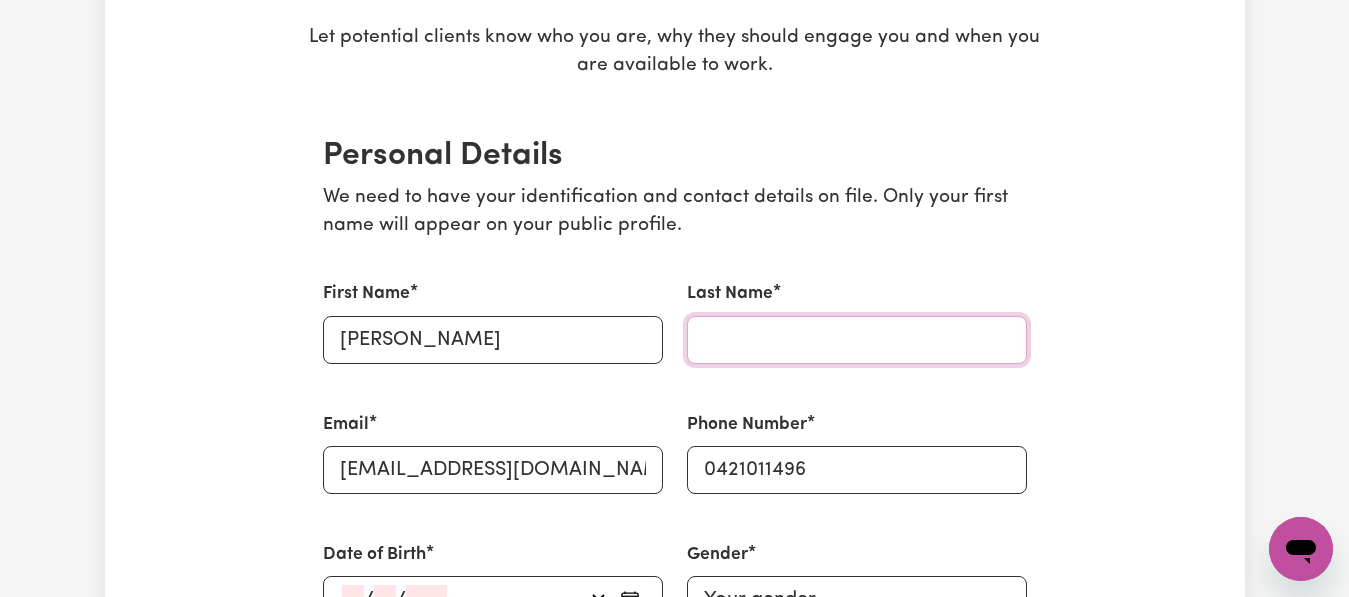 click on "Last Name" at bounding box center [857, 340] 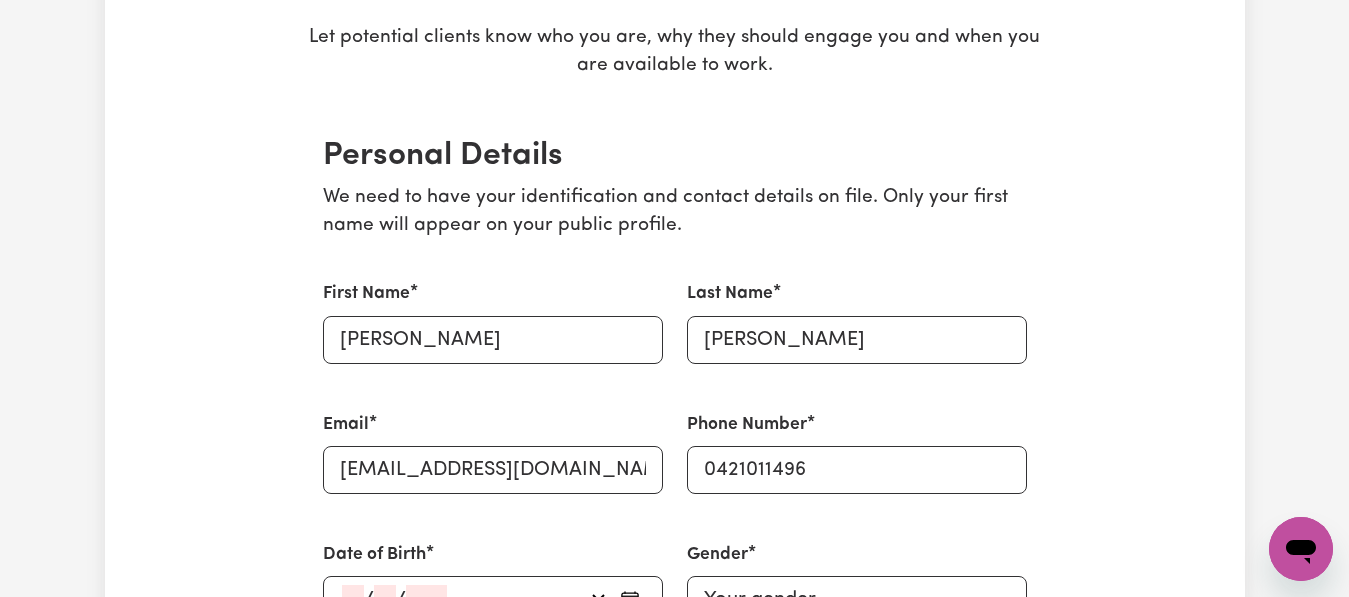 click on "Update Profile 1 2 3 4 5 Step  1 :  Personal Details Let potential clients know who you are, why they should engage you and when you are available to work. Personal Details We need to have your identification and contact details on file. Only your first name will appear on your public profile. First Name [PERSON_NAME] Last Name [PERSON_NAME] Email [EMAIL_ADDRESS][DOMAIN_NAME] Phone Number [PHONE_NUMBER] Date of Birth / / Hide age Hide age on my profile Gender Your gender... [DEMOGRAPHIC_DATA] [DEMOGRAPHIC_DATA] [DEMOGRAPHIC_DATA] Other Prefer not to say Show pronouns on my profile Show pronouns on my profile Street Address [STREET_ADDRESS] Residency Status Select your residency status... [DEMOGRAPHIC_DATA] citizen Australian PR [DEMOGRAPHIC_DATA] Work Visa Student Visa Save and continue Save and Exit Your Picture Change profile photo Availabilities When are you available to work?  * [DATE] [DATE] [DATE] [DATE] [DATE] [DATE] [DATE] What suburbs are you available to work in? Suburb Add You have not added any preferred suburbs Save and Exit" at bounding box center [675, 2406] 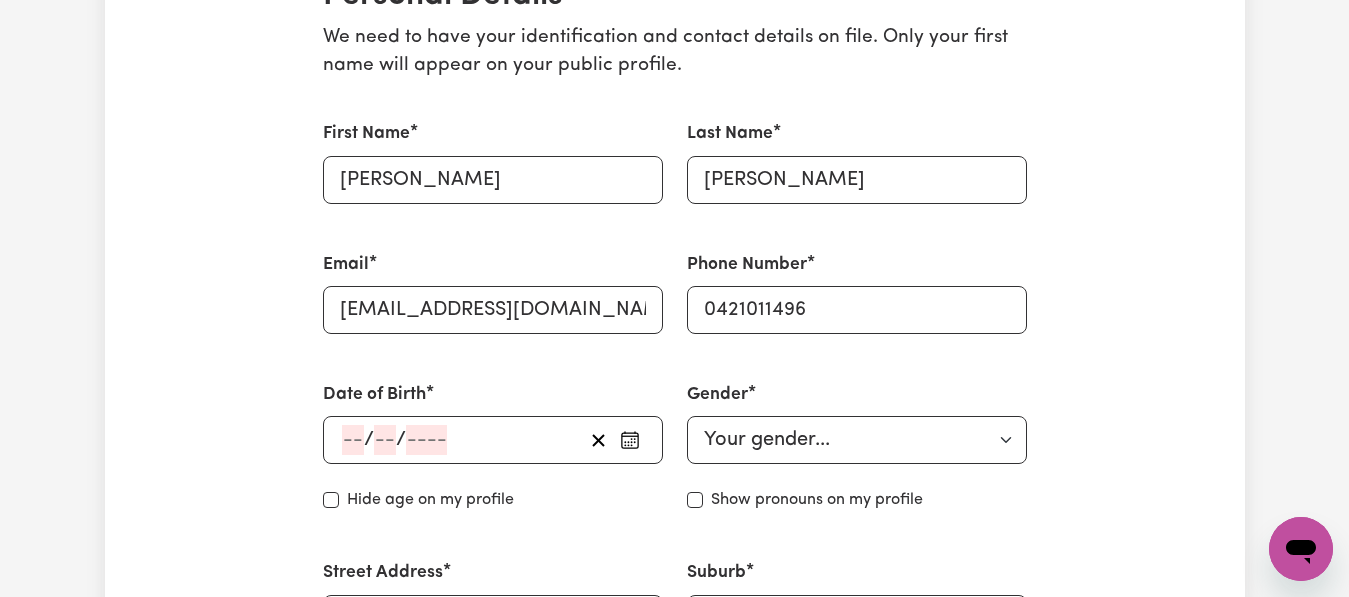 scroll, scrollTop: 560, scrollLeft: 0, axis: vertical 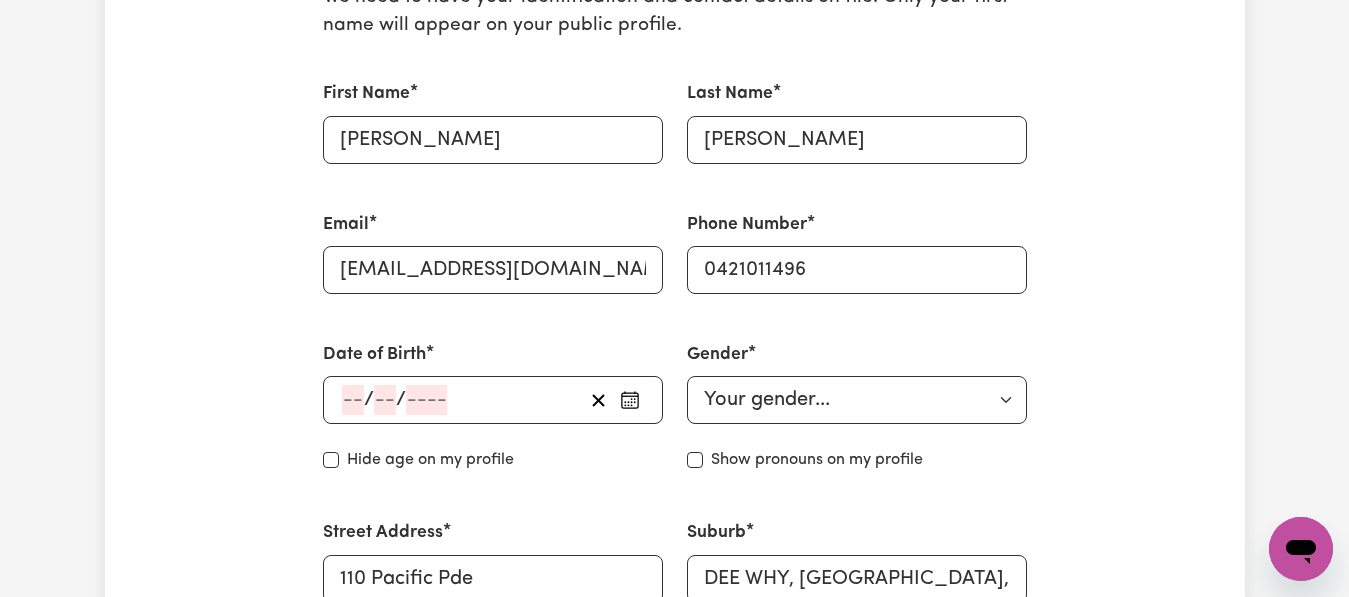 click 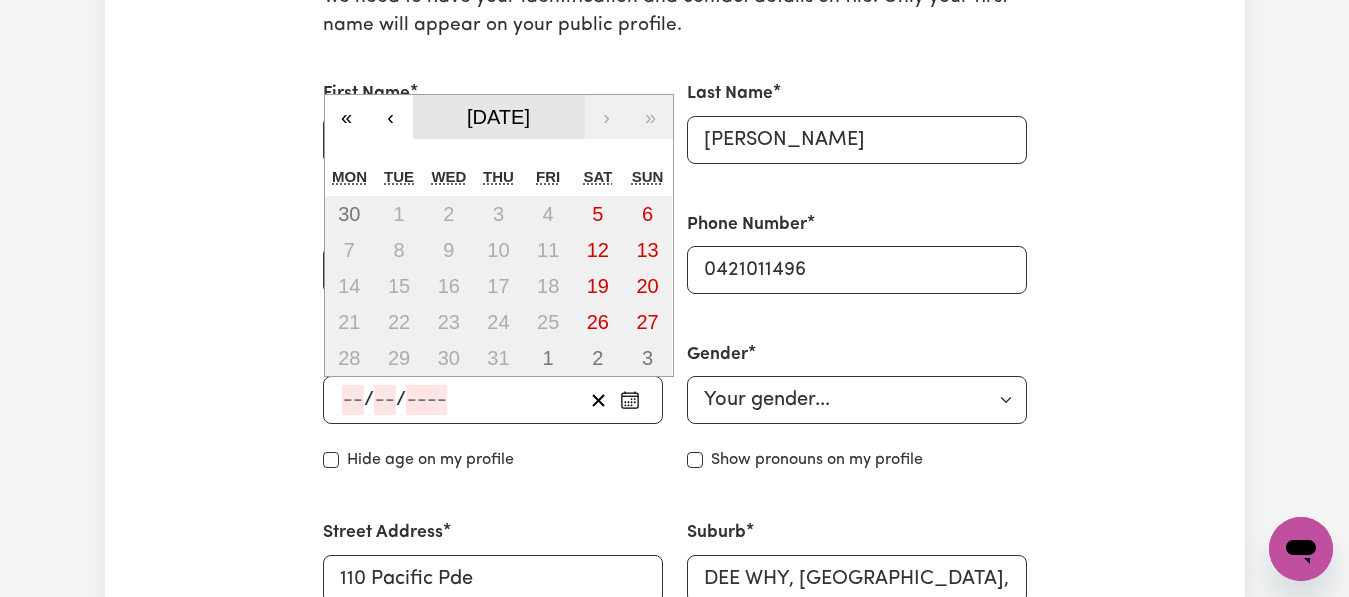 click on "[DATE]" at bounding box center [498, 117] 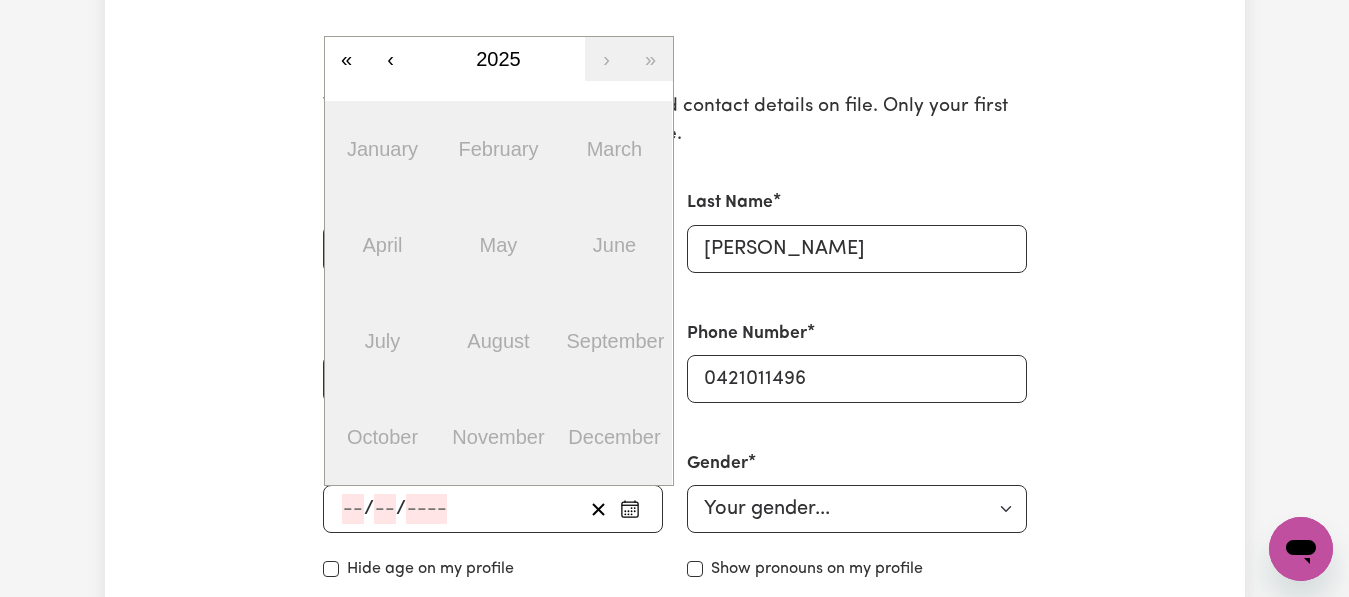 scroll, scrollTop: 440, scrollLeft: 0, axis: vertical 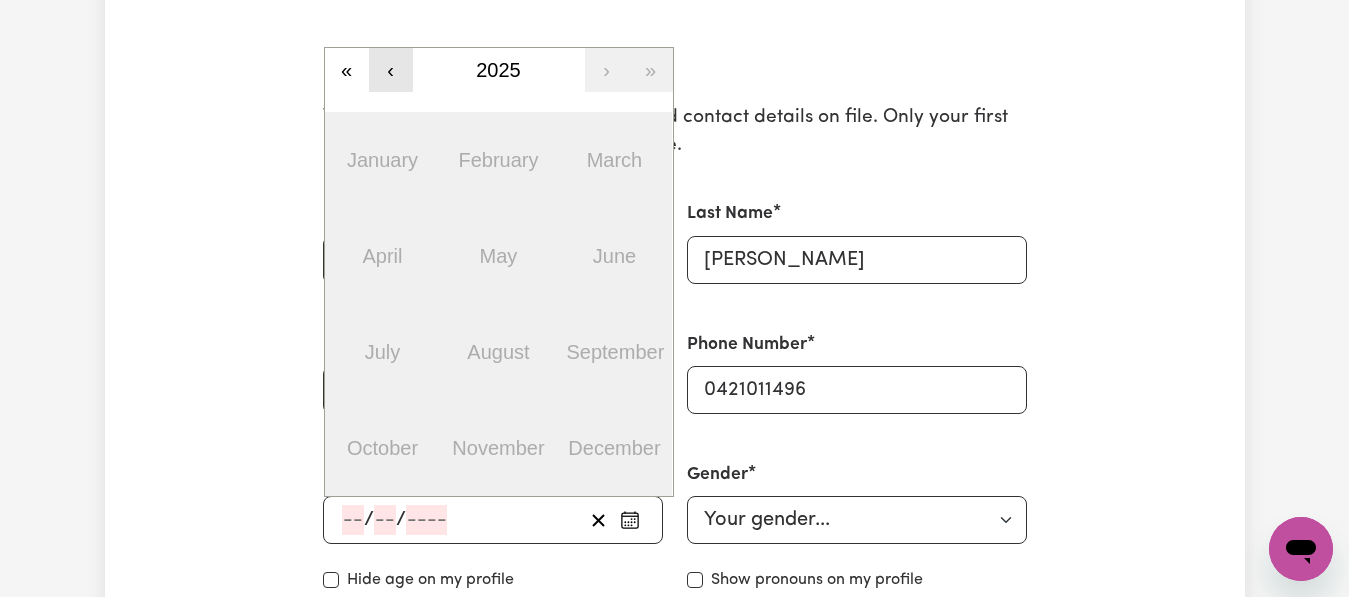 click on "‹" at bounding box center [391, 70] 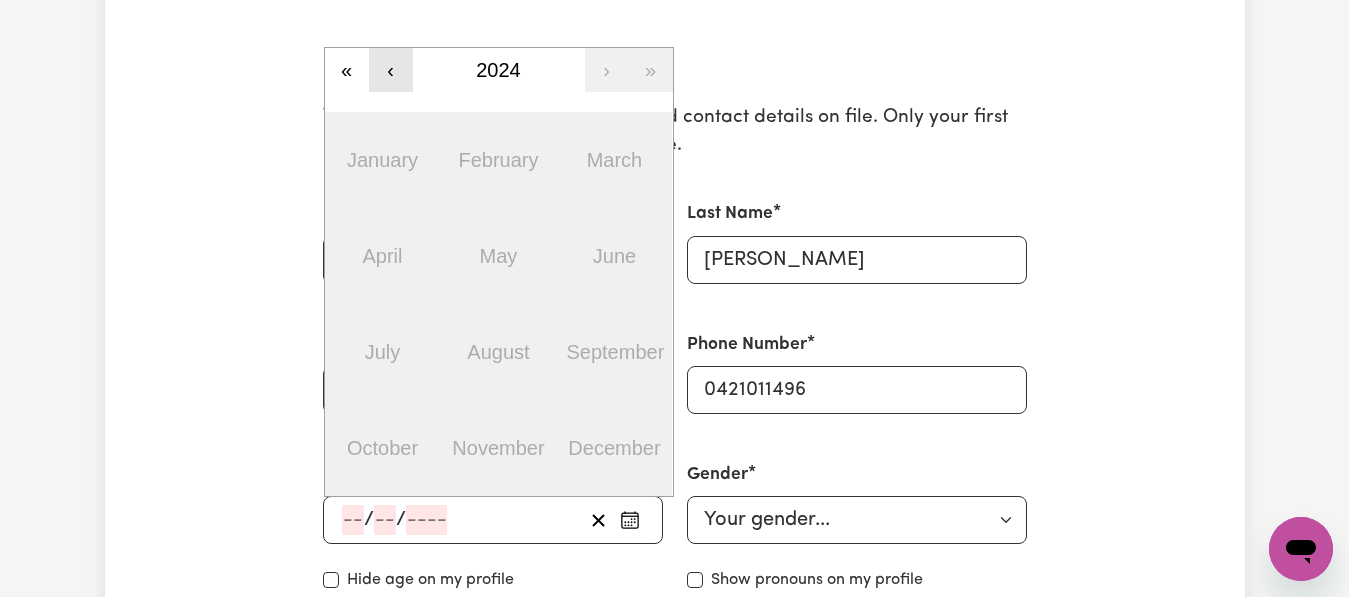 click on "‹" at bounding box center (391, 70) 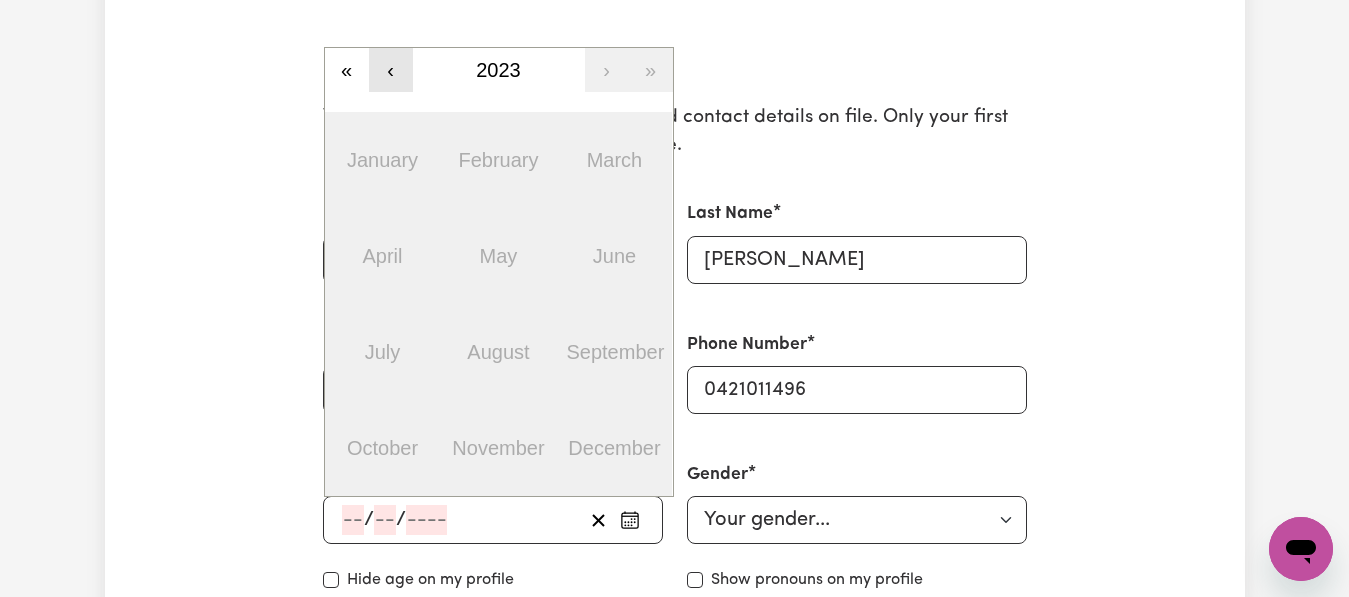 click on "‹" at bounding box center [391, 70] 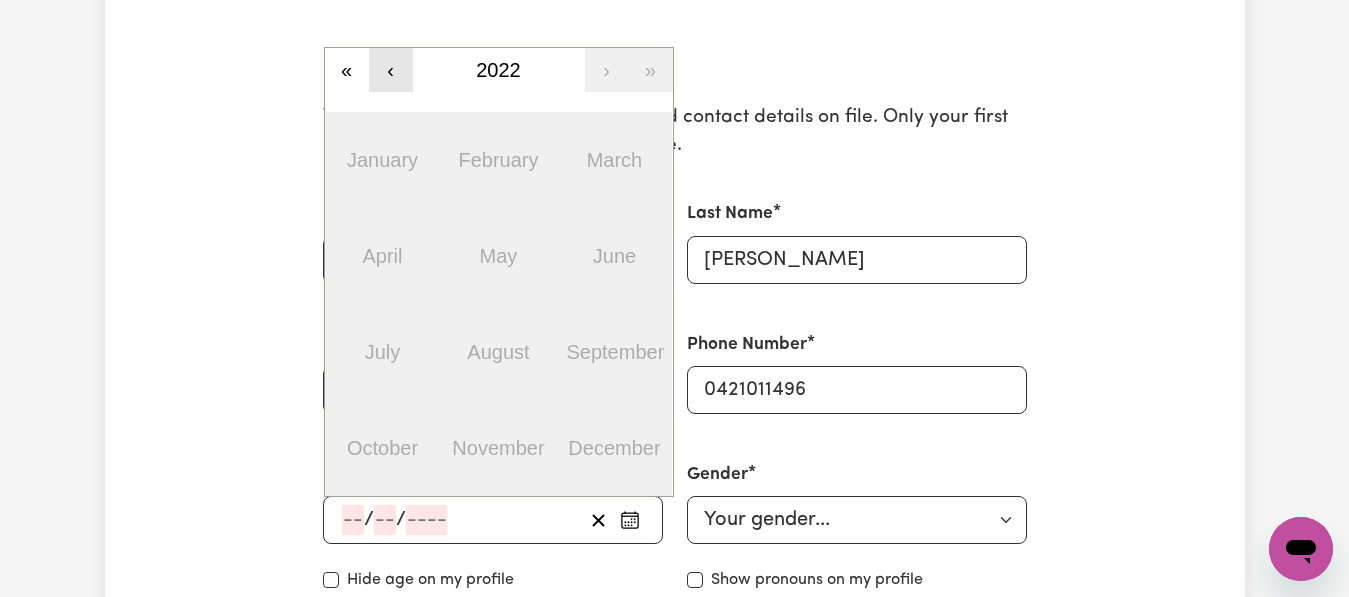 click on "‹" at bounding box center [391, 70] 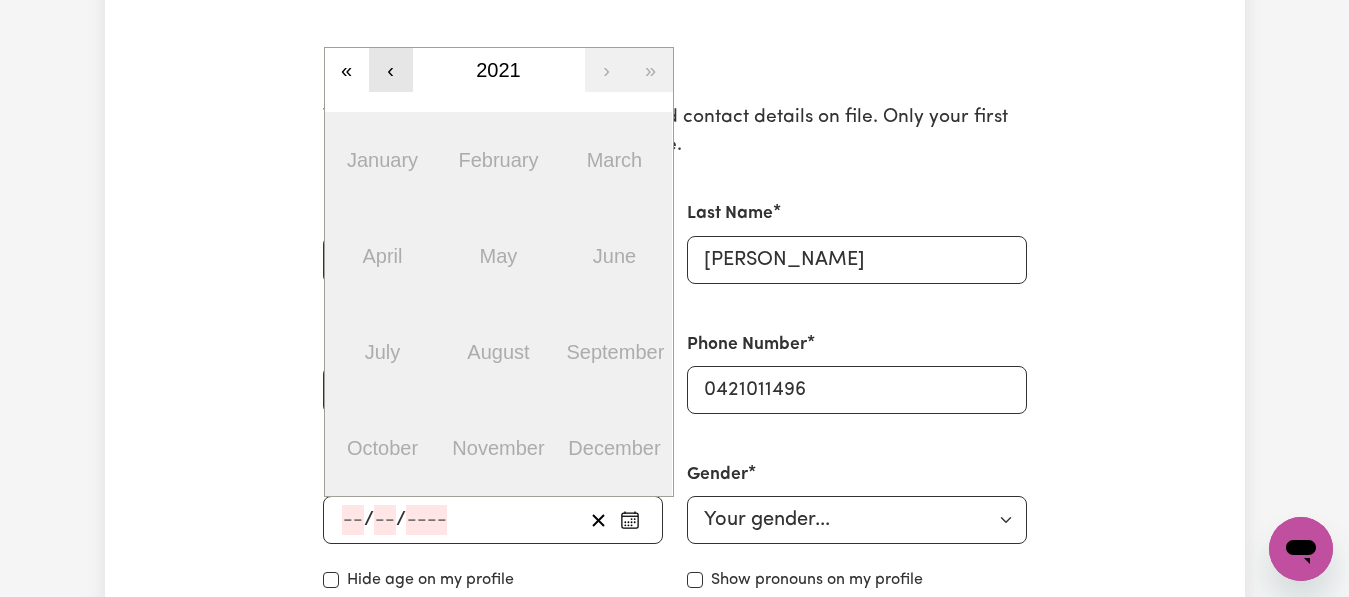 click on "‹" at bounding box center [391, 70] 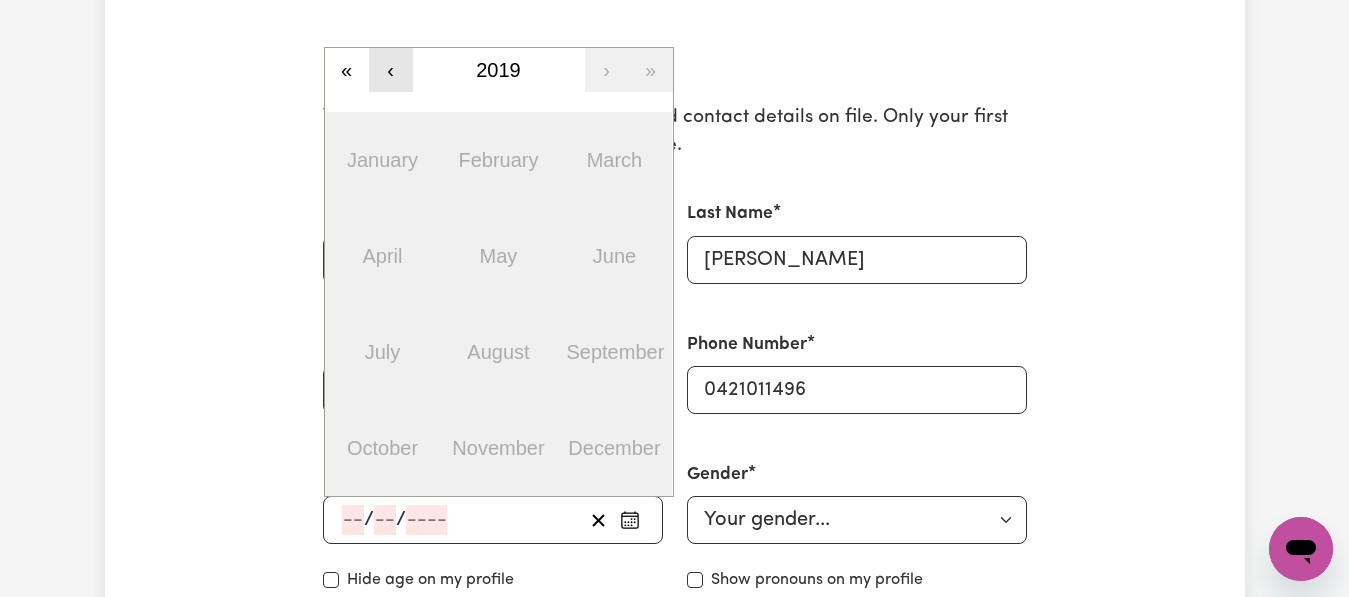 click on "‹" at bounding box center [391, 70] 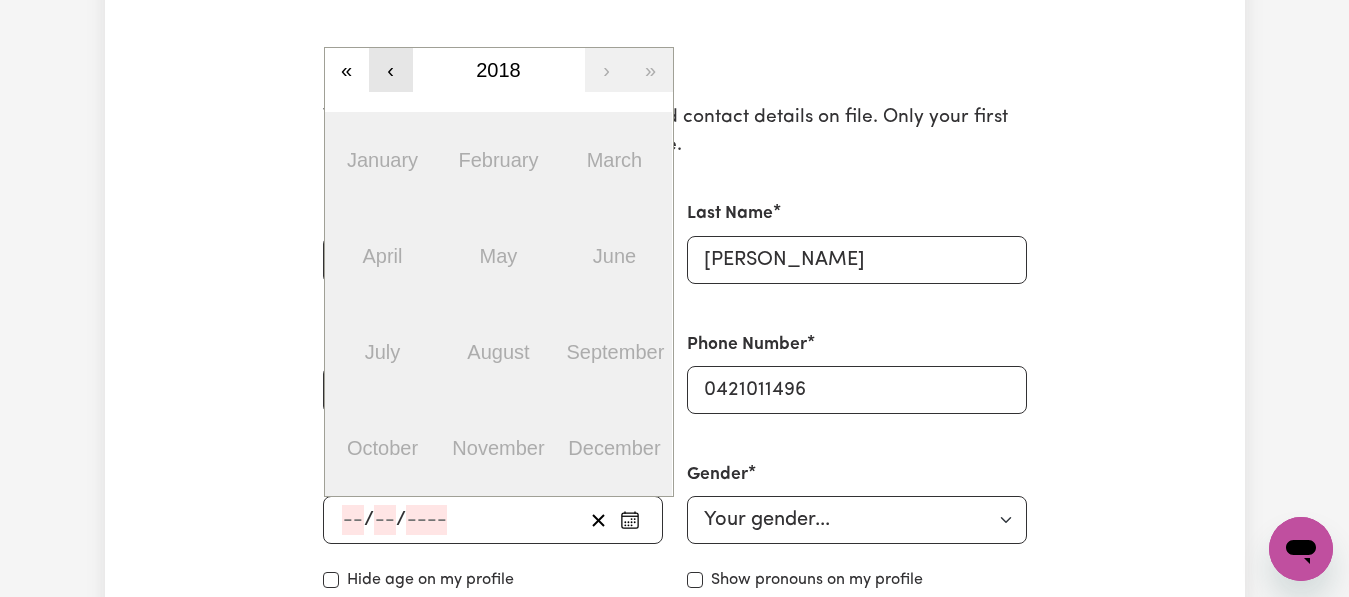 click on "‹" at bounding box center [391, 70] 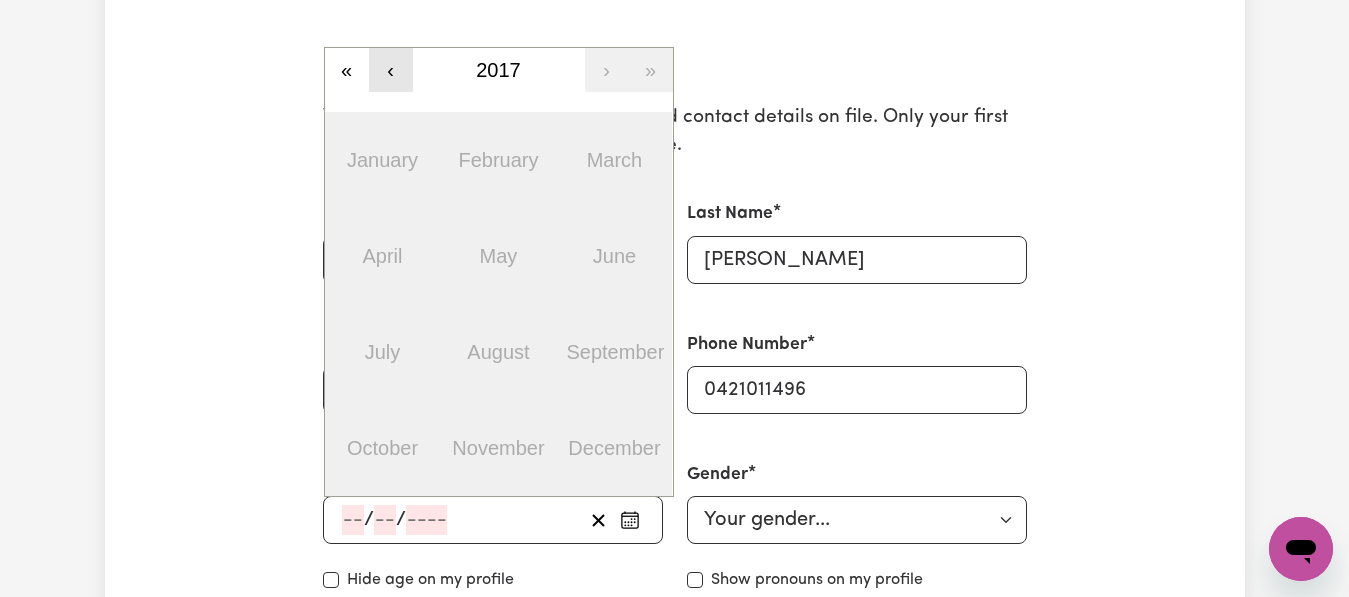 click on "‹" at bounding box center (391, 70) 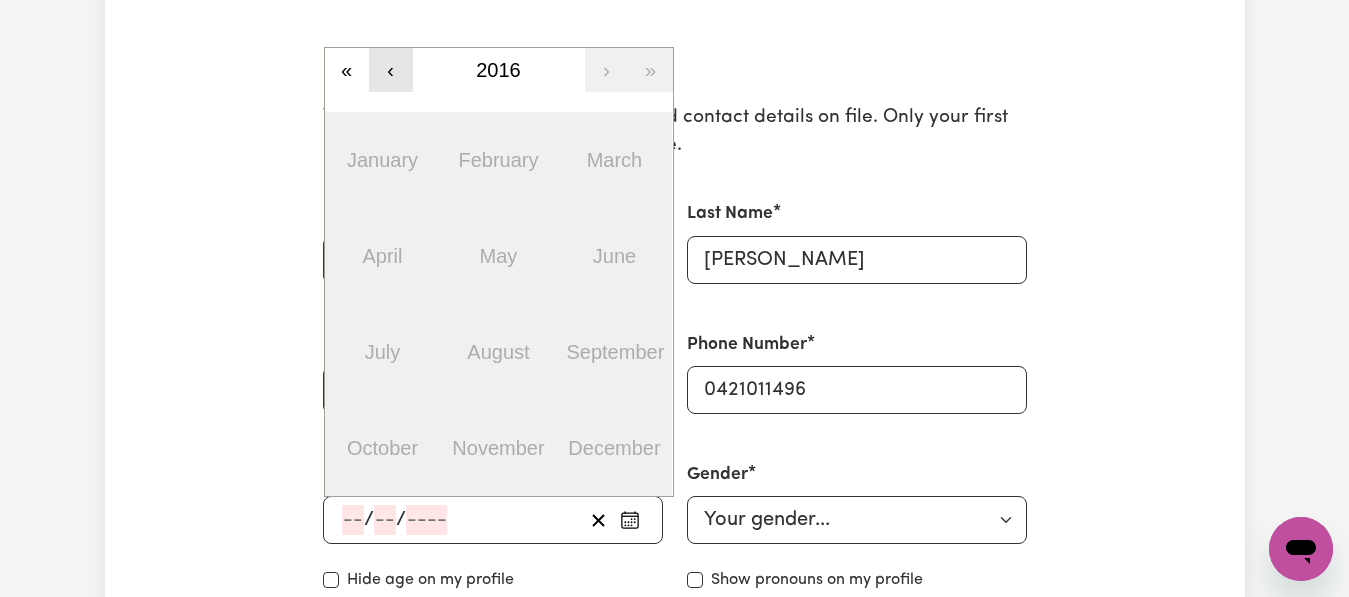 click on "‹" at bounding box center [391, 70] 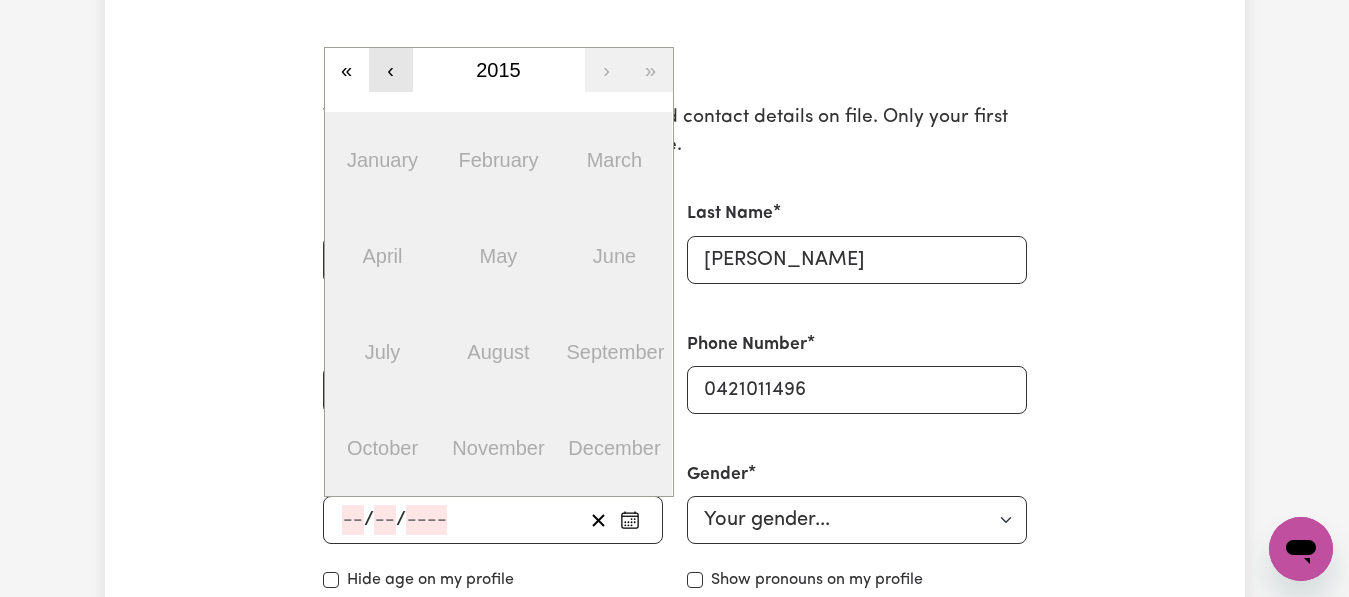 click on "‹" at bounding box center [391, 70] 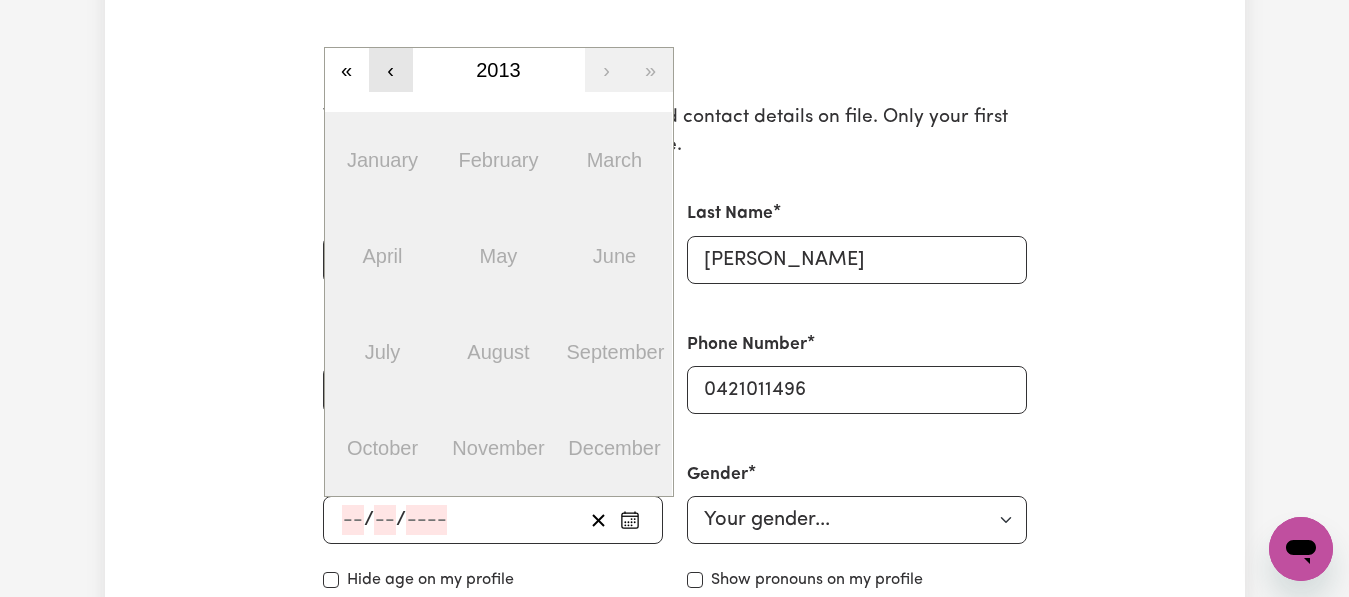 click on "‹" at bounding box center (391, 70) 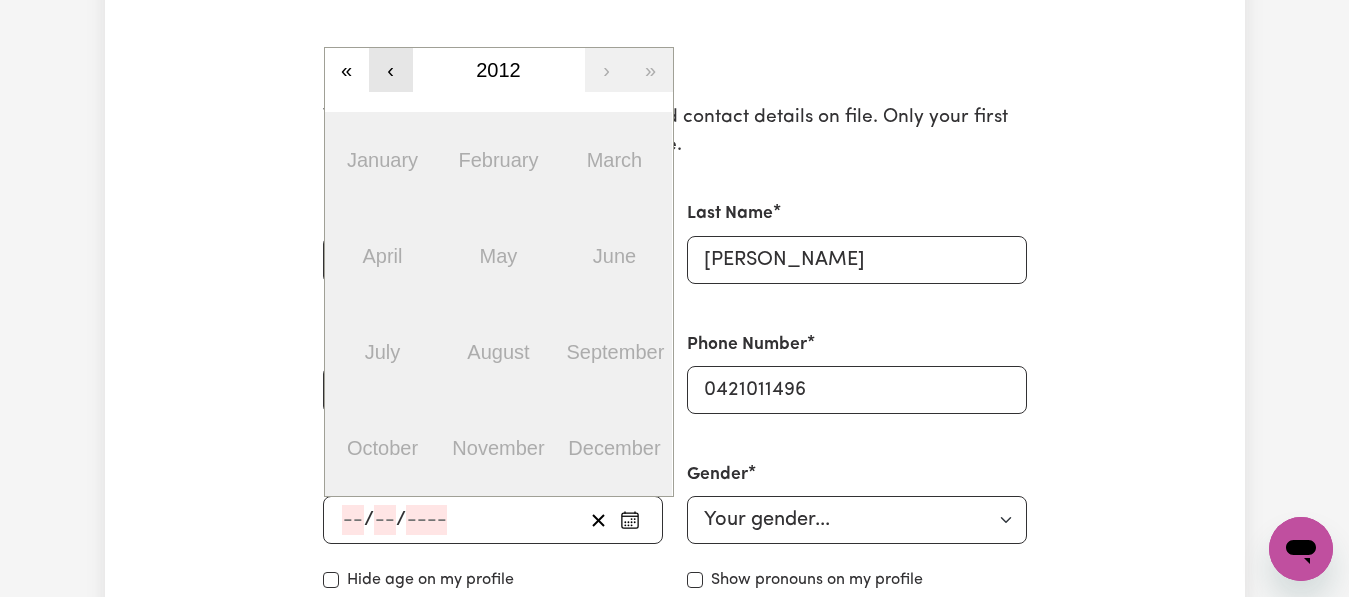 click on "‹" at bounding box center [391, 70] 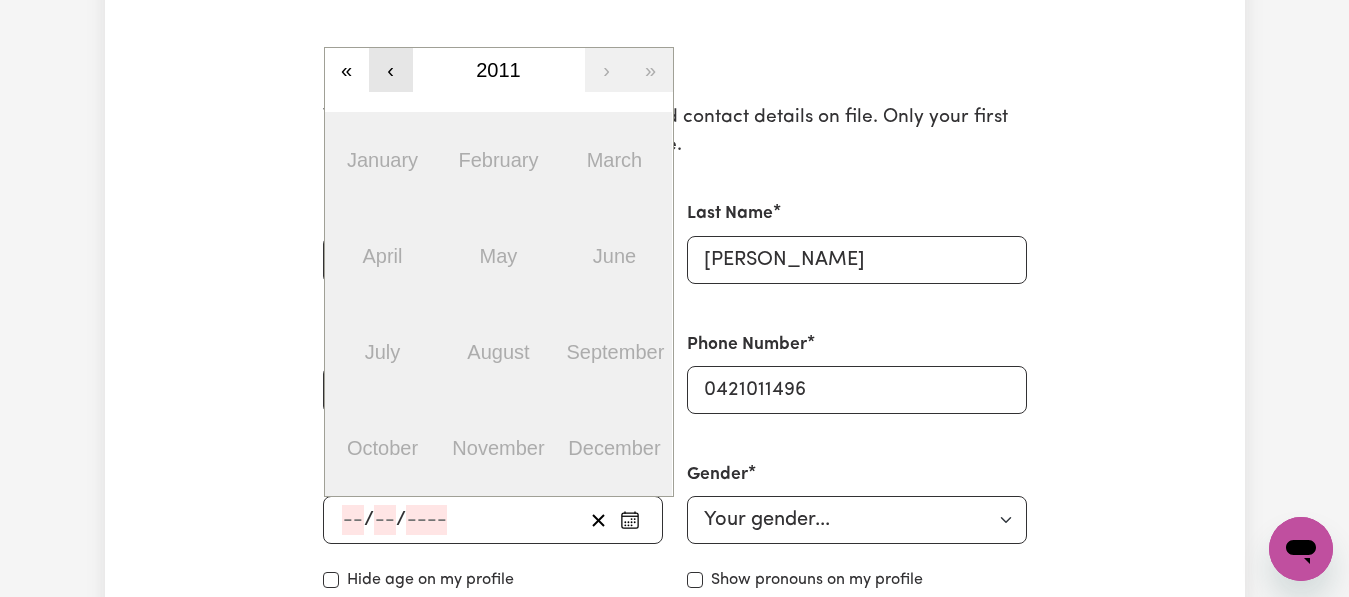 click on "‹" at bounding box center [391, 70] 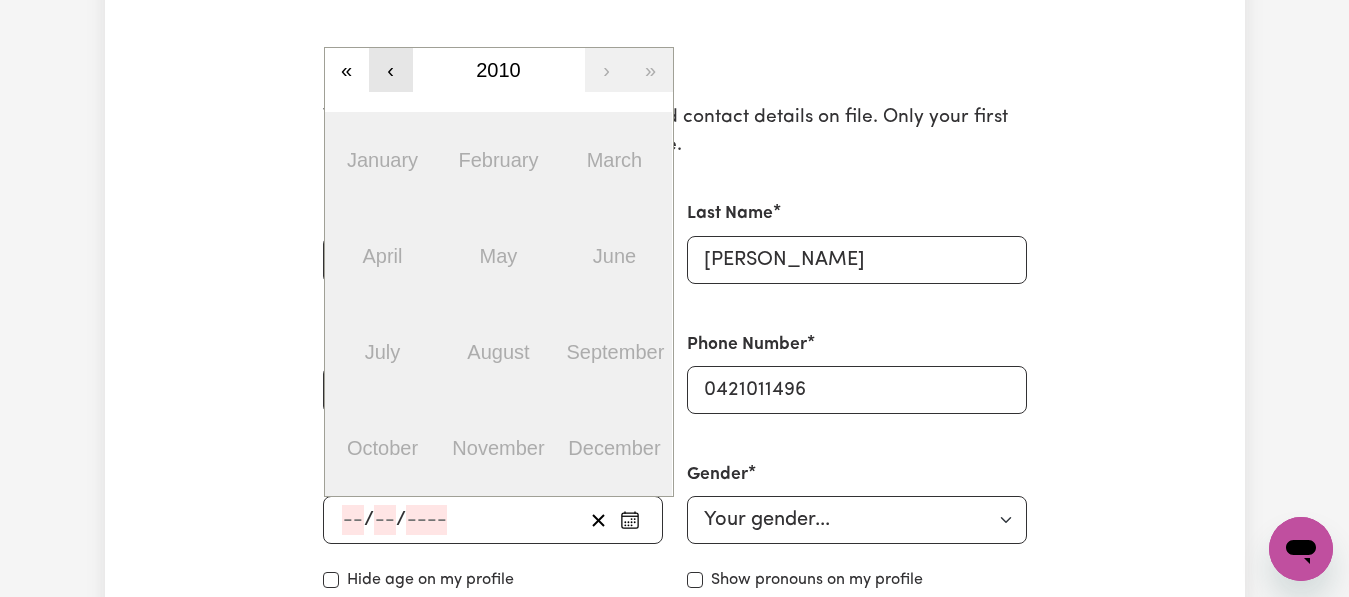 click on "‹" at bounding box center [391, 70] 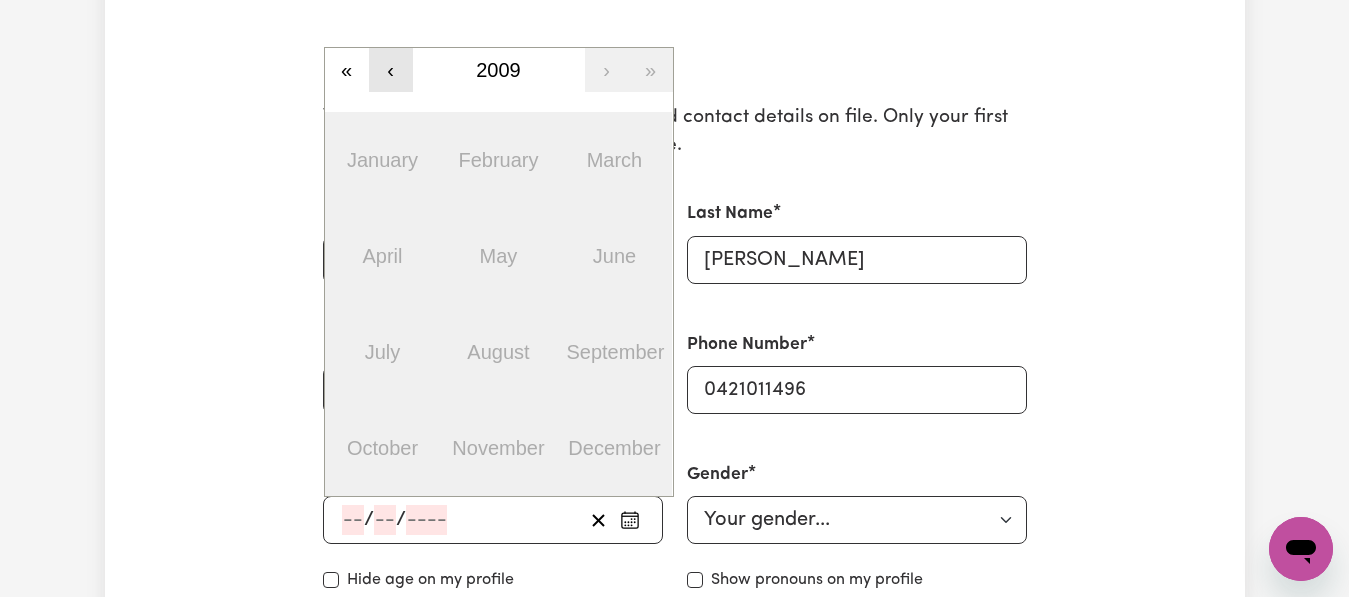 click on "‹" at bounding box center (391, 70) 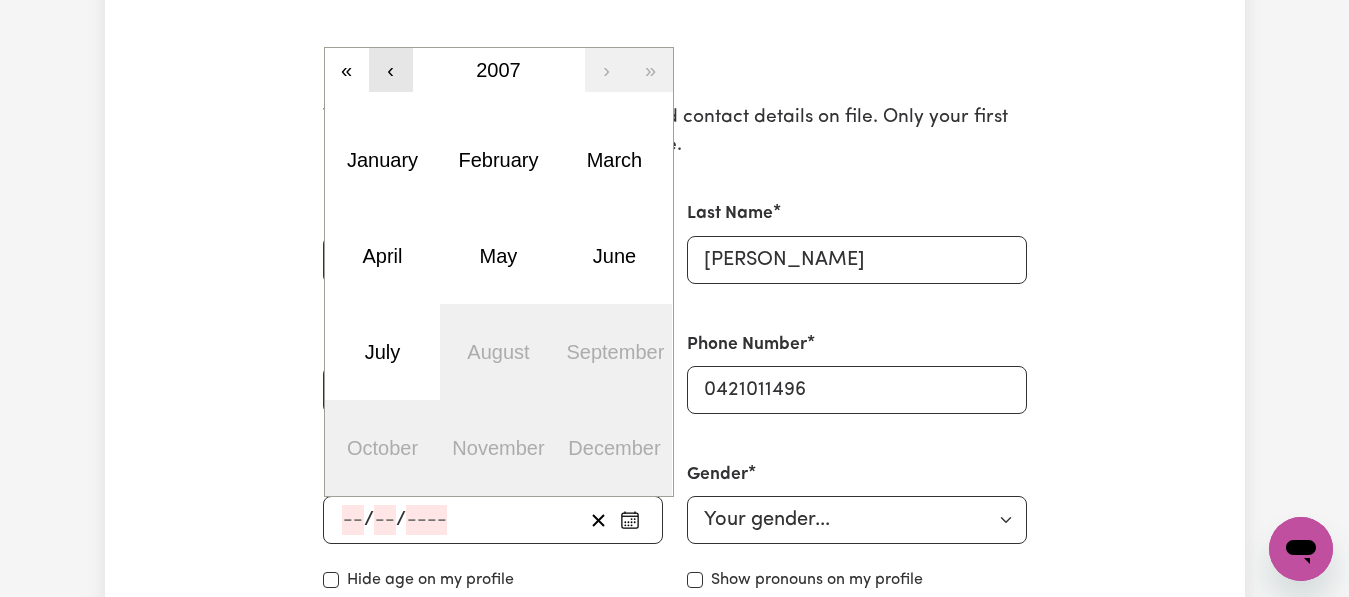 click on "‹" at bounding box center (391, 70) 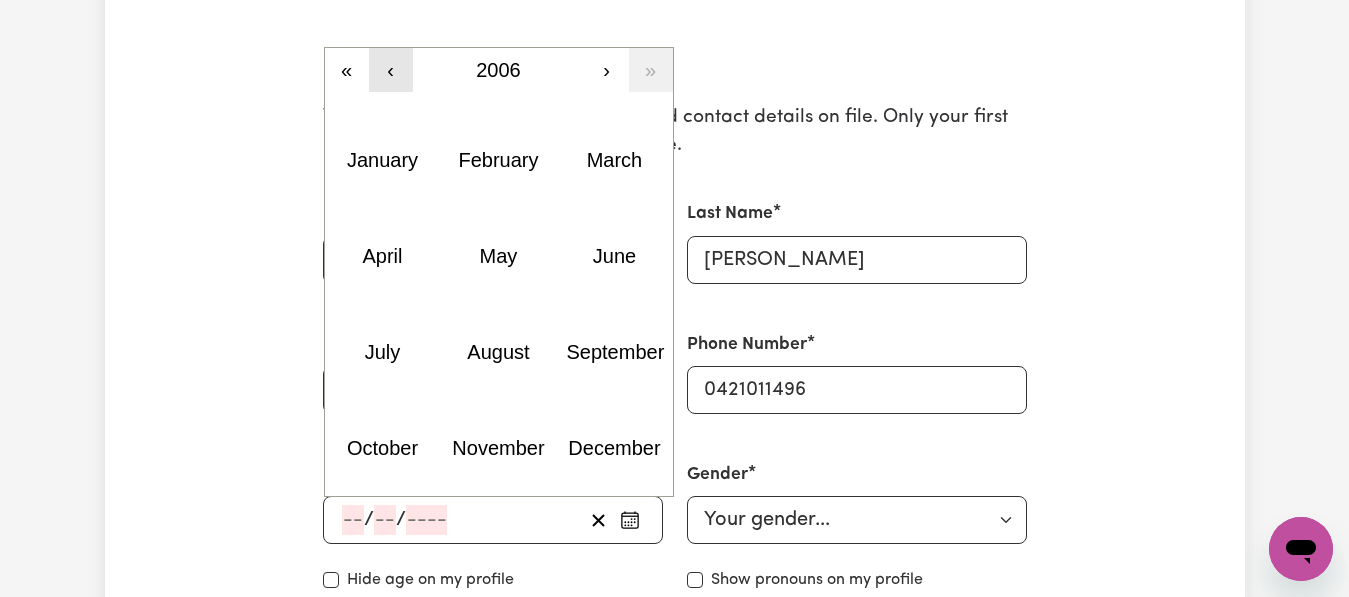 click on "‹" at bounding box center [391, 70] 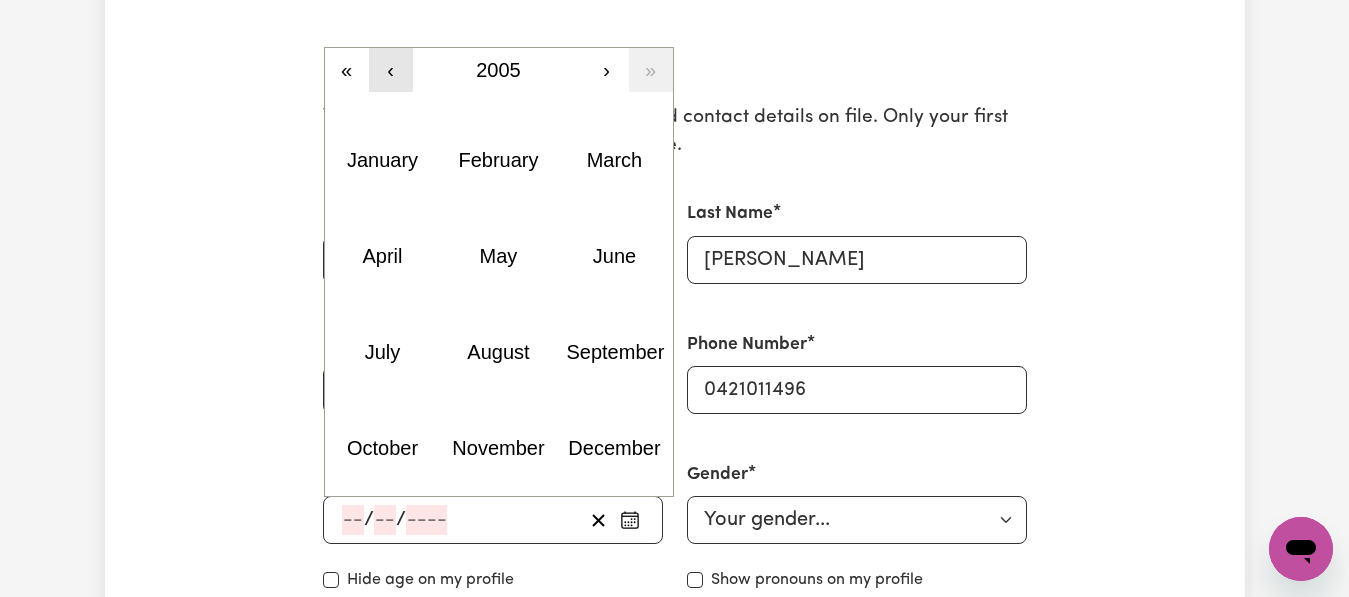 click on "‹" at bounding box center (391, 70) 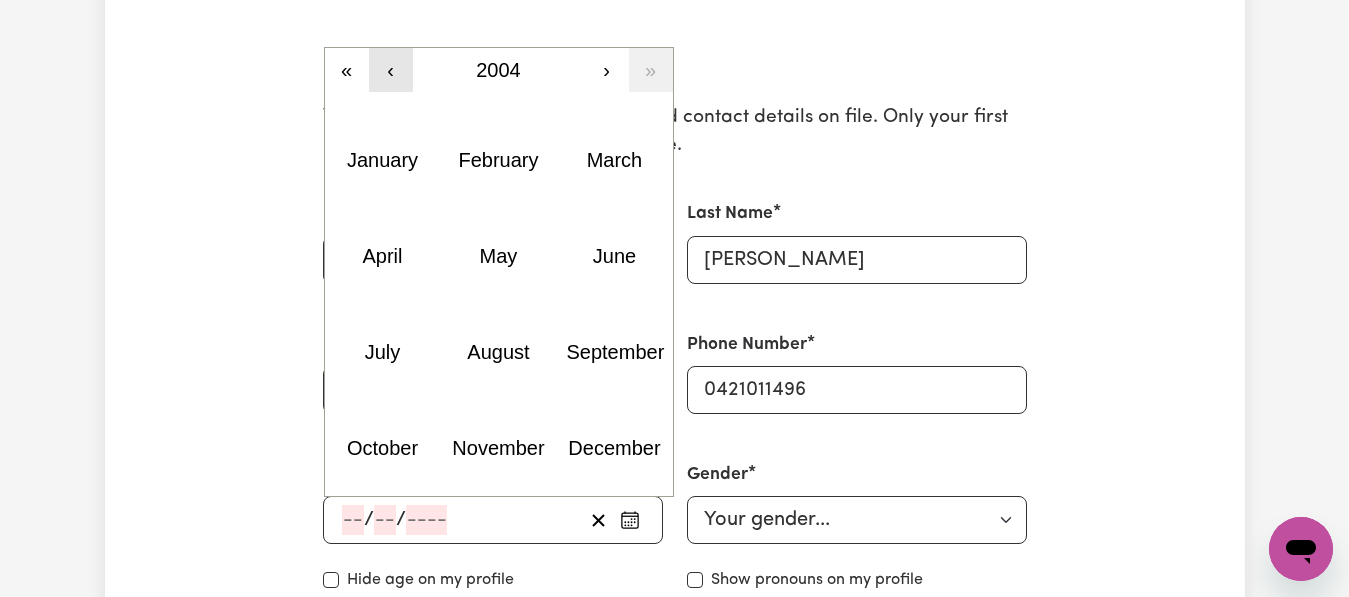 click on "‹" at bounding box center [391, 70] 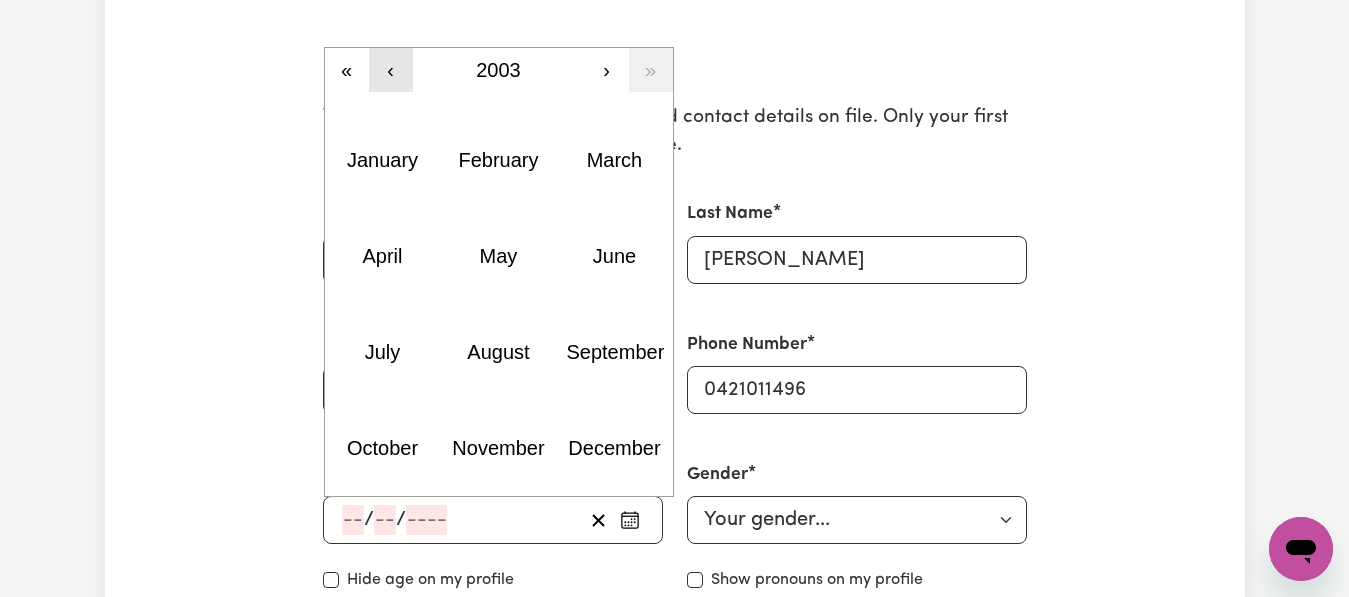 click on "‹" at bounding box center (391, 70) 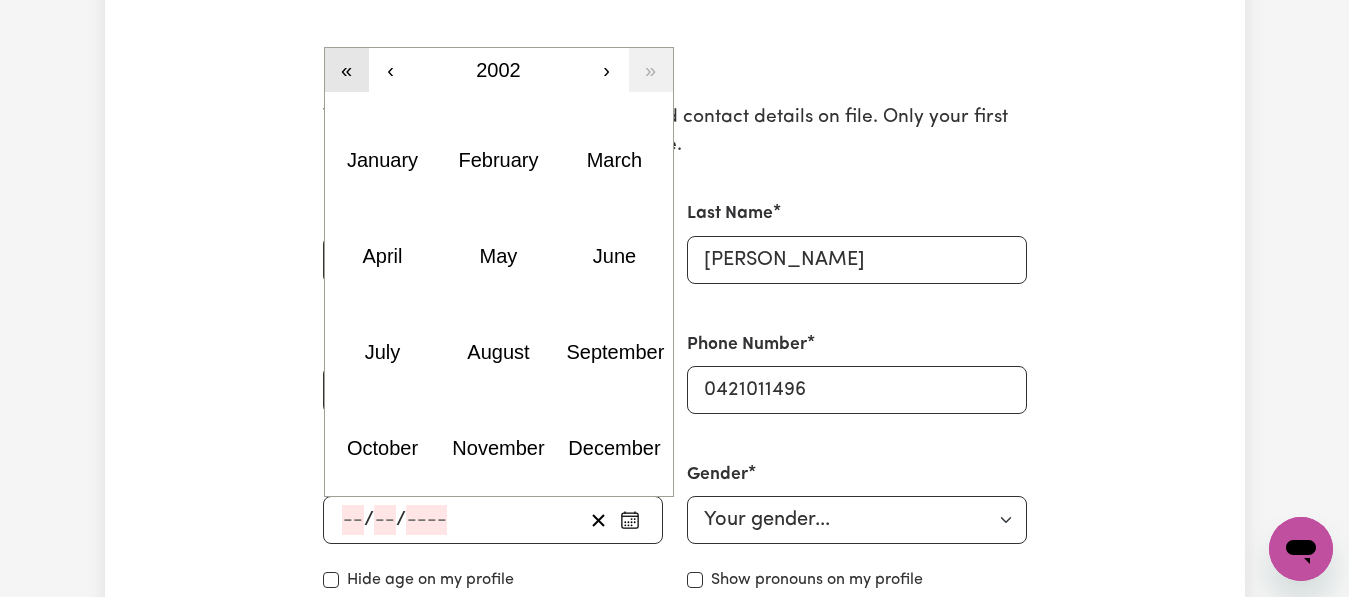 click on "«" at bounding box center [347, 70] 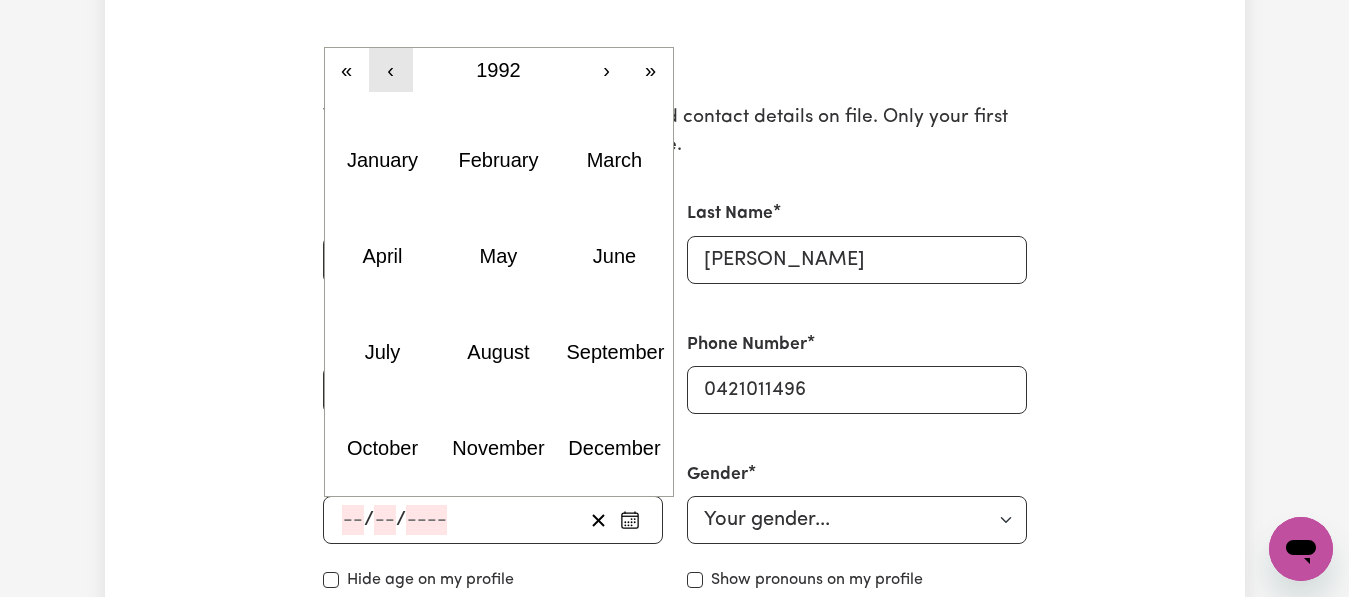 click on "‹" at bounding box center (391, 70) 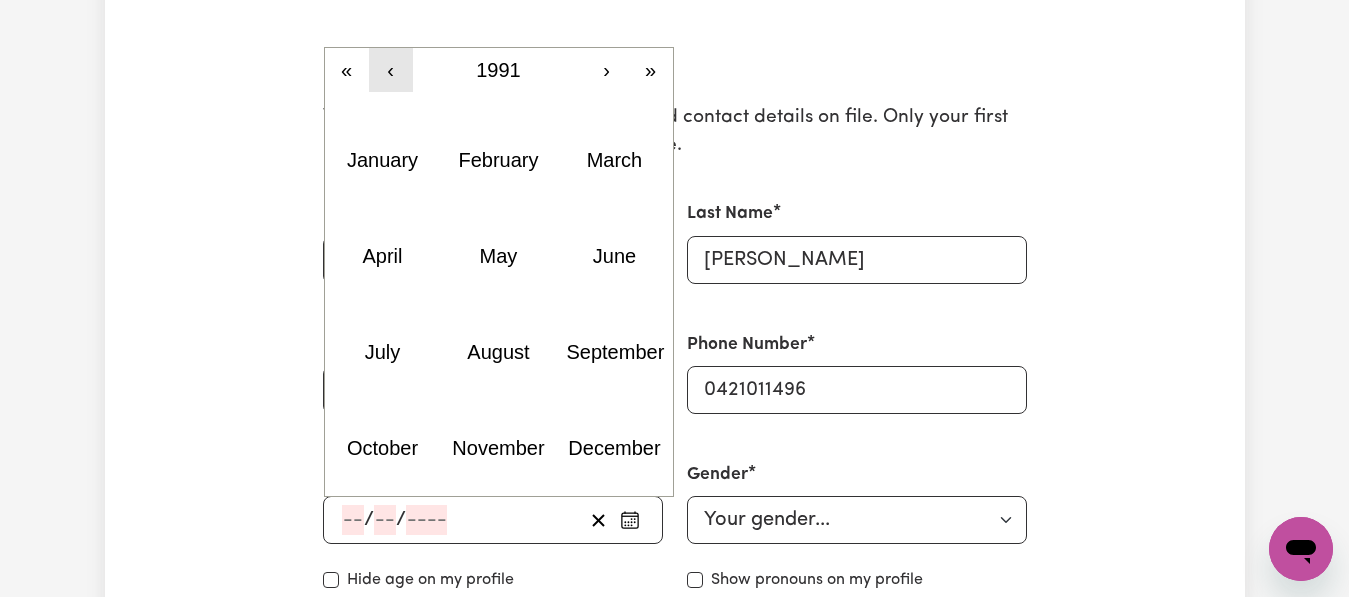 click on "‹" at bounding box center (391, 70) 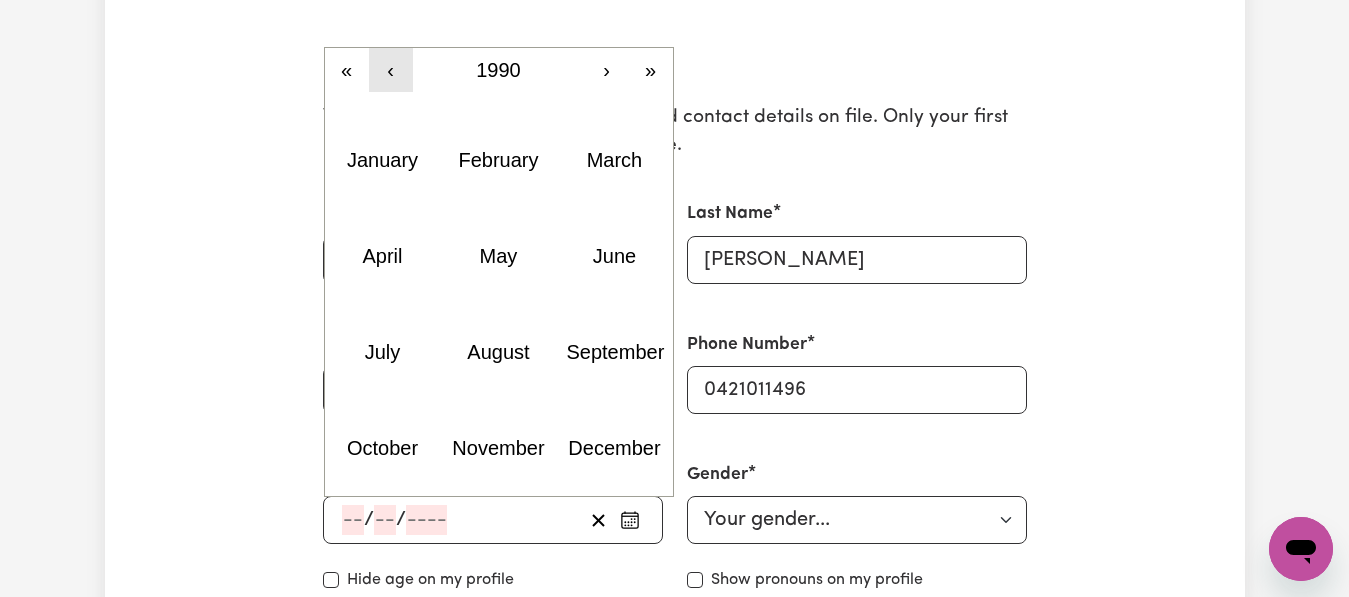 click on "‹" at bounding box center (391, 70) 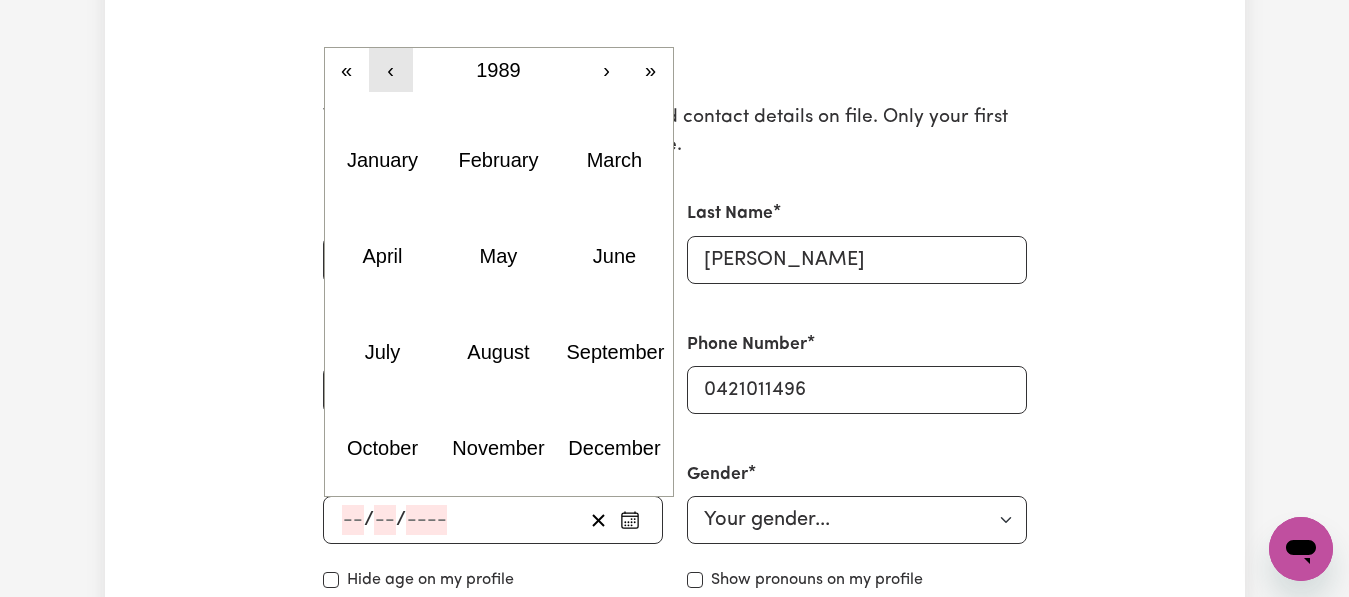 click on "‹" at bounding box center (391, 70) 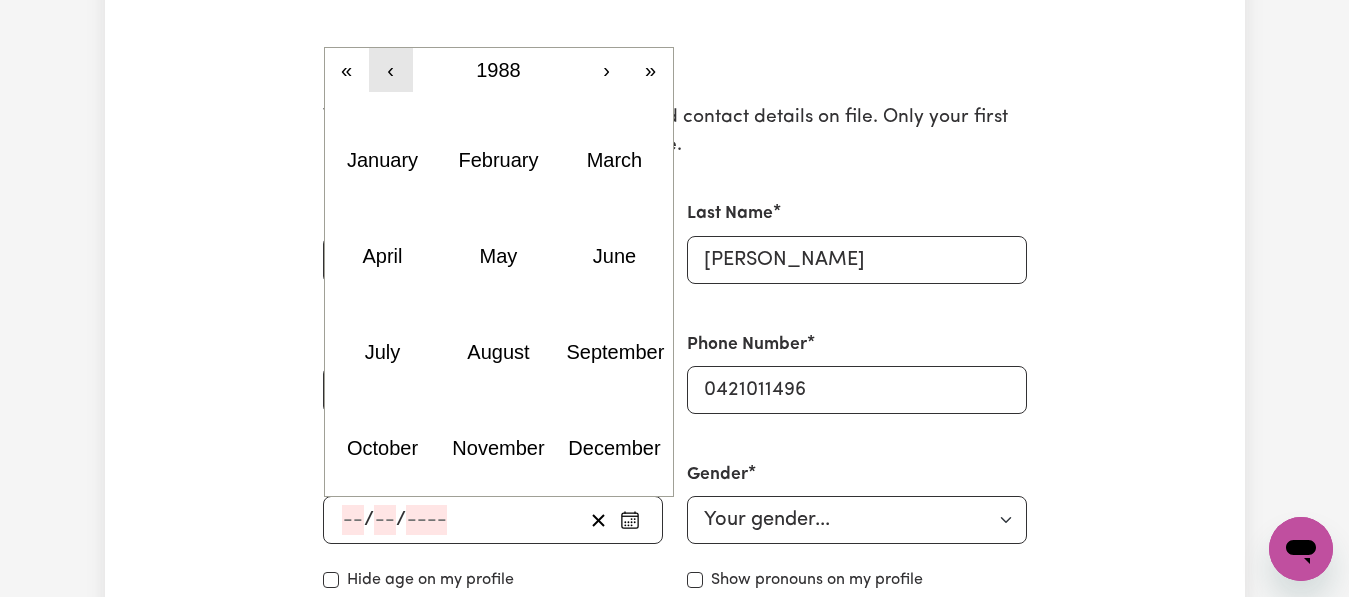 click on "‹" at bounding box center [391, 70] 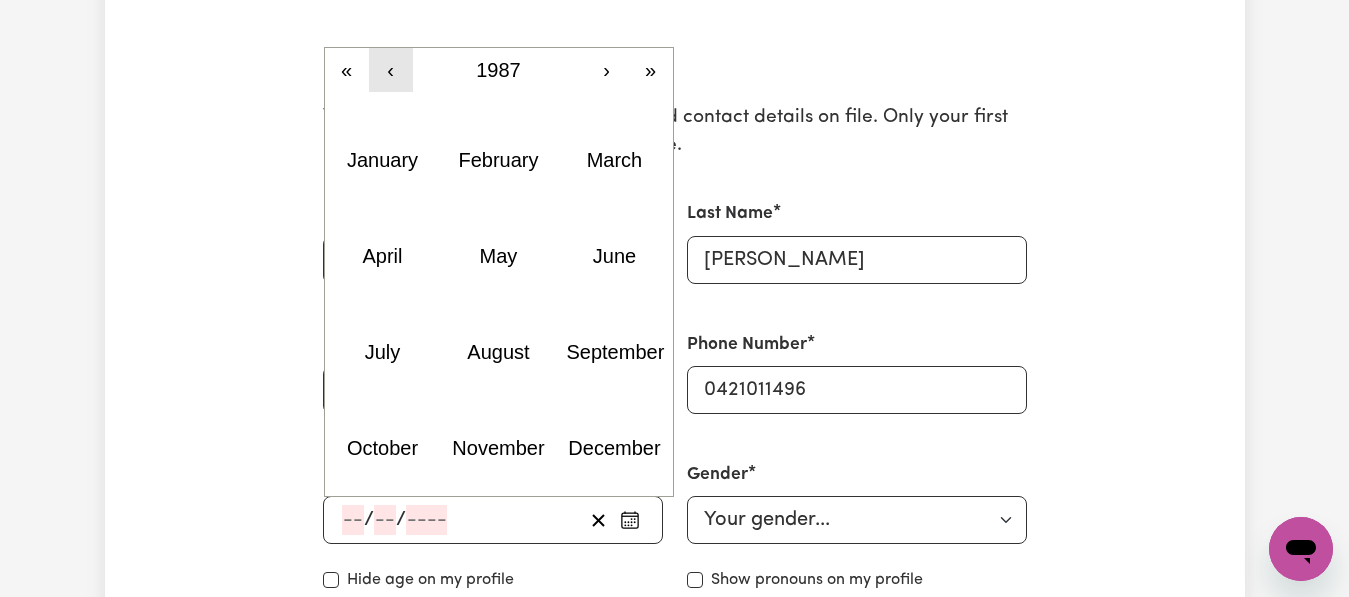 click on "‹" at bounding box center (391, 70) 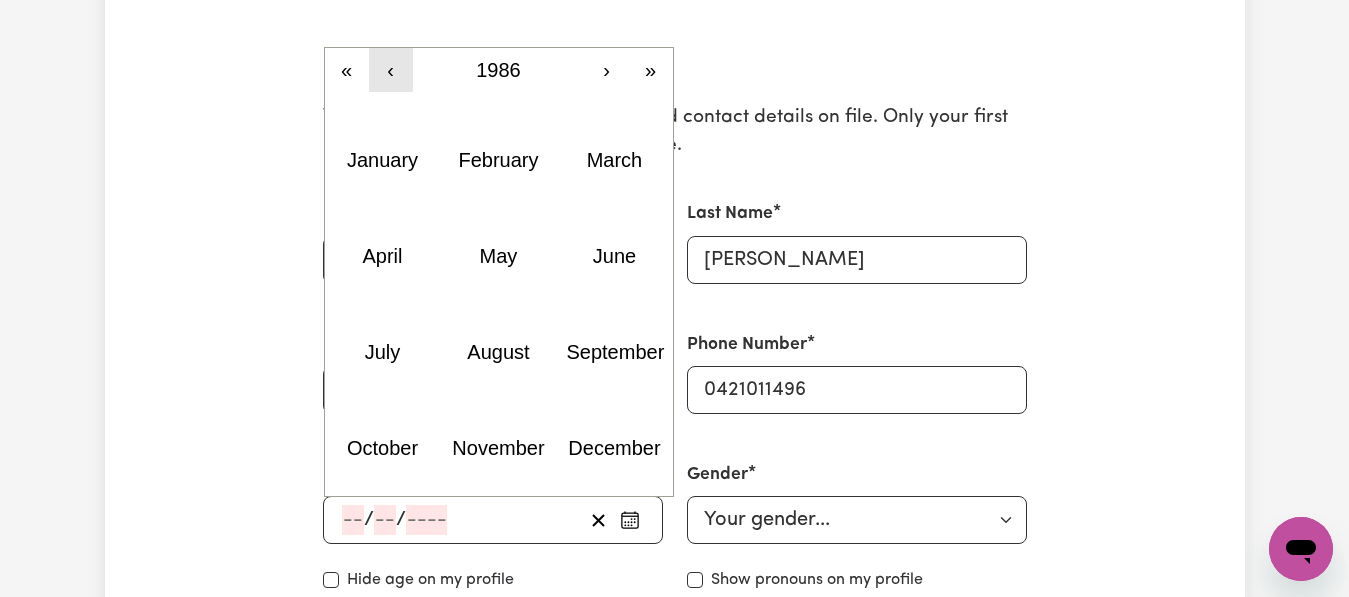 click on "‹" at bounding box center [391, 70] 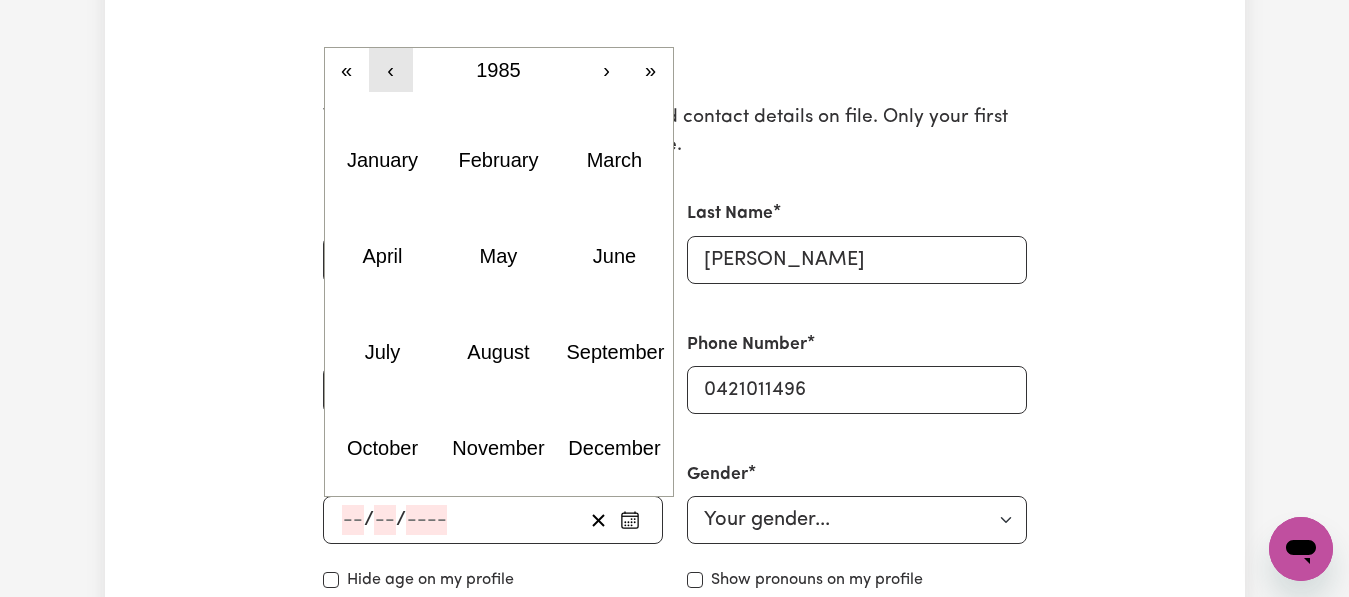 click on "‹" at bounding box center (391, 70) 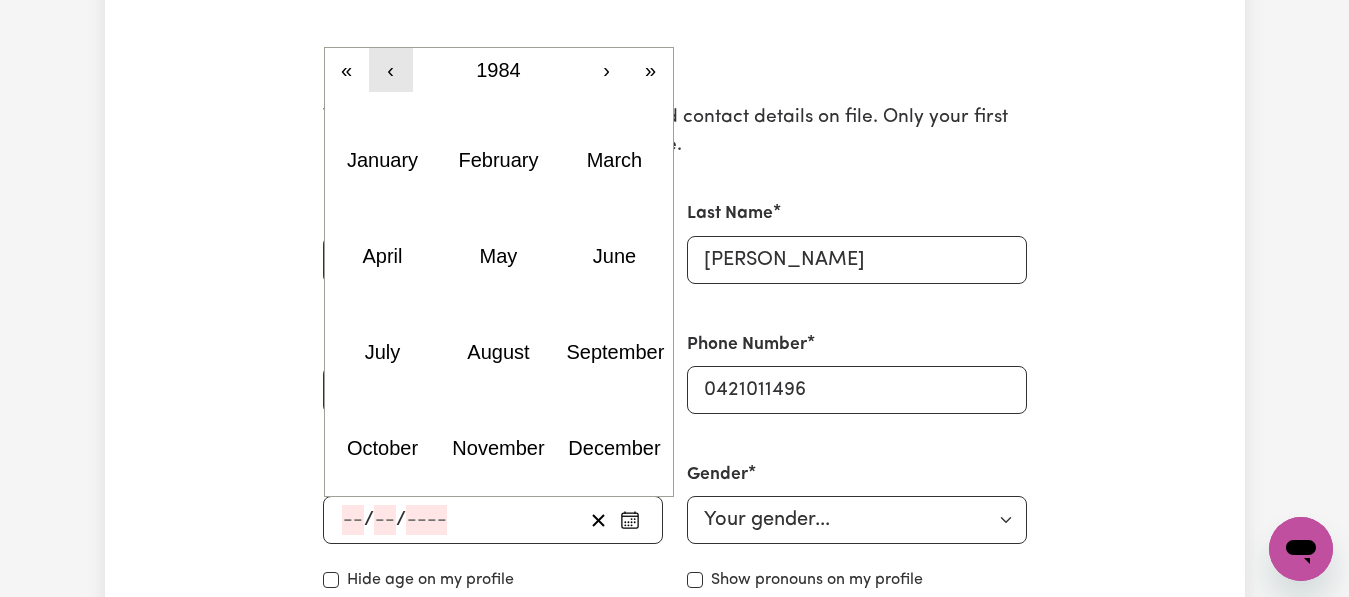 click on "‹" at bounding box center (391, 70) 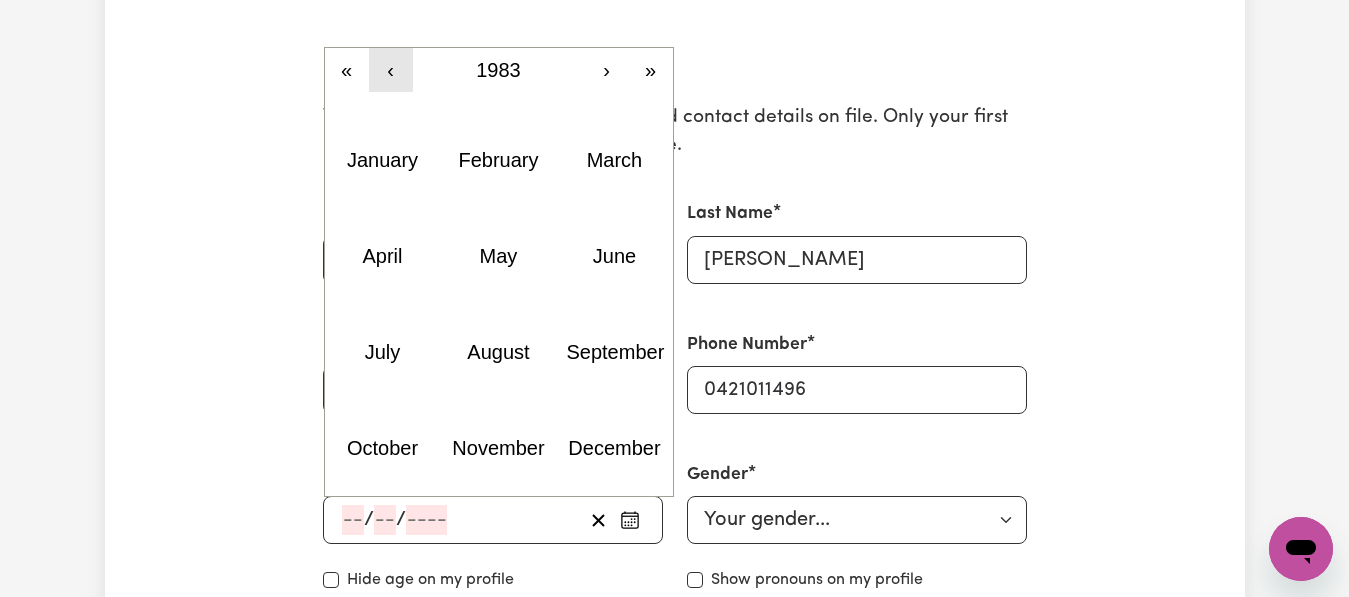 click on "‹" at bounding box center (391, 70) 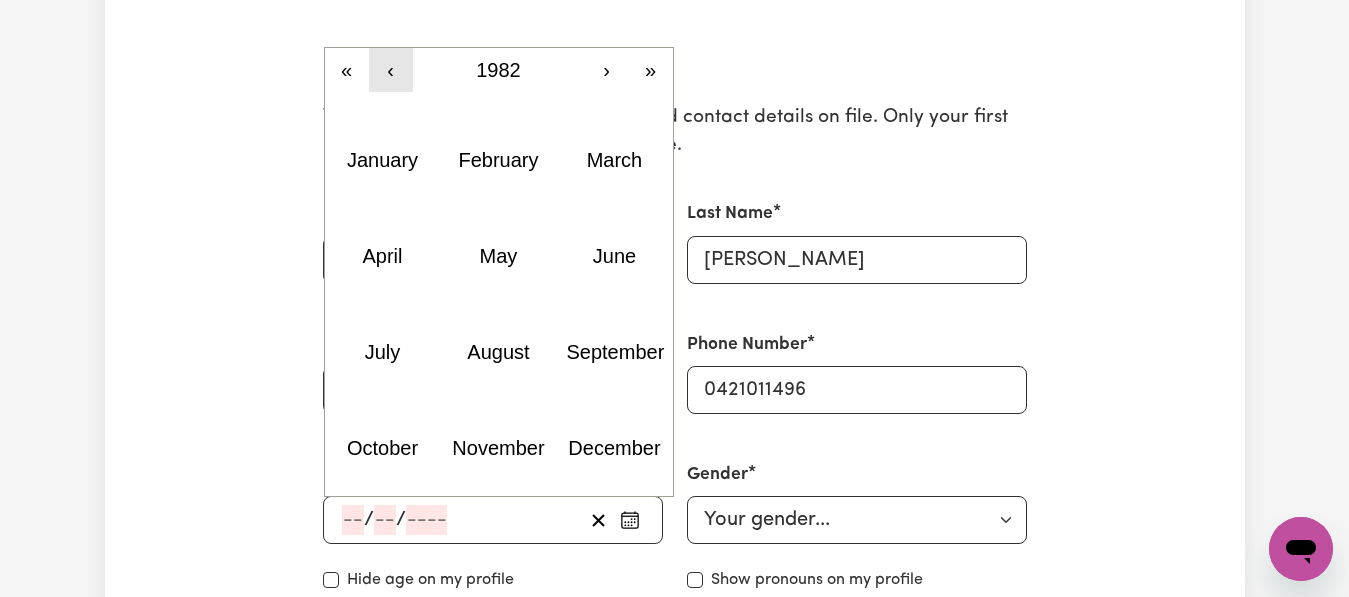 click on "‹" at bounding box center (391, 70) 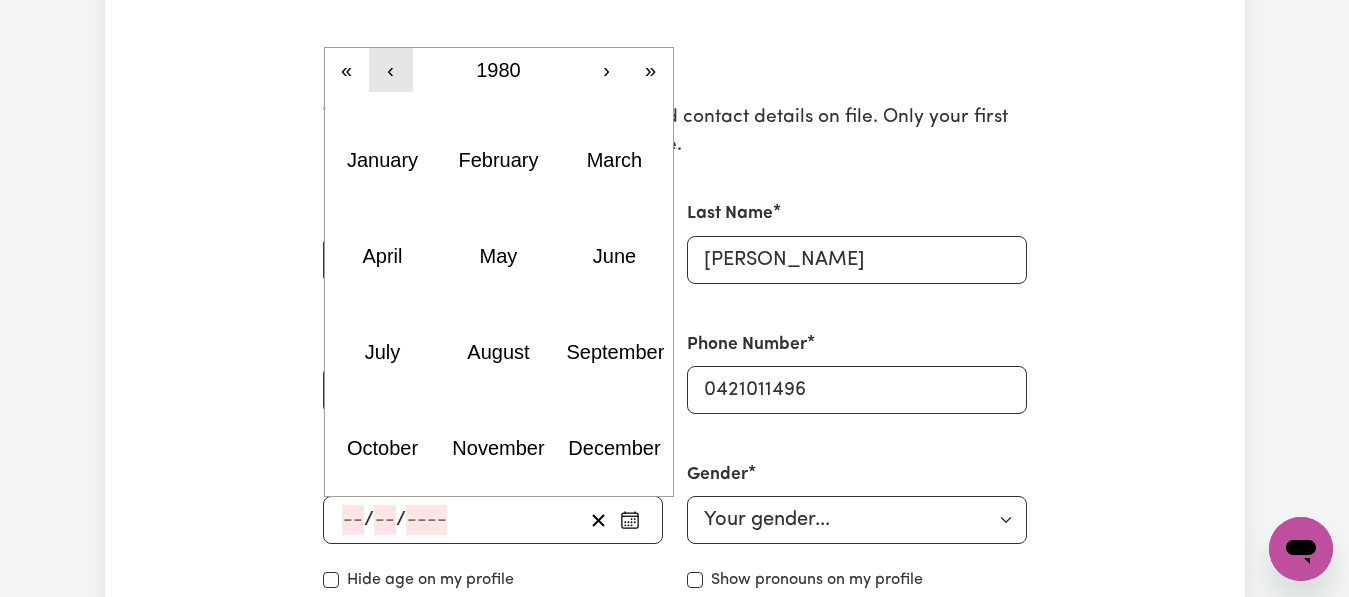 click on "‹" at bounding box center (391, 70) 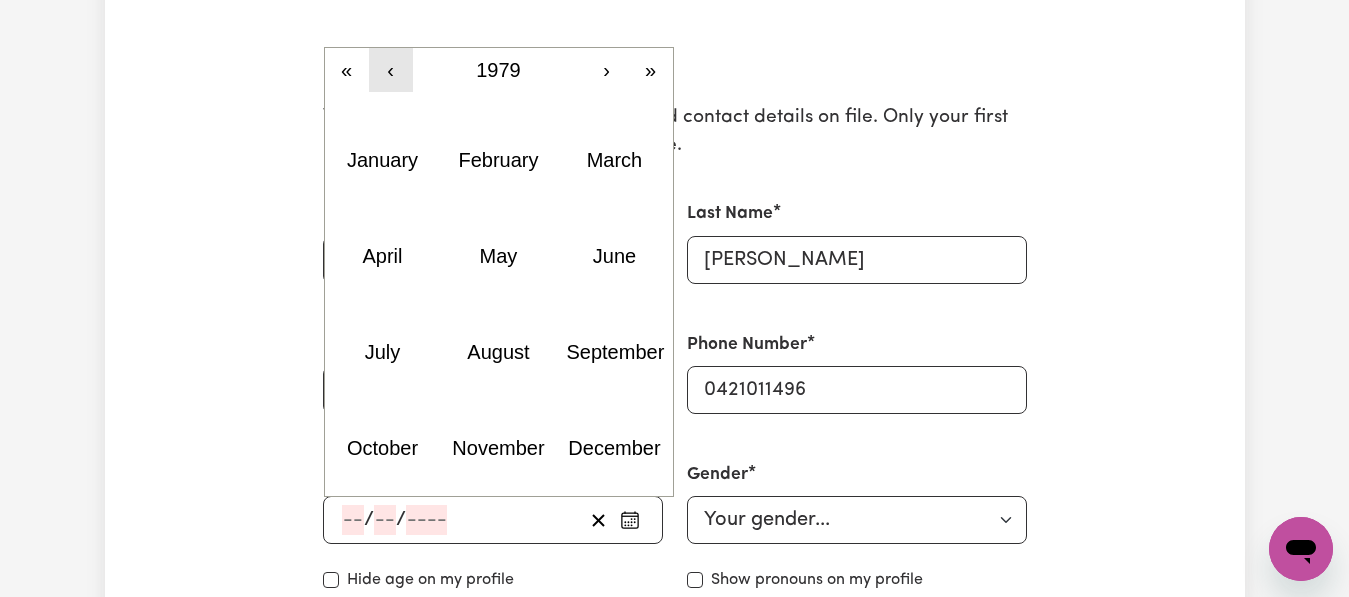 click on "‹" at bounding box center (391, 70) 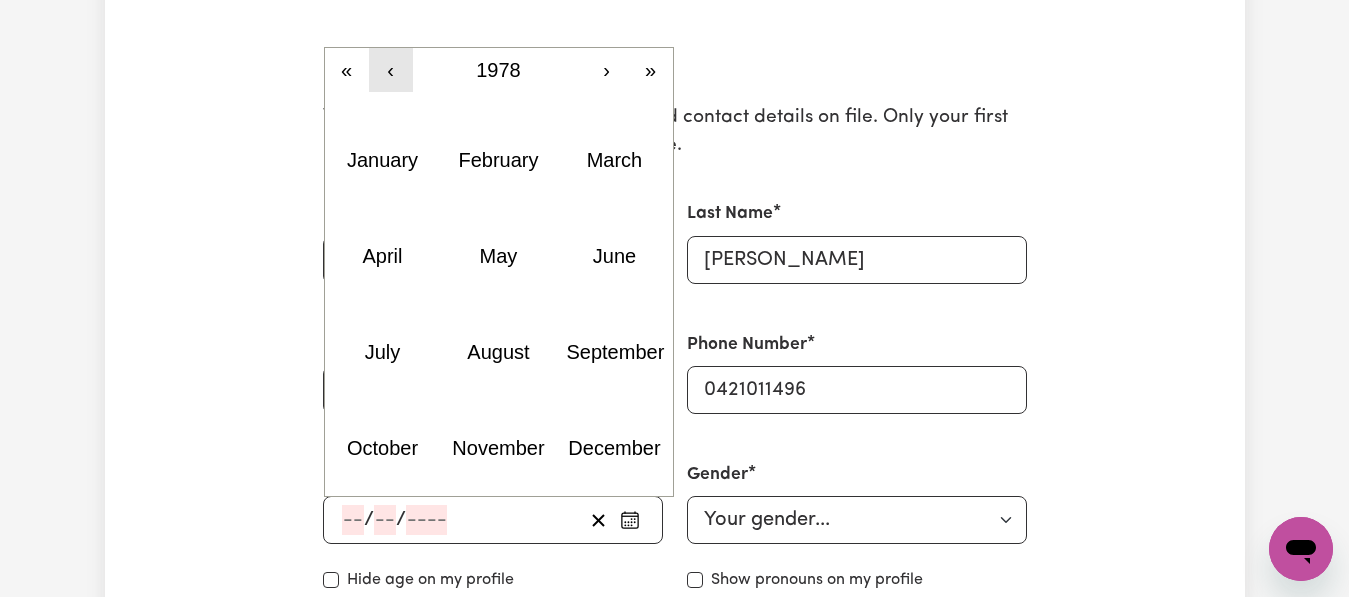 click on "‹" at bounding box center [391, 70] 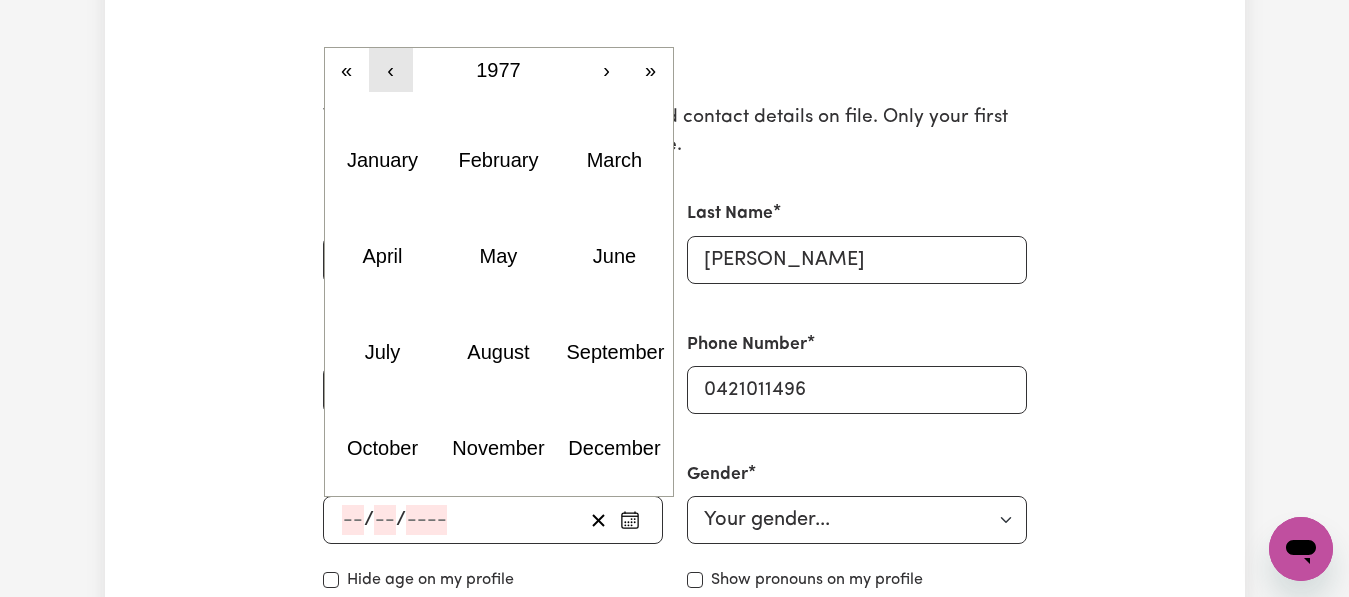 click on "‹" at bounding box center [391, 70] 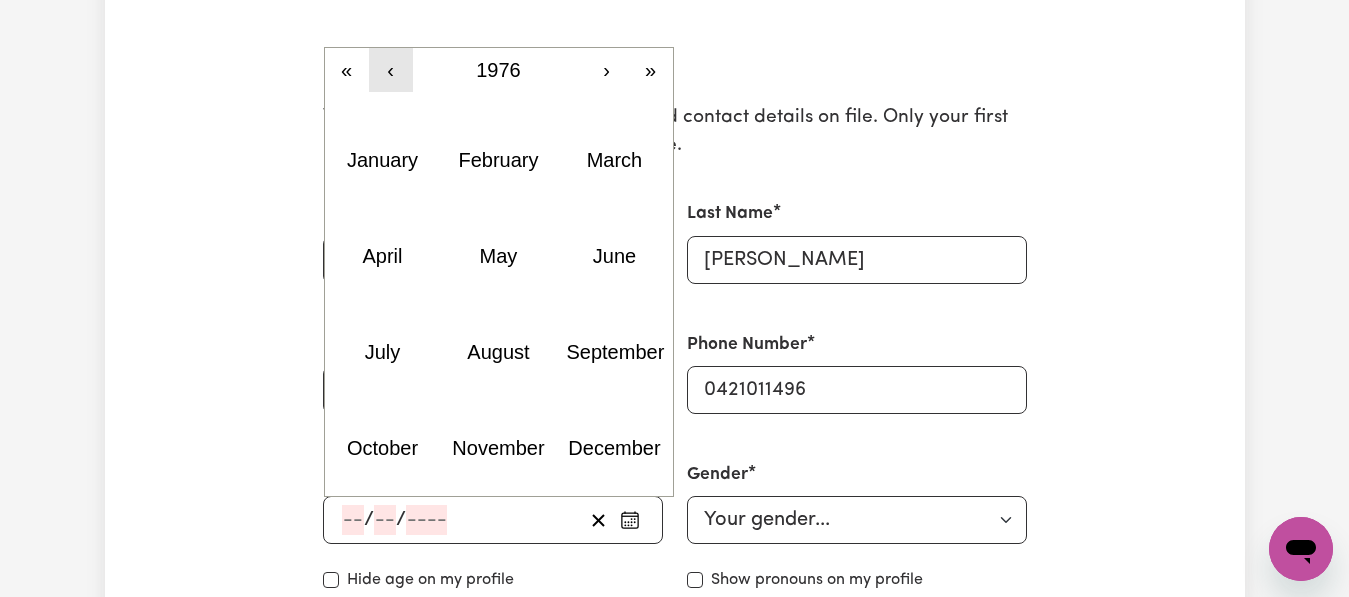 click on "‹" at bounding box center (391, 70) 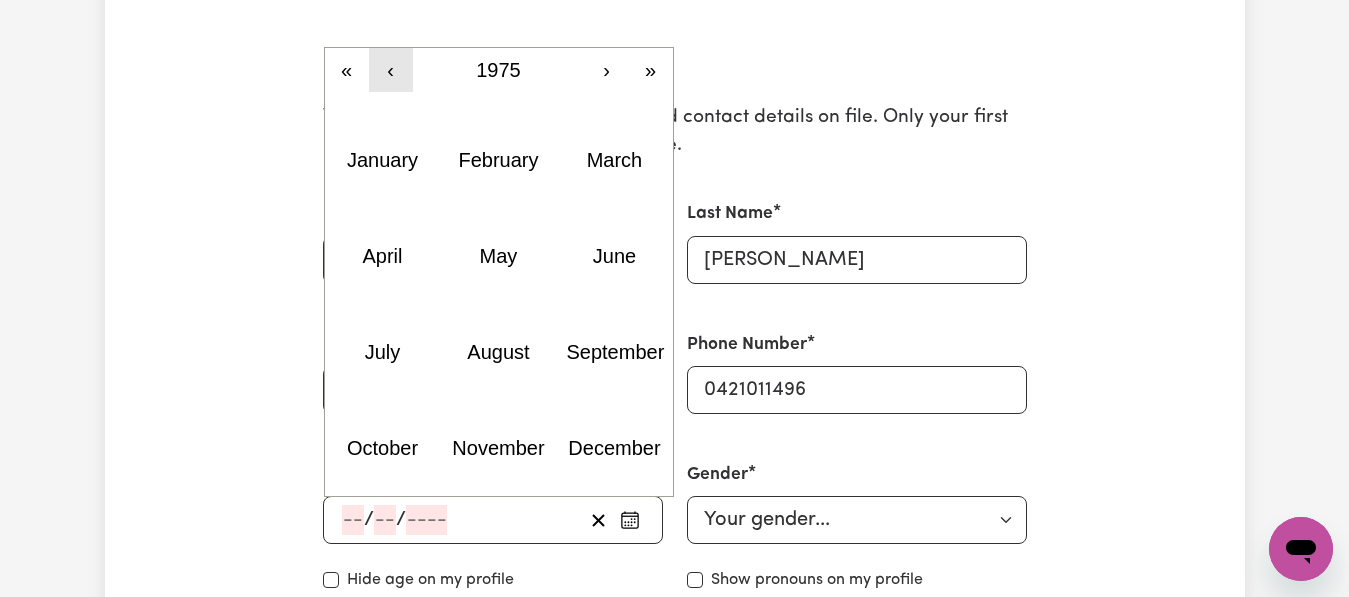 click on "‹" at bounding box center (391, 70) 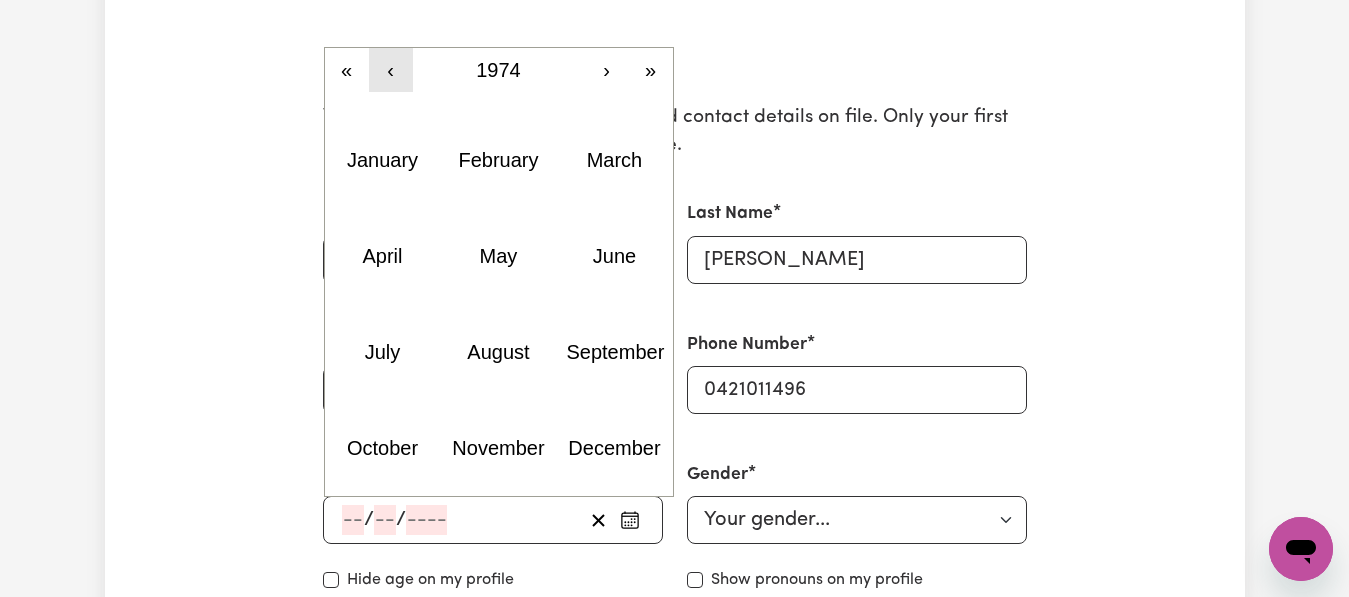 click on "‹" at bounding box center (391, 70) 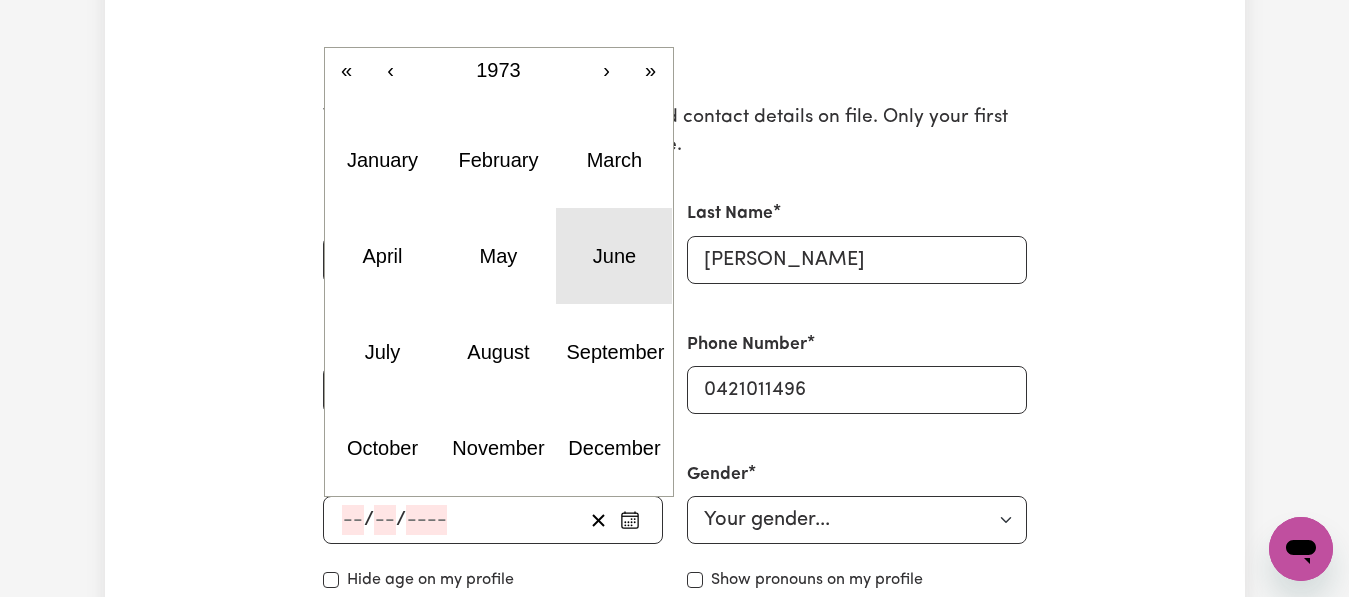 click on "June" at bounding box center (614, 256) 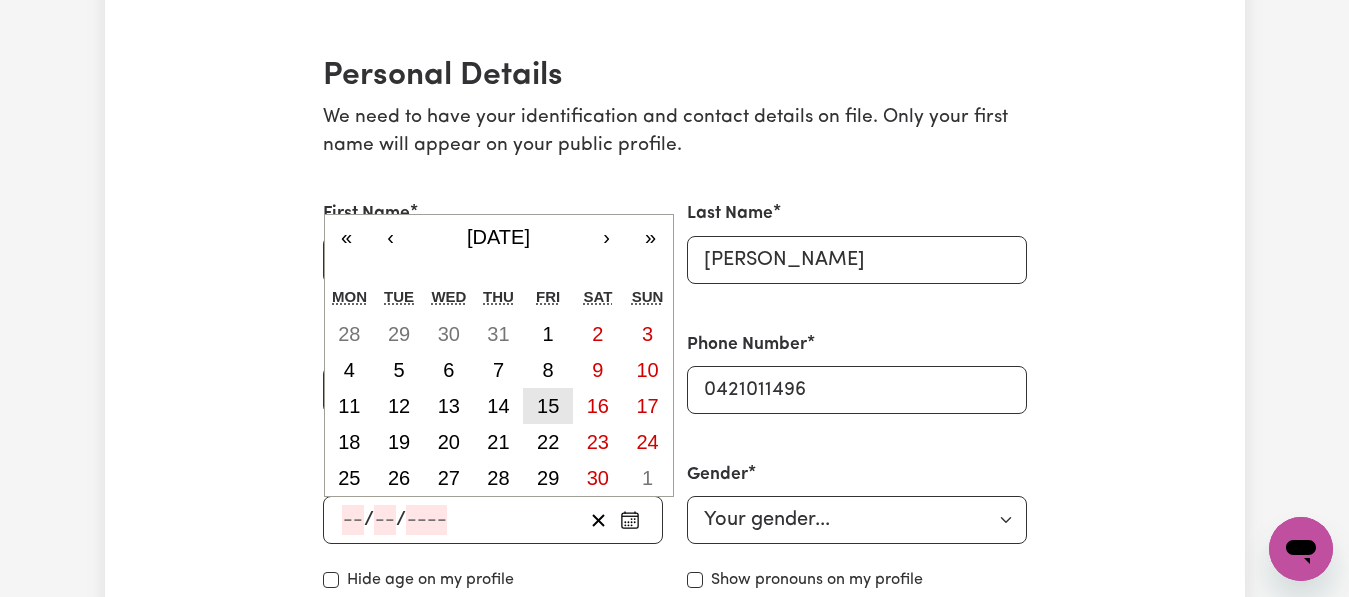click on "15" at bounding box center [548, 406] 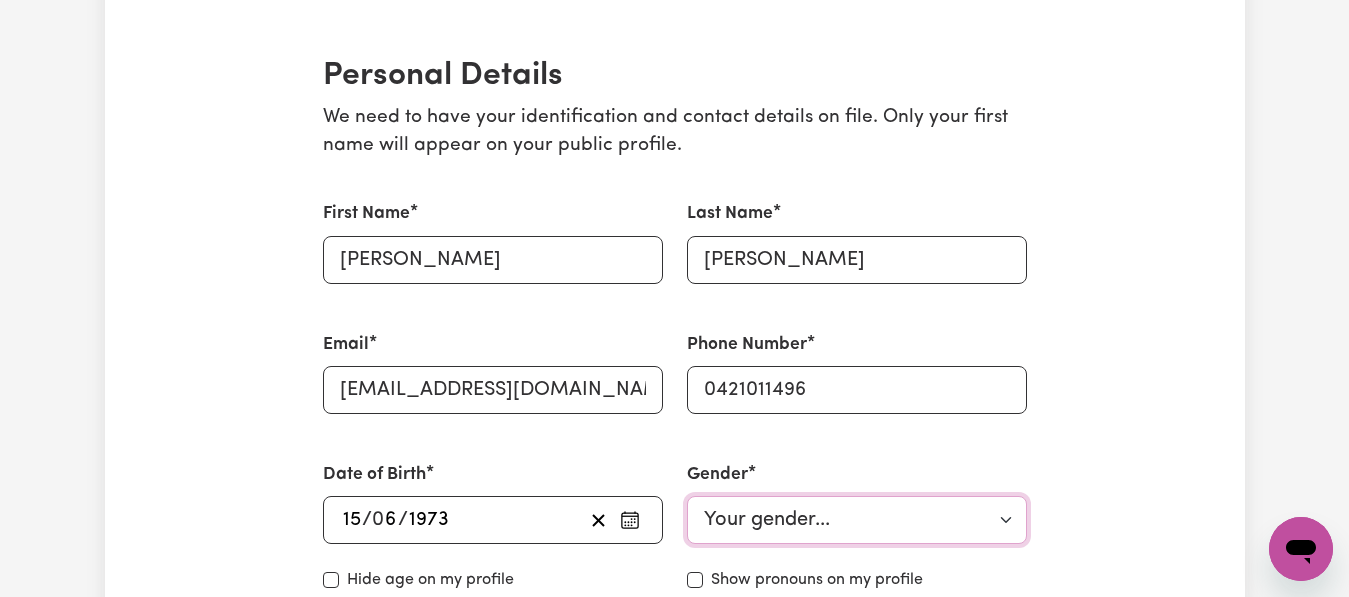 click on "Your gender... [DEMOGRAPHIC_DATA] [DEMOGRAPHIC_DATA] [DEMOGRAPHIC_DATA] Other Prefer not to say" at bounding box center (857, 520) 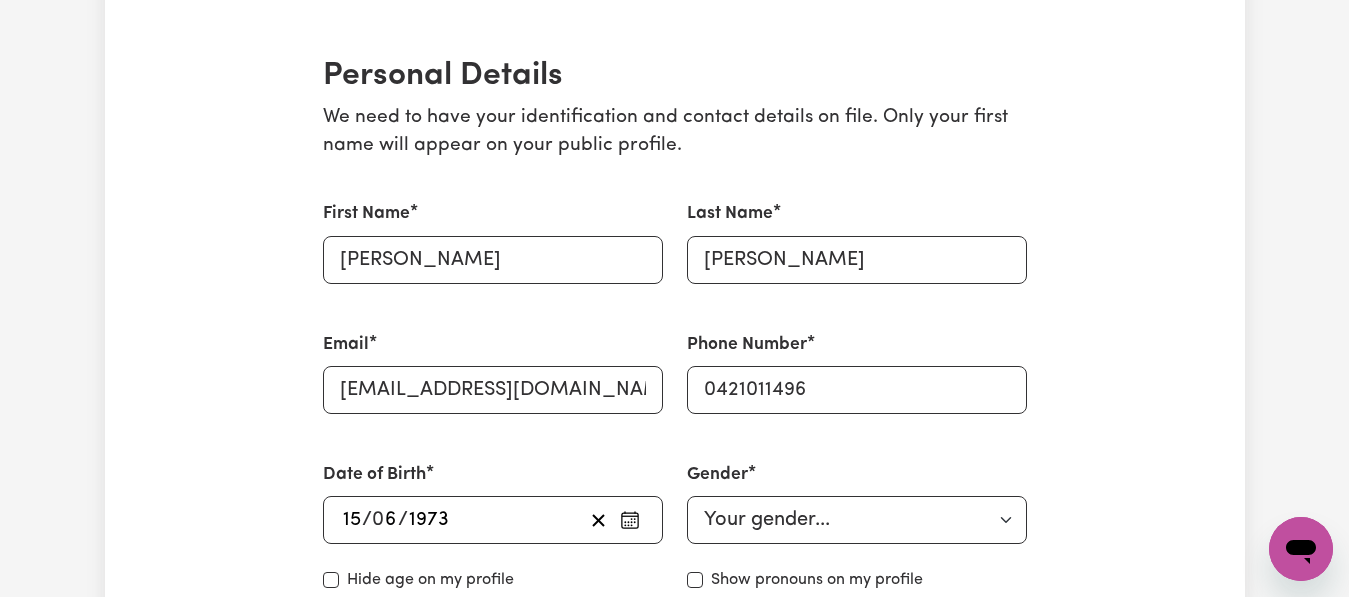 click on "Update Profile 1 2 3 4 5 Step  1 :  Personal Details Let potential clients know who you are, why they should engage you and when you are available to work. Personal Details We need to have your identification and contact details on file. Only your first name will appear on your public profile. First Name [PERSON_NAME] Last Name [PERSON_NAME] Email [EMAIL_ADDRESS][DOMAIN_NAME] Phone Number [PHONE_NUMBER] Date of Birth [DEMOGRAPHIC_DATA] 15 / 0 6 / [DEMOGRAPHIC_DATA] « ‹ [DATE] › » Mon Tue Wed Thu Fri Sat Sun 28 29 30 31 1 2 3 4 5 6 7 8 9 10 11 12 13 14 15 16 17 18 19 20 21 22 23 24 25 26 27 28 29 30 1 Hide age Hide age on my profile Gender Your gender... [DEMOGRAPHIC_DATA] [DEMOGRAPHIC_DATA] [DEMOGRAPHIC_DATA] Other Prefer not to say Show pronouns on my profile Show pronouns on my profile Street Address [STREET_ADDRESS] Residency Status Select your residency status... [DEMOGRAPHIC_DATA] citizen Australian PR [DEMOGRAPHIC_DATA] Work Visa Student Visa Save and continue Save and Exit Your Picture Change profile photo Availabilities * [DATE] [DATE] [DATE] Add" at bounding box center [675, 2326] 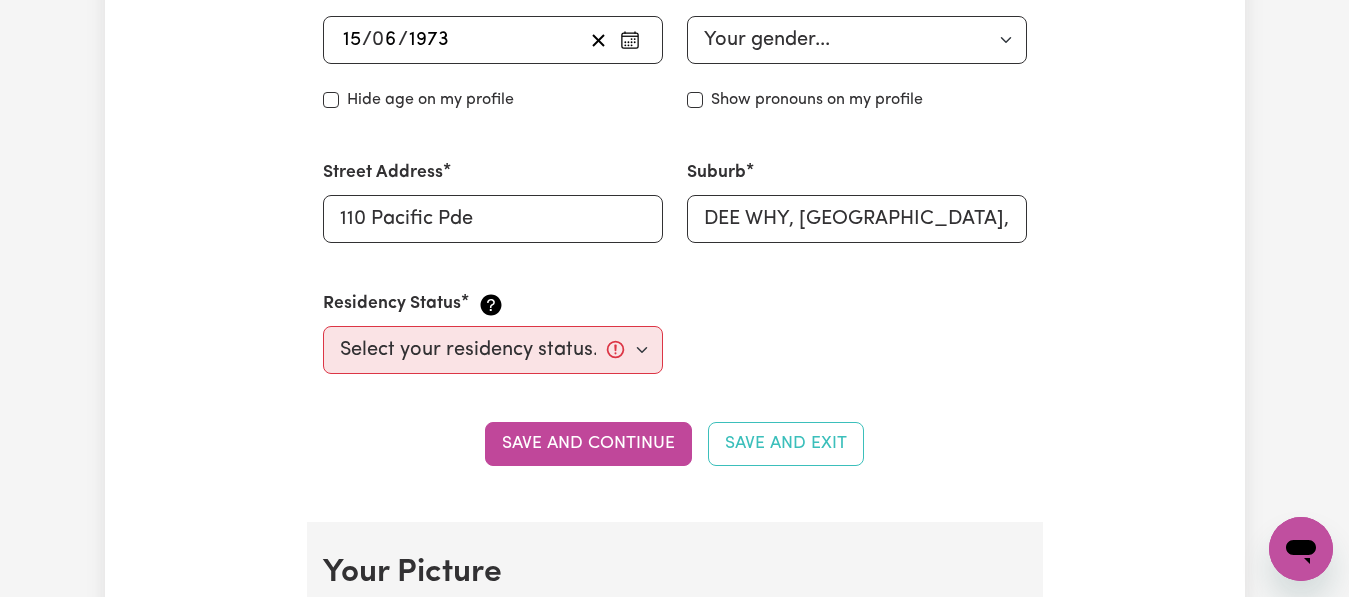 scroll, scrollTop: 960, scrollLeft: 0, axis: vertical 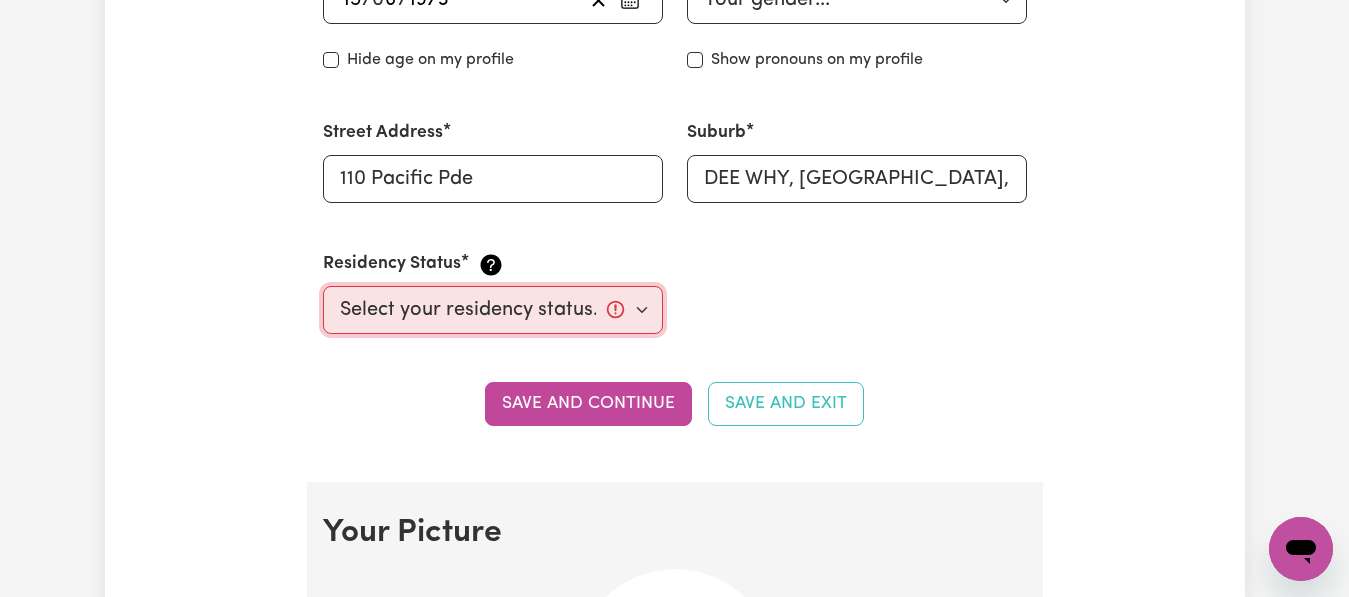 click on "Select your residency status... [DEMOGRAPHIC_DATA] citizen Australian PR [DEMOGRAPHIC_DATA] Work Visa Student Visa" at bounding box center [493, 310] 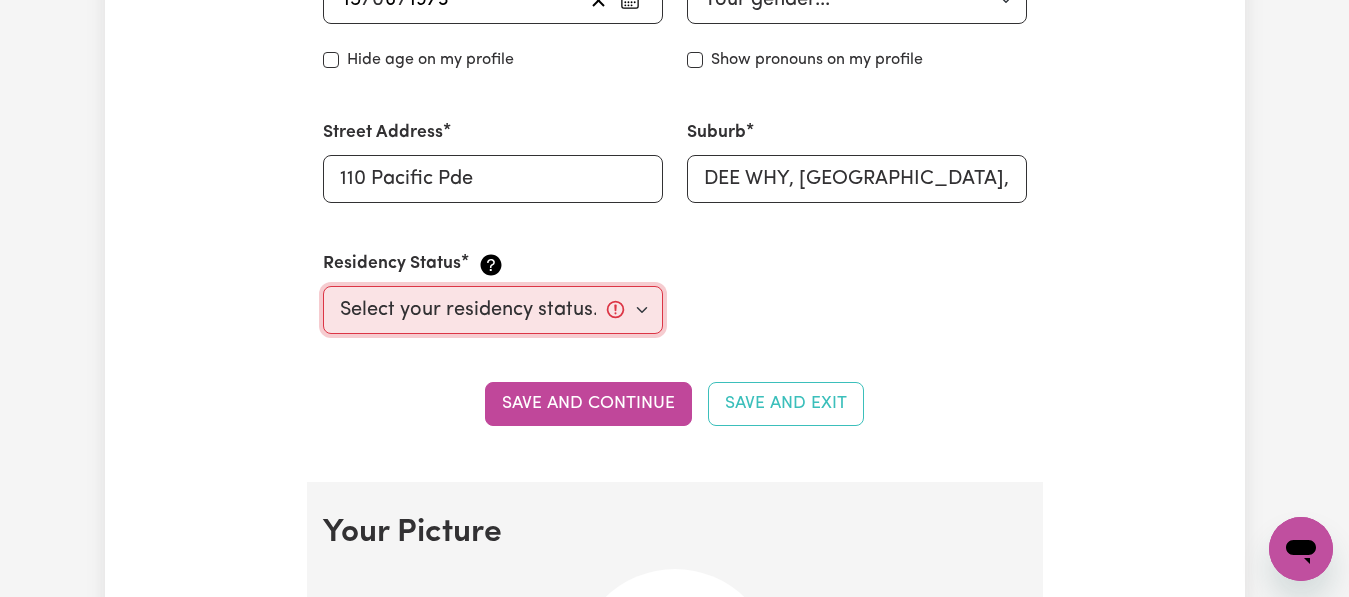 select on "[DEMOGRAPHIC_DATA] Citizen" 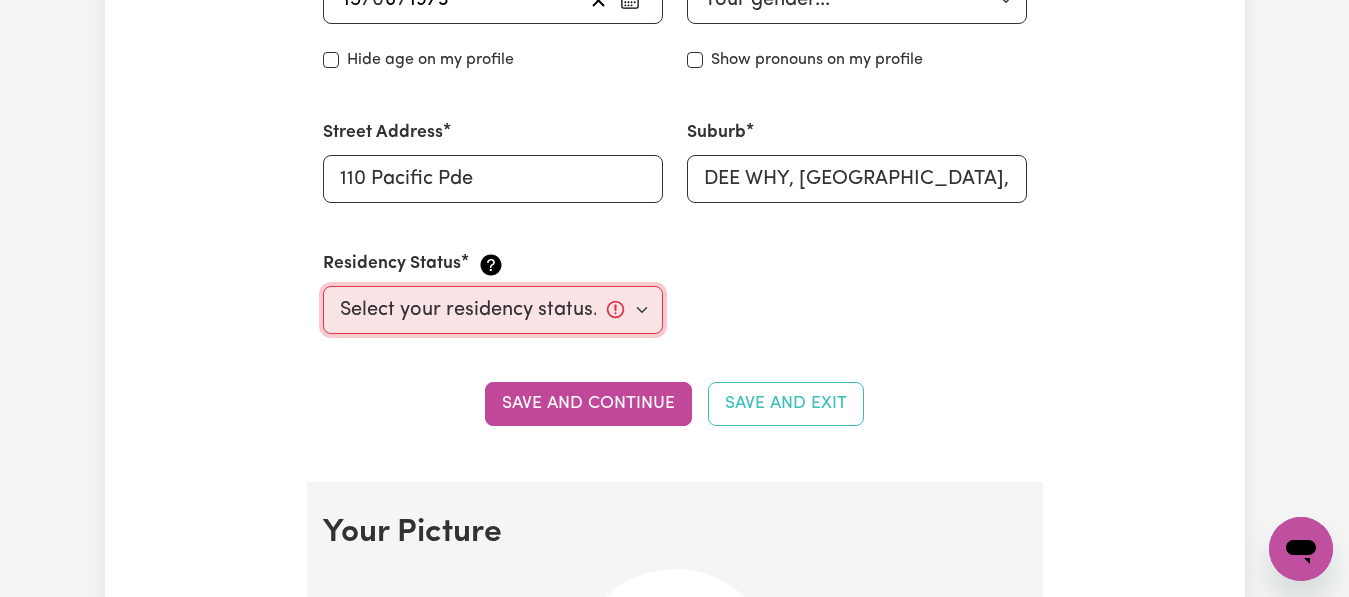 click on "Select your residency status... [DEMOGRAPHIC_DATA] citizen Australian PR [DEMOGRAPHIC_DATA] Work Visa Student Visa" at bounding box center [493, 310] 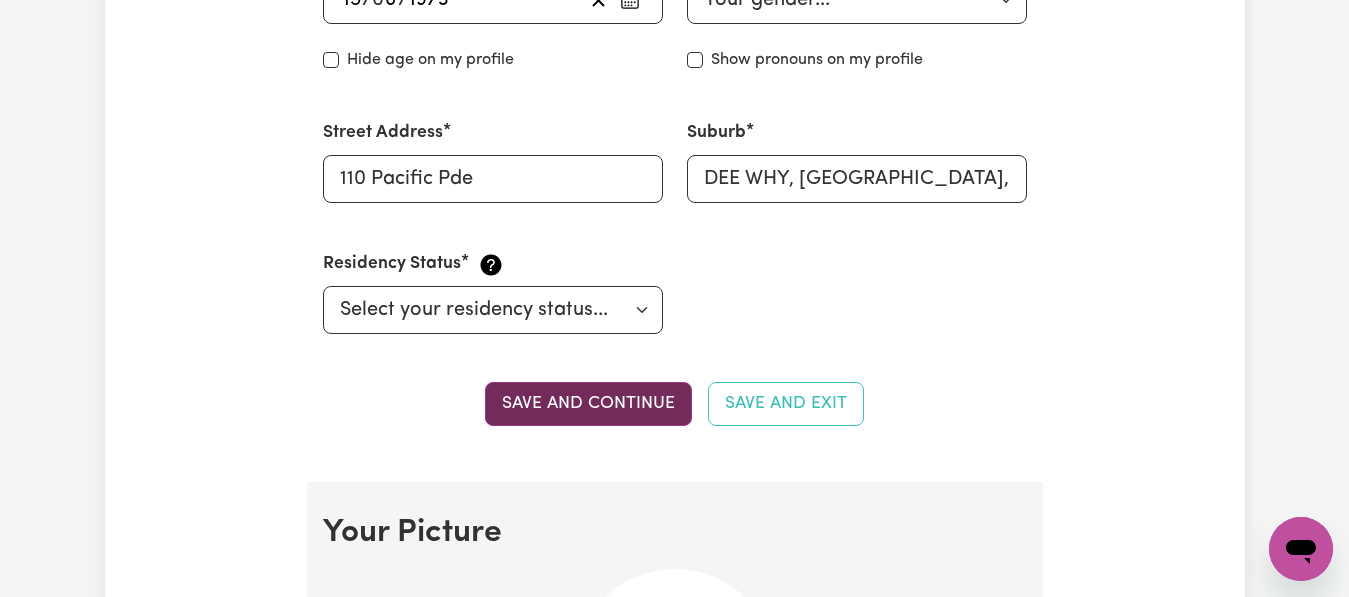 click on "Save and continue" at bounding box center (588, 404) 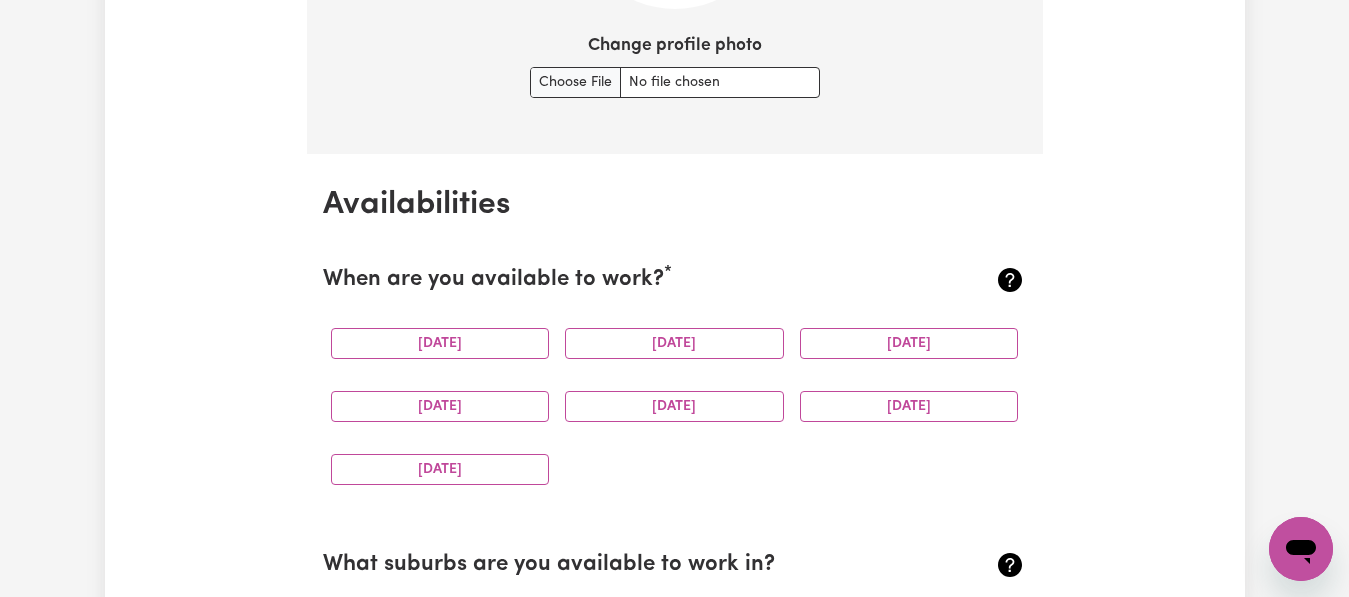 scroll, scrollTop: 1722, scrollLeft: 0, axis: vertical 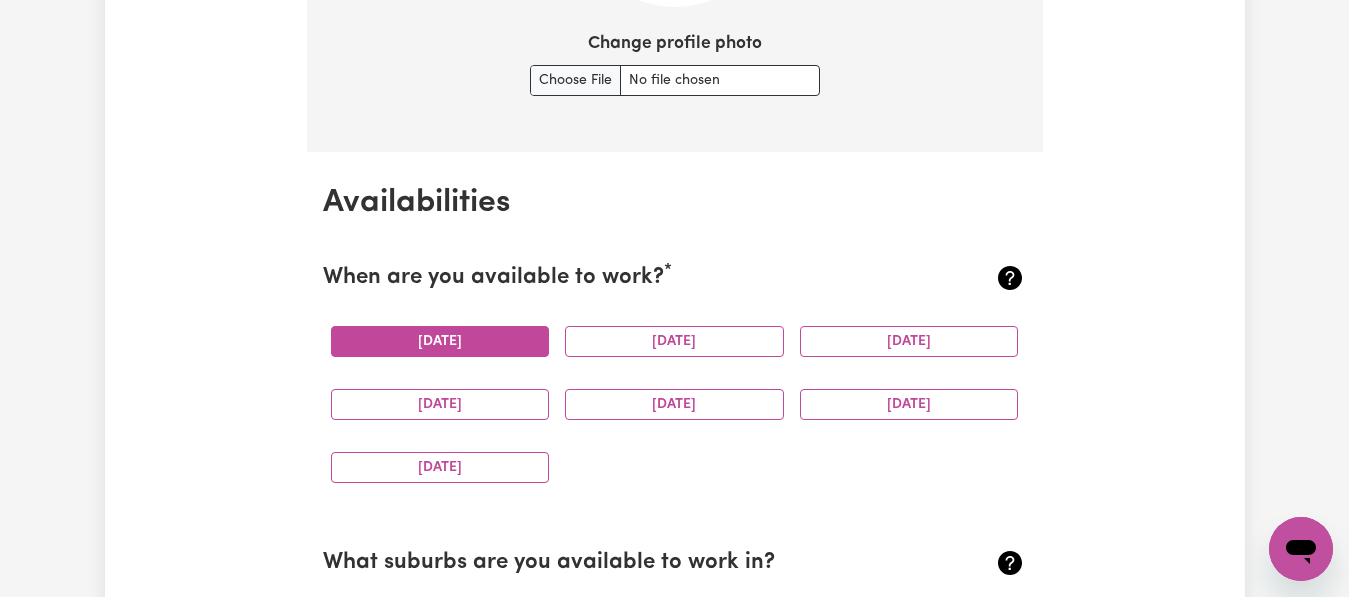 click on "[DATE]" at bounding box center (440, 341) 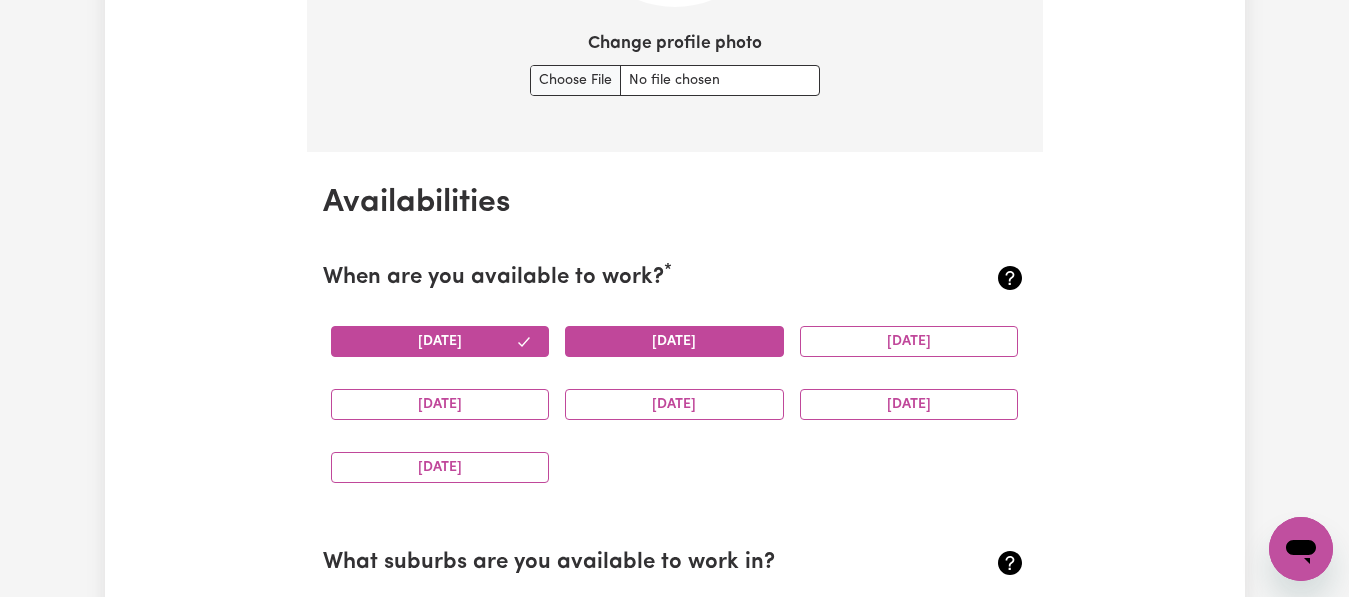 click on "[DATE]" at bounding box center [674, 341] 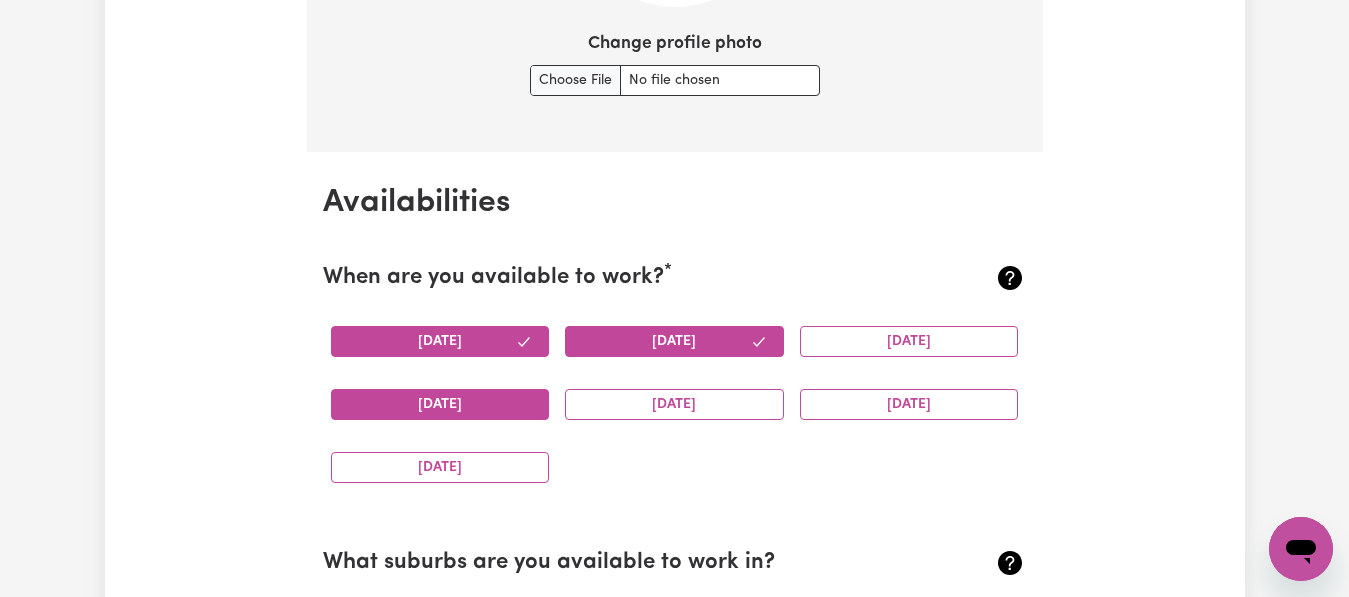 click on "[DATE]" at bounding box center (440, 404) 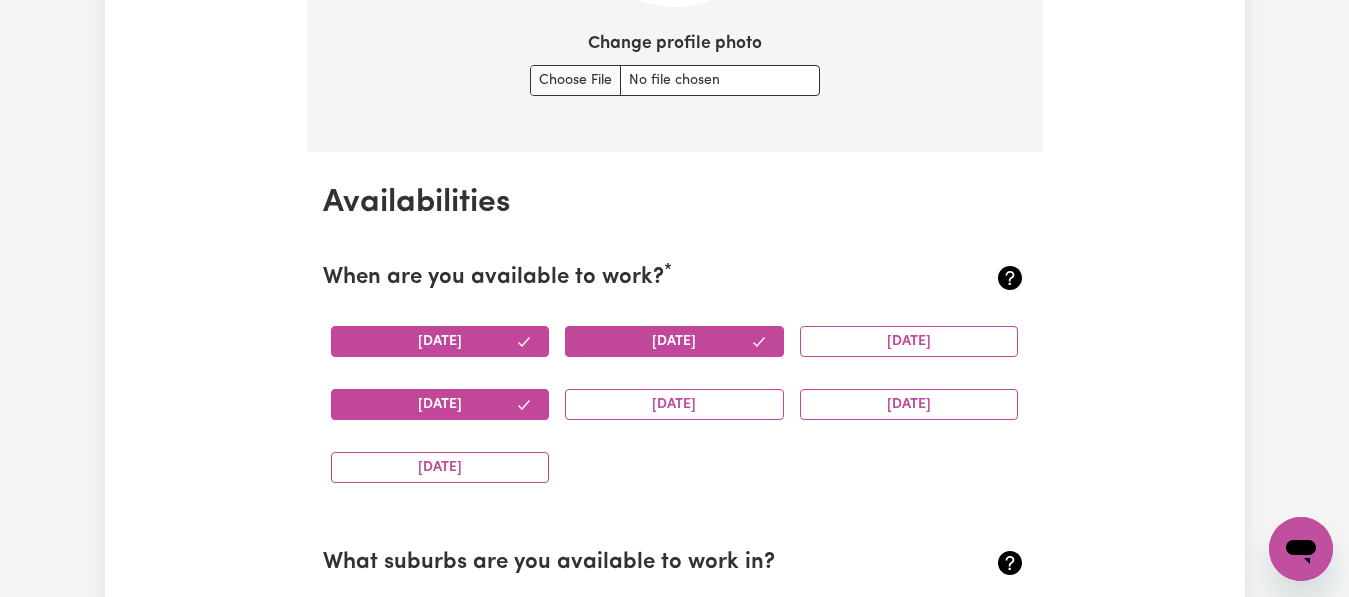 type 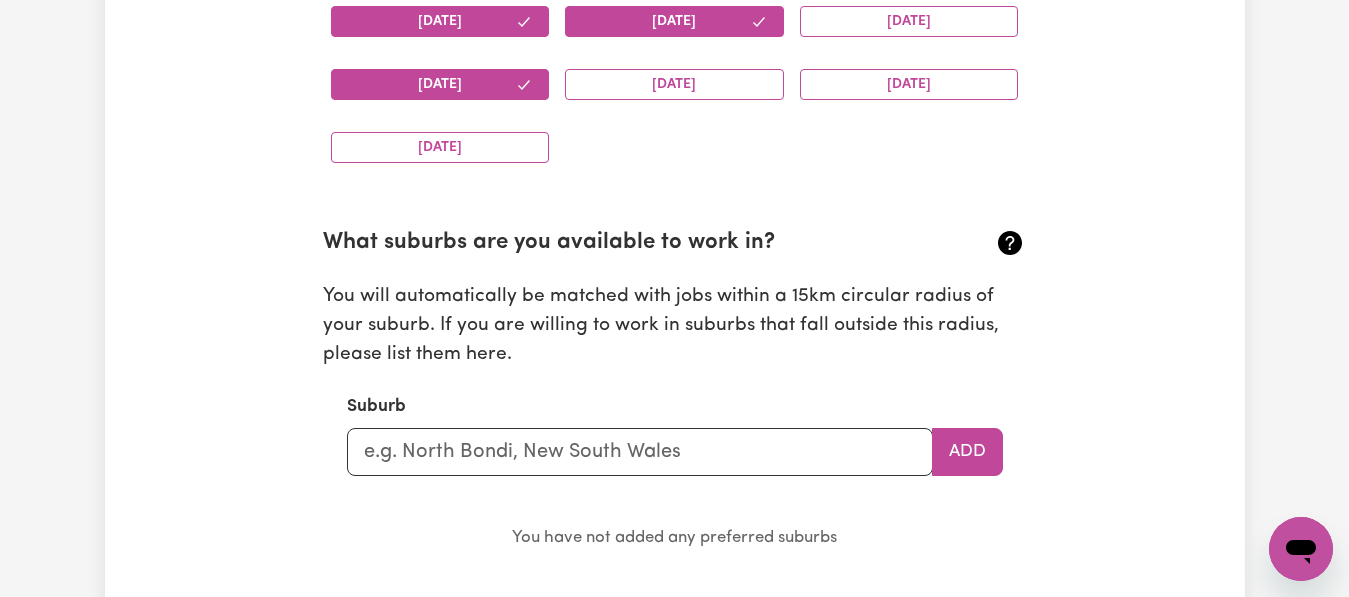 scroll, scrollTop: 2082, scrollLeft: 0, axis: vertical 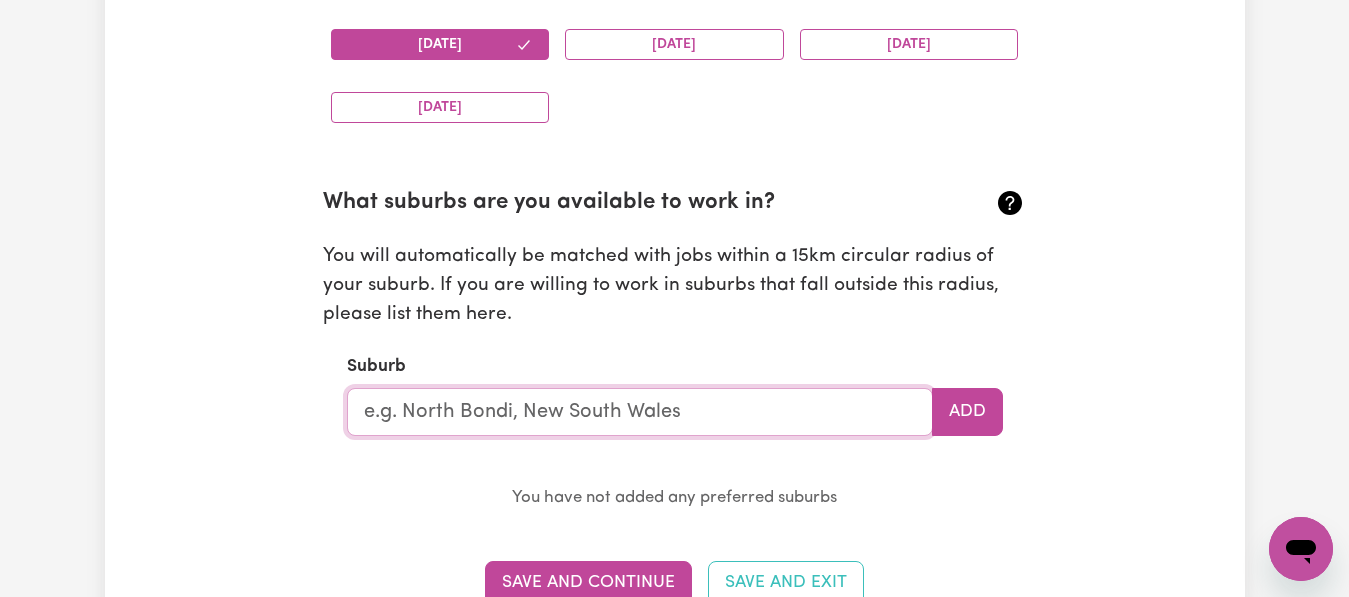 click at bounding box center (640, 412) 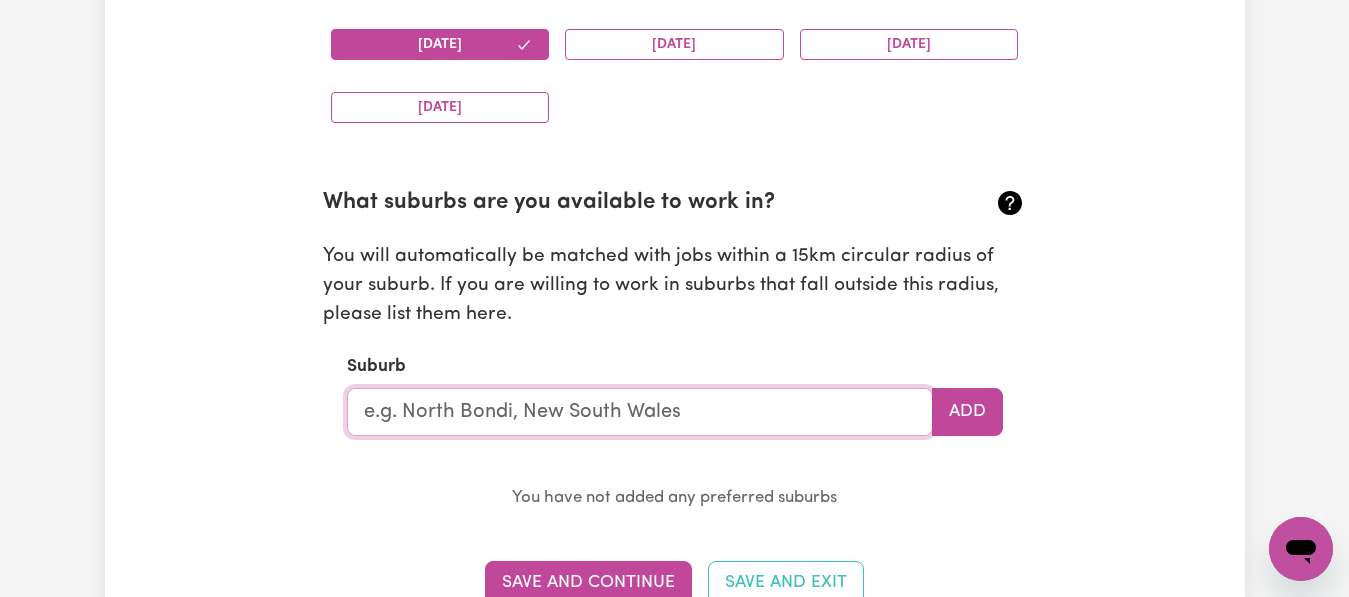type on "[PERSON_NAME] Why" 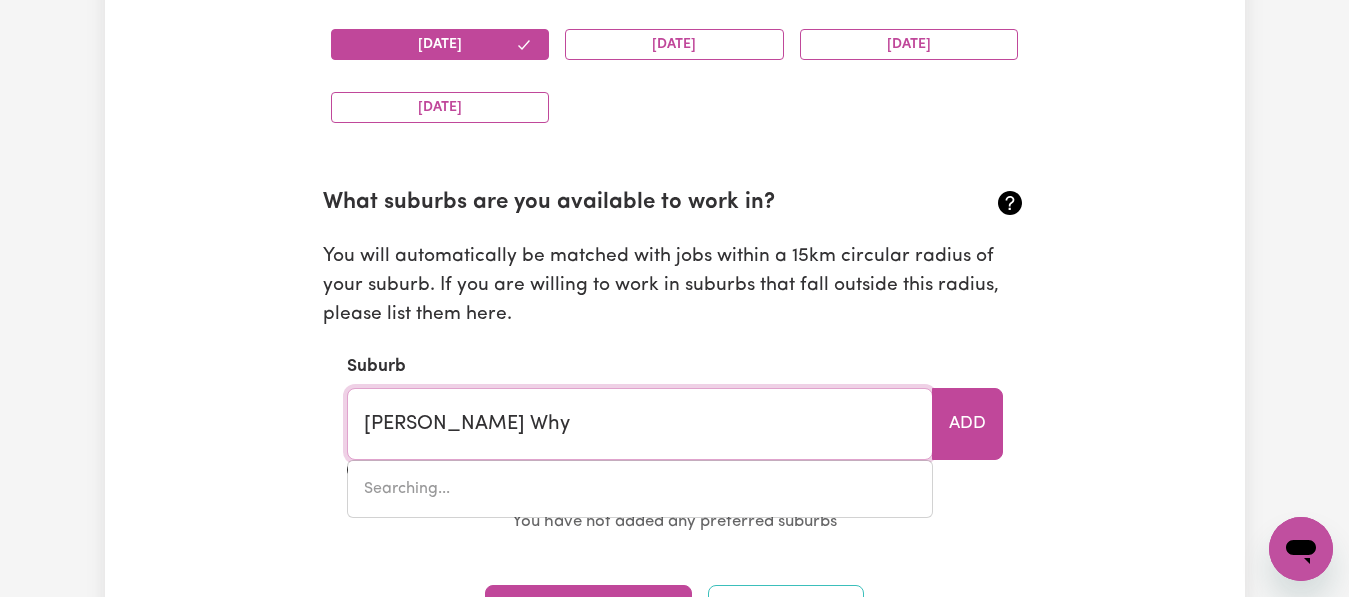 type on "[PERSON_NAME] Why, [GEOGRAPHIC_DATA], 2099" 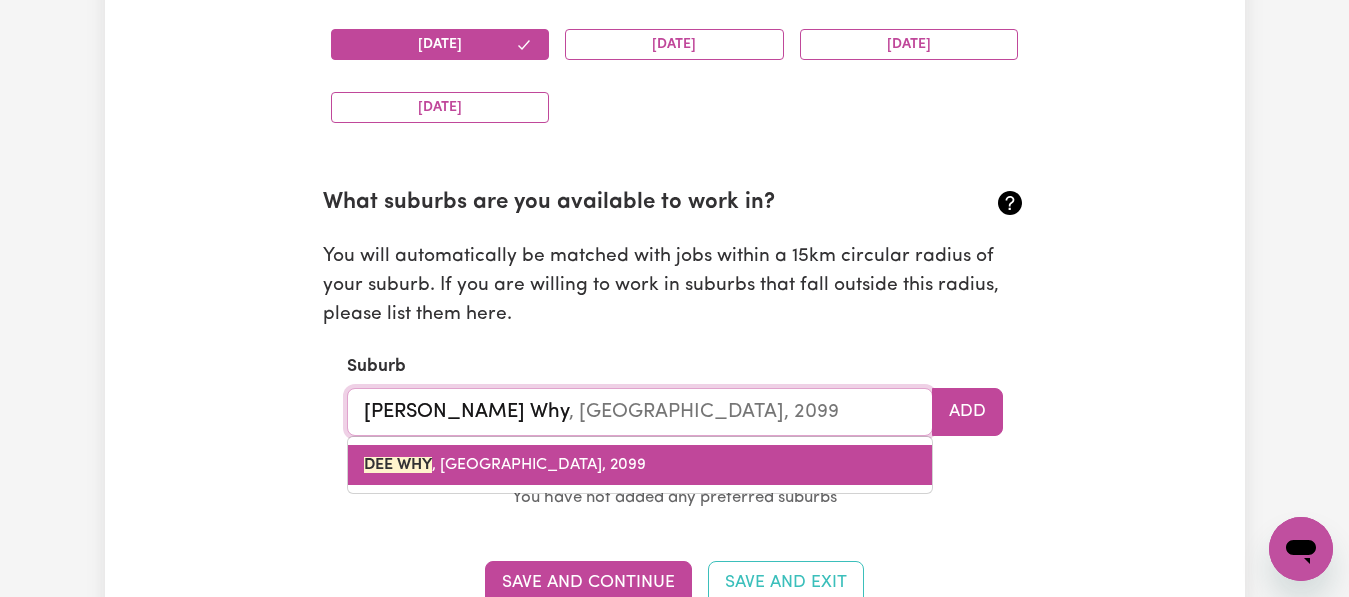 click on "DEE WHY , [GEOGRAPHIC_DATA], 2099" at bounding box center [505, 465] 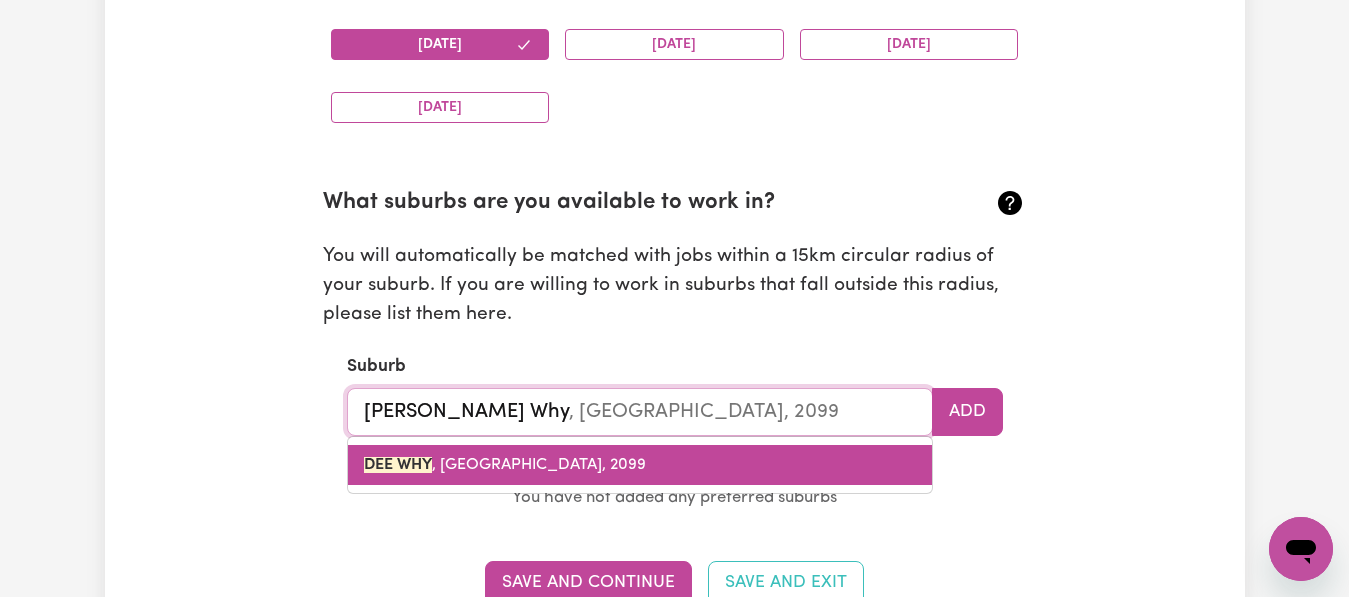 type on "DEE WHY, [GEOGRAPHIC_DATA], 2099" 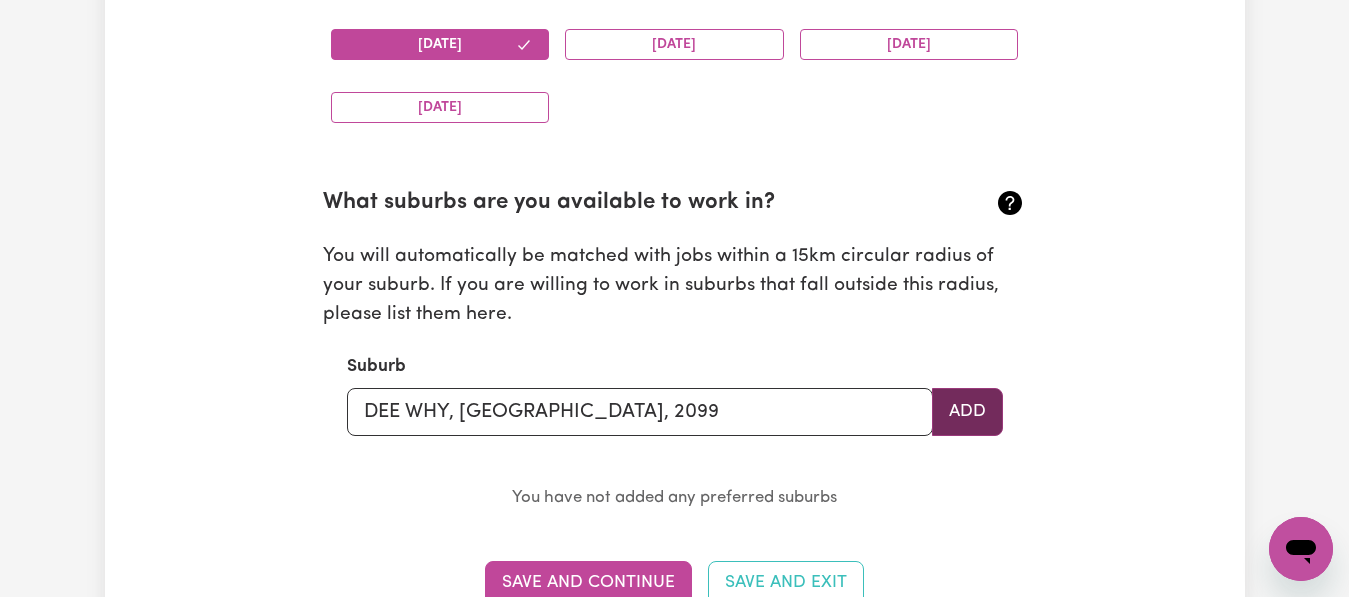 click on "Add" at bounding box center [967, 412] 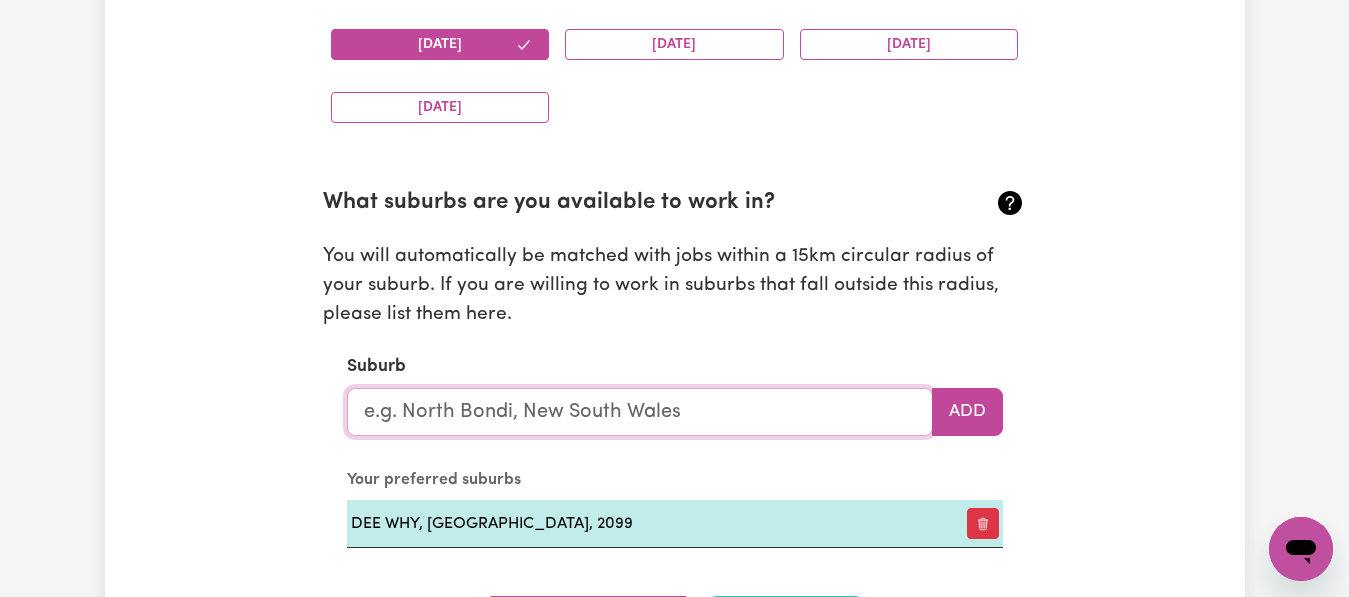 click at bounding box center (640, 412) 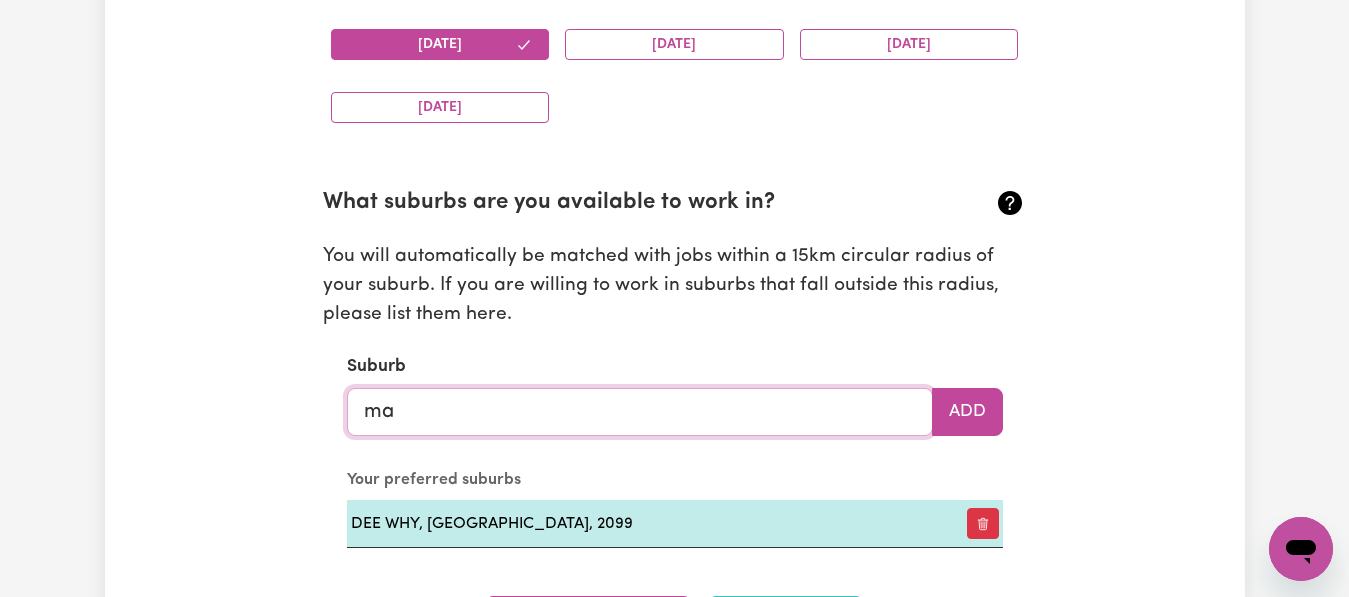 type on "man" 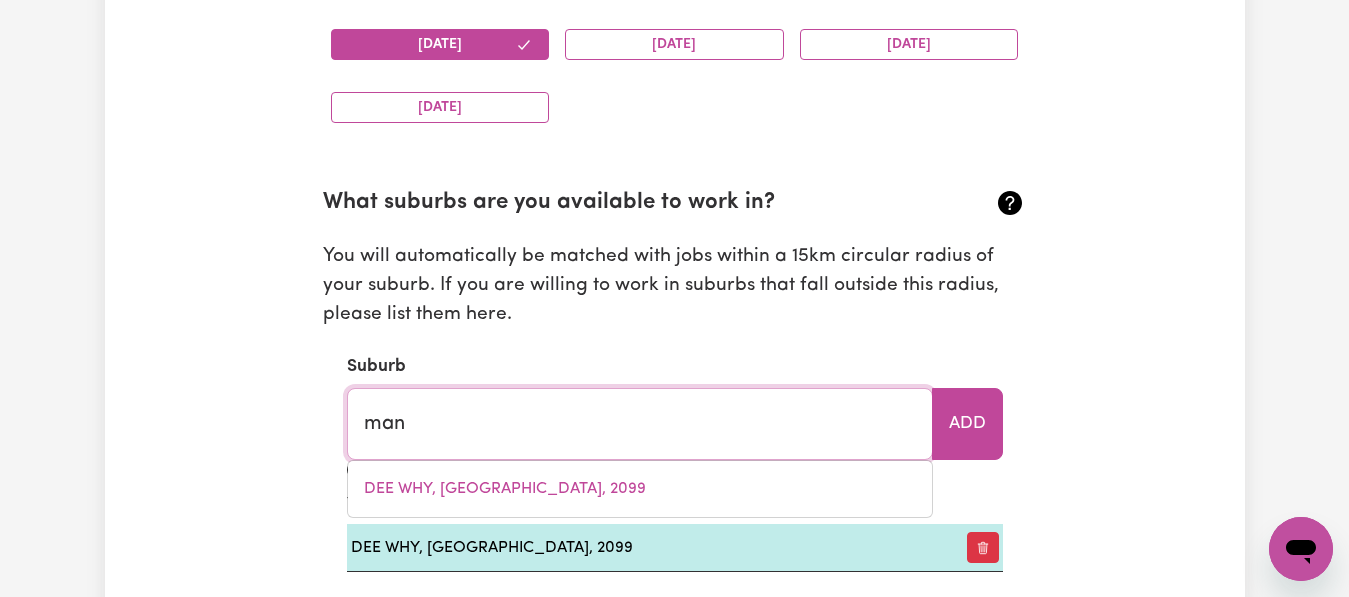 type on "[GEOGRAPHIC_DATA], [GEOGRAPHIC_DATA], 2200" 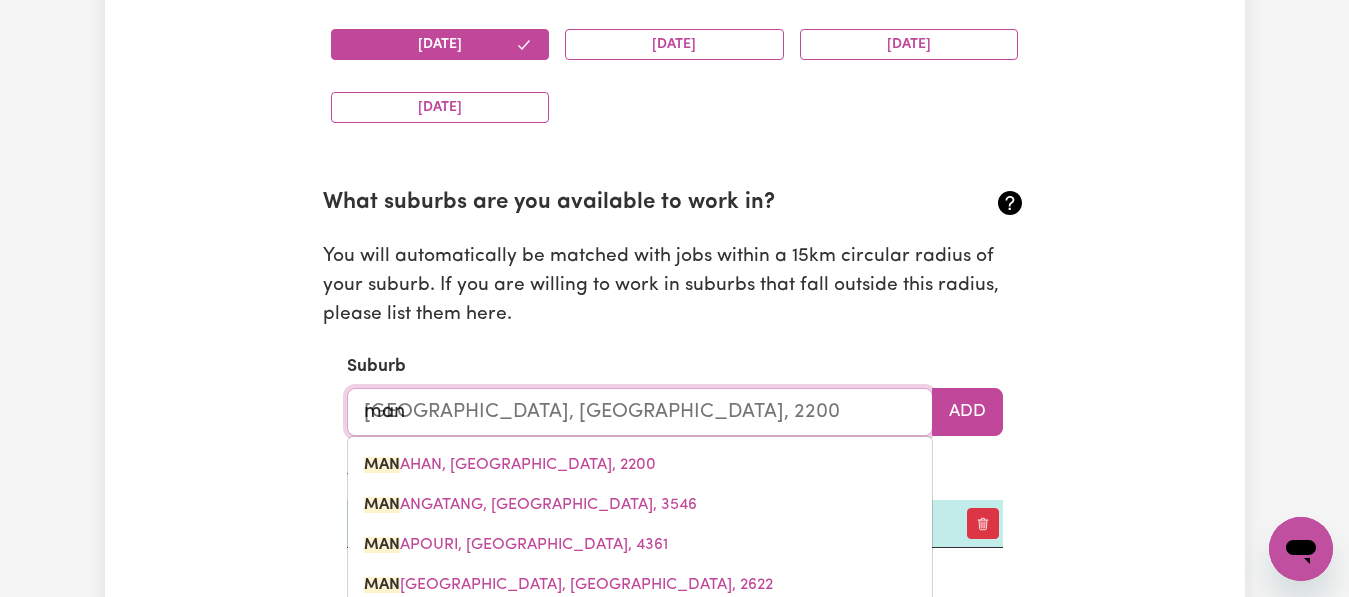 type on "manl" 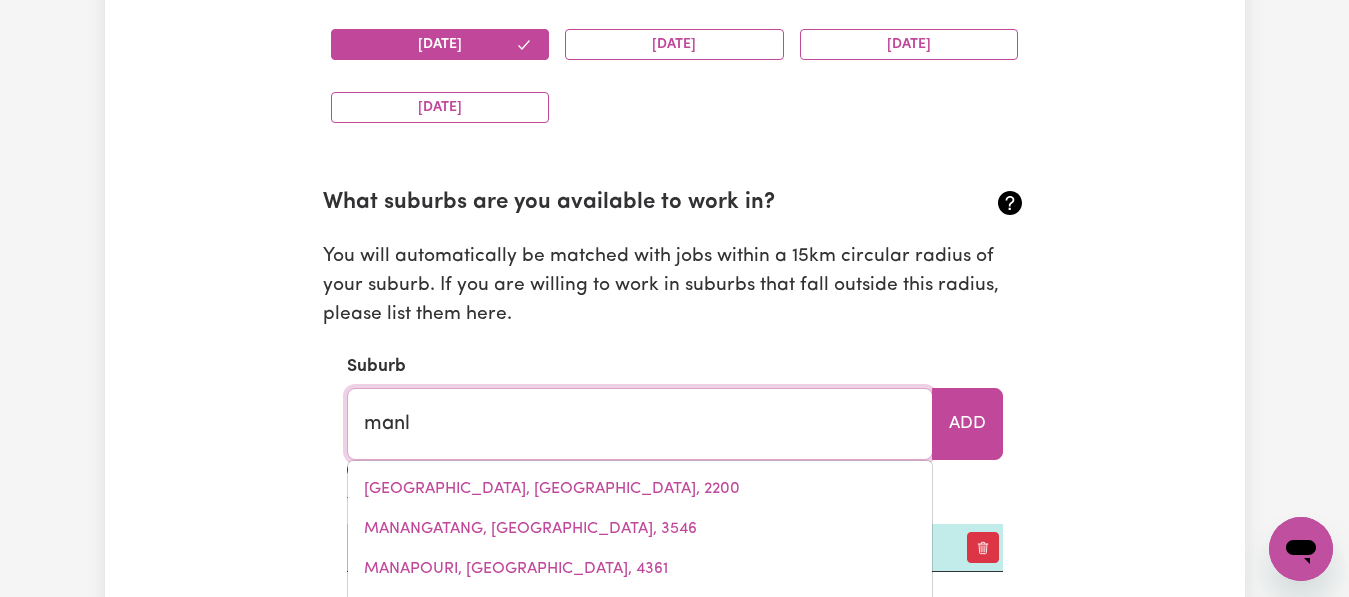 type on "manlY, [GEOGRAPHIC_DATA], 2095" 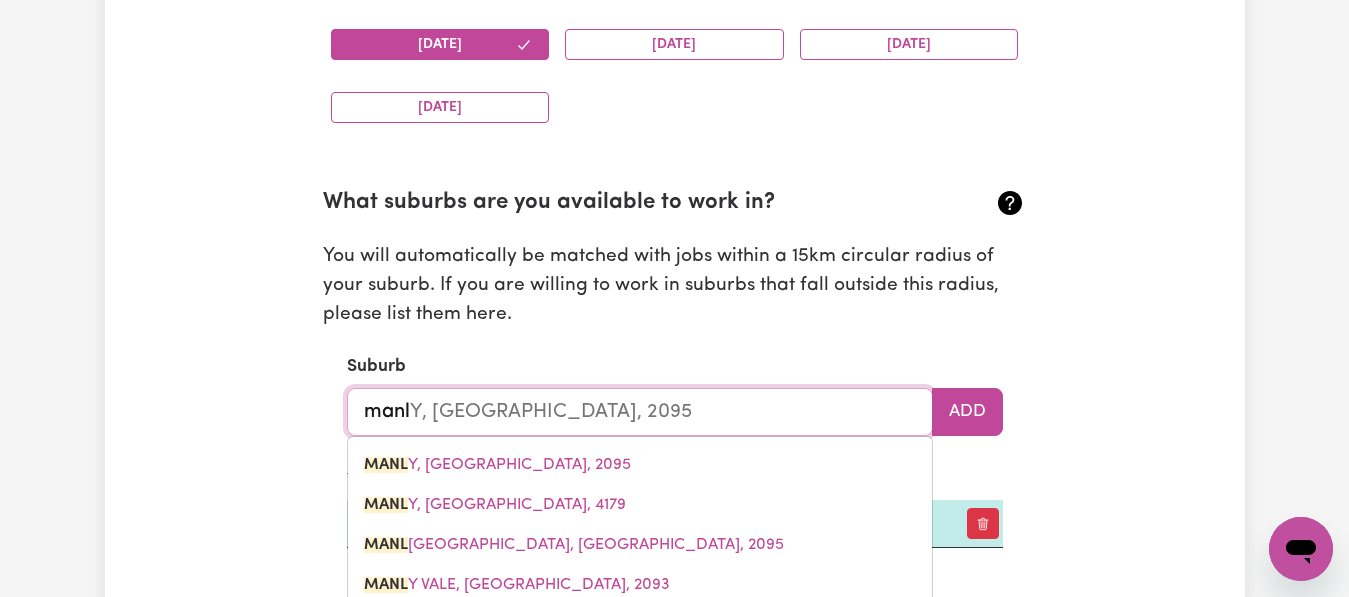 click on "MANL Y, [GEOGRAPHIC_DATA], 2095" at bounding box center (640, 465) 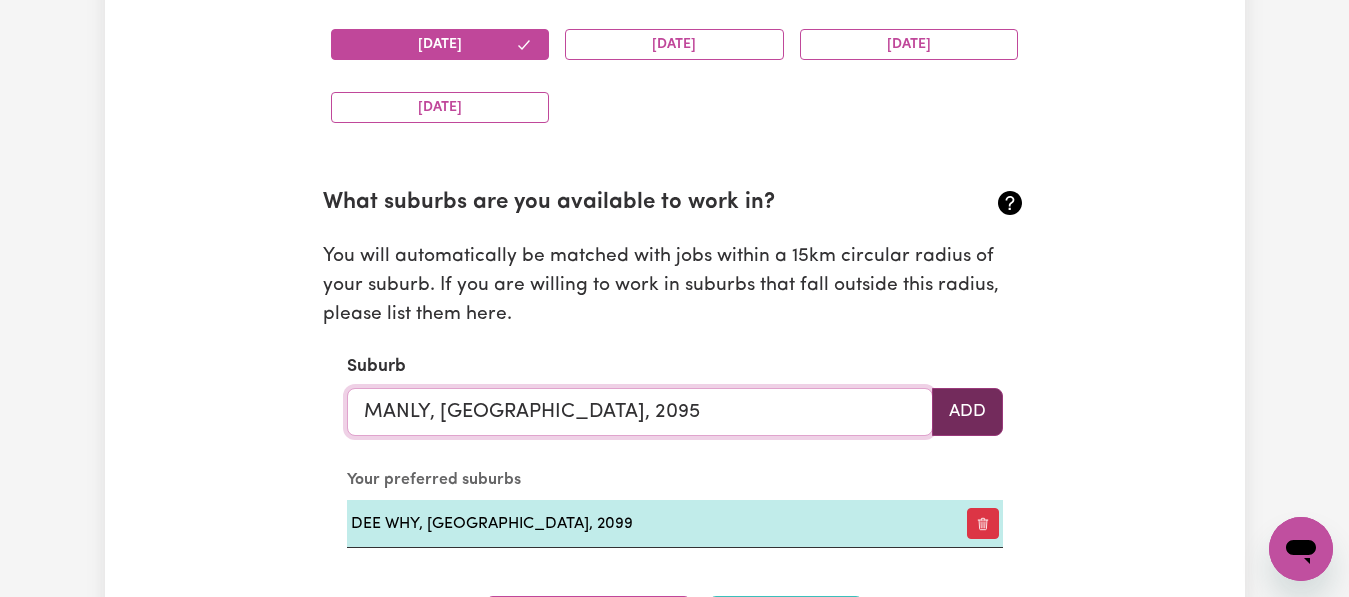 type on "MANLY, [GEOGRAPHIC_DATA], 2095" 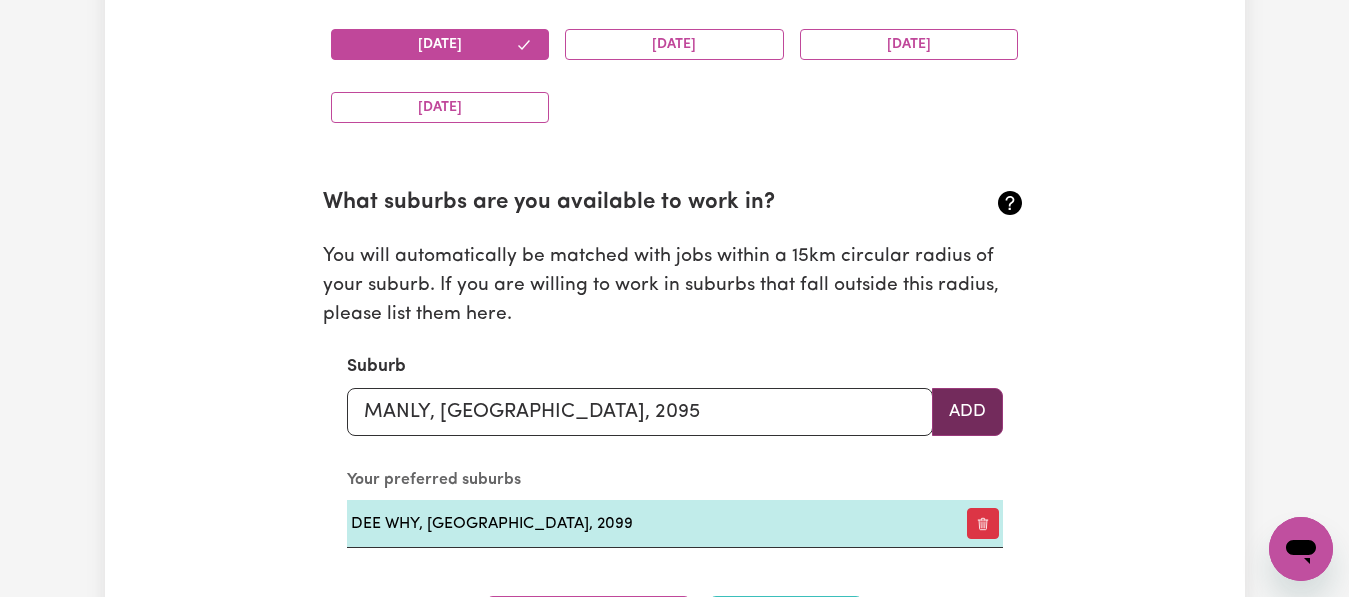click on "Add" at bounding box center (967, 412) 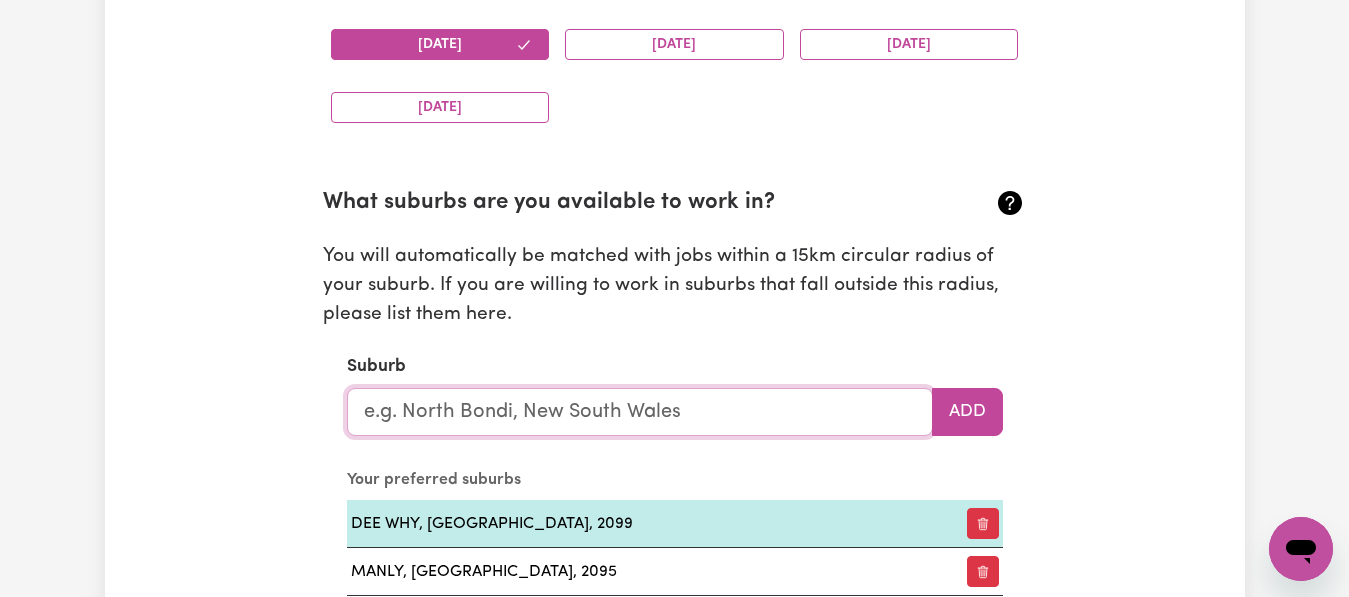 click at bounding box center (640, 412) 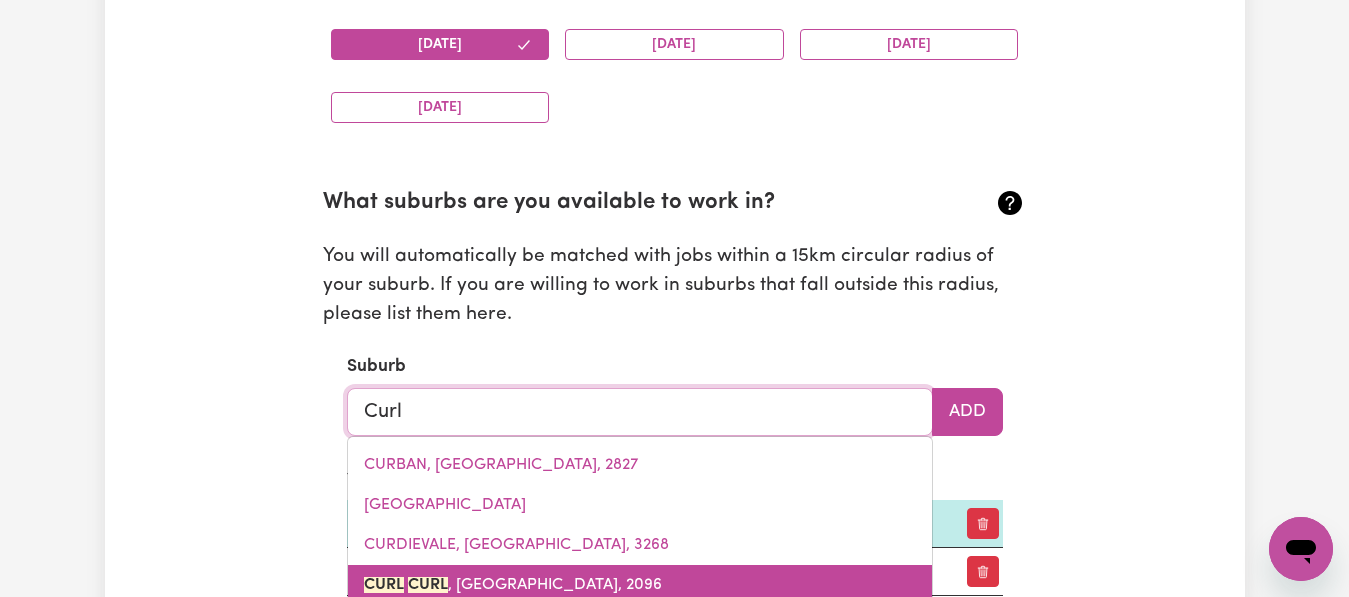 click on "CURL   CURL , [GEOGRAPHIC_DATA], 2096" at bounding box center [513, 585] 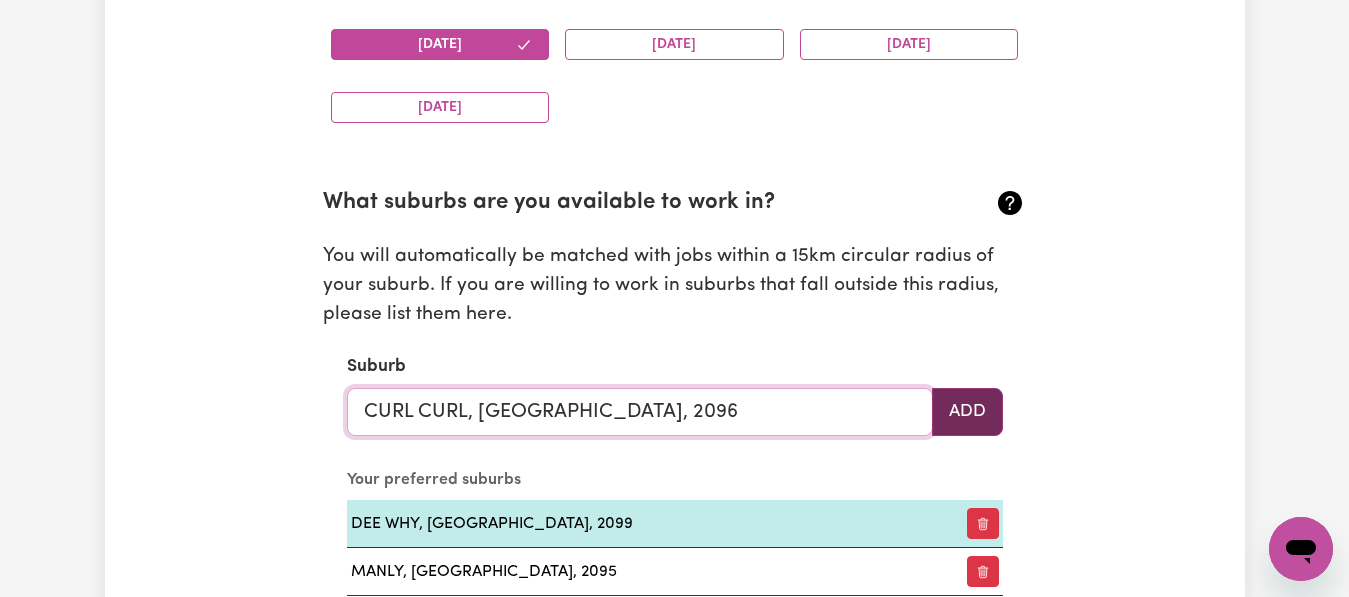 type on "CURL CURL, [GEOGRAPHIC_DATA], 2096" 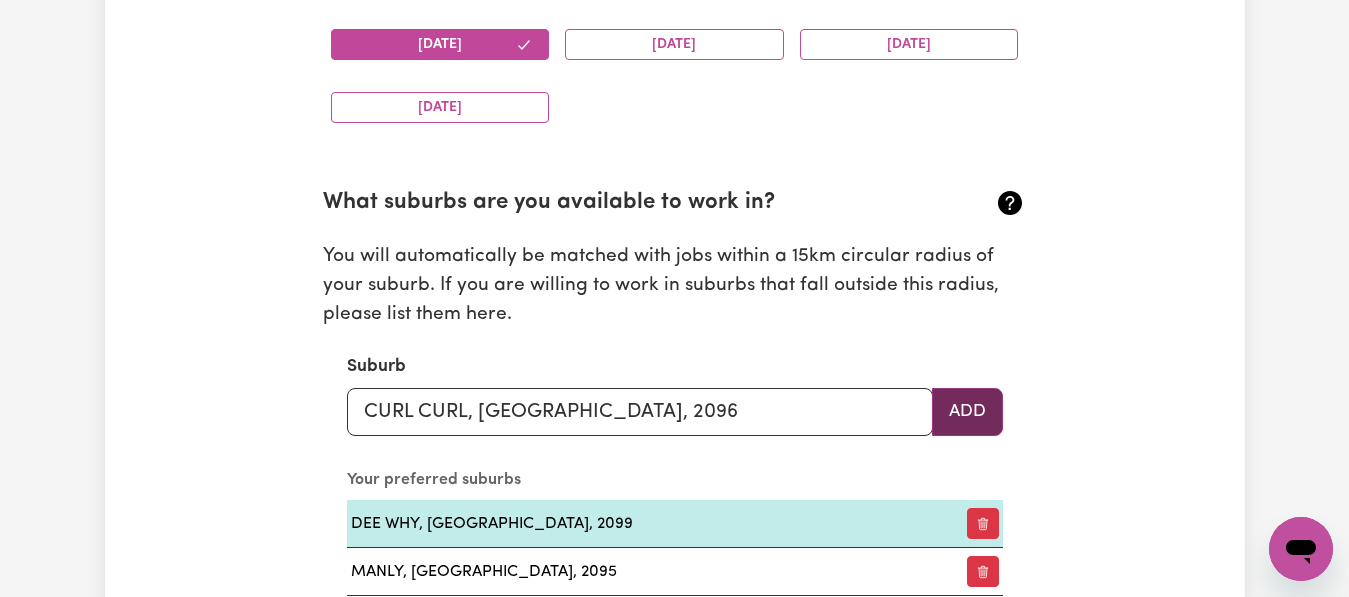 click on "Add" at bounding box center [967, 412] 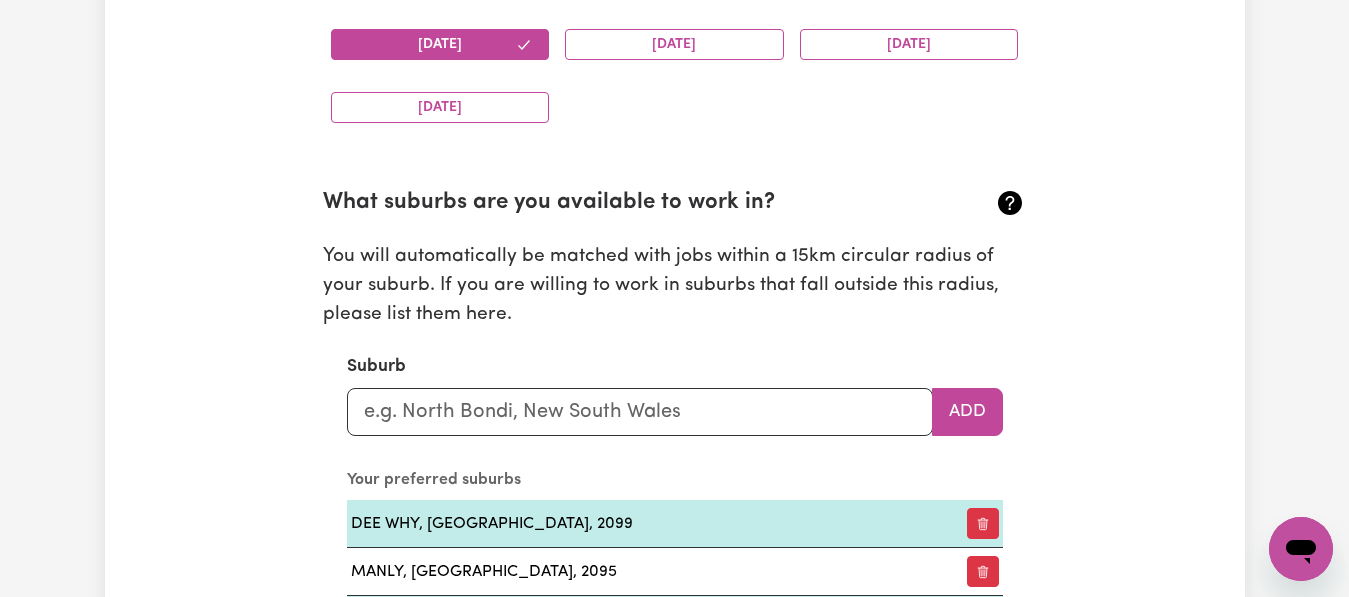 type 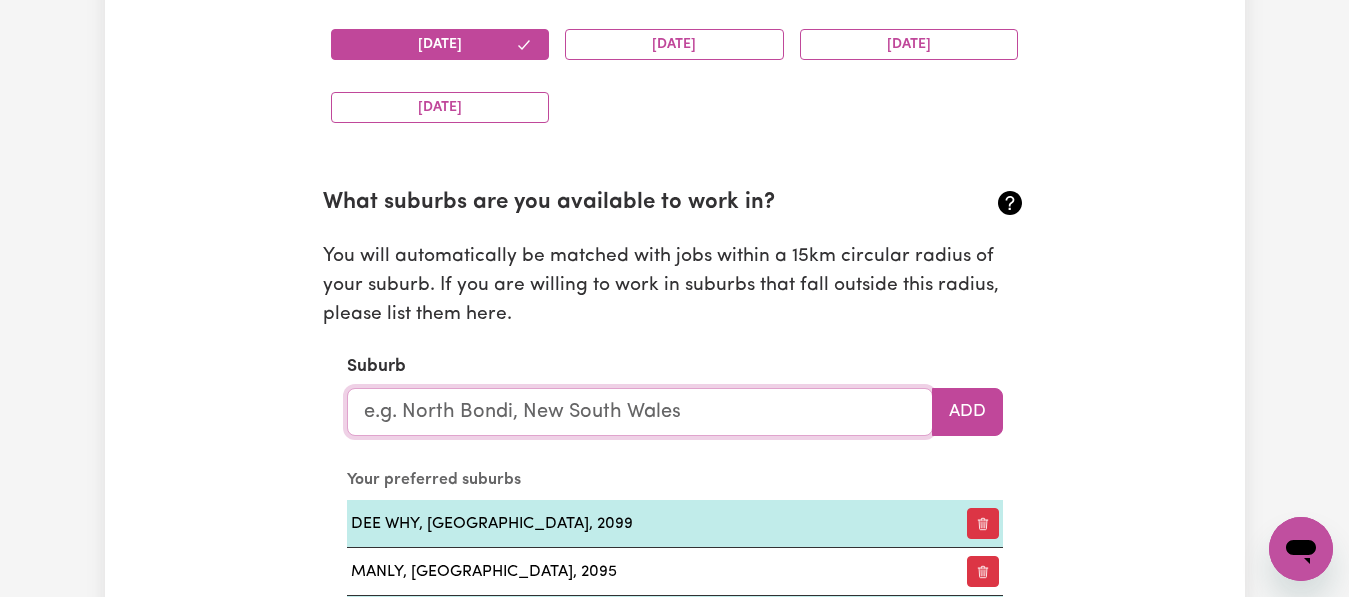 click at bounding box center [640, 412] 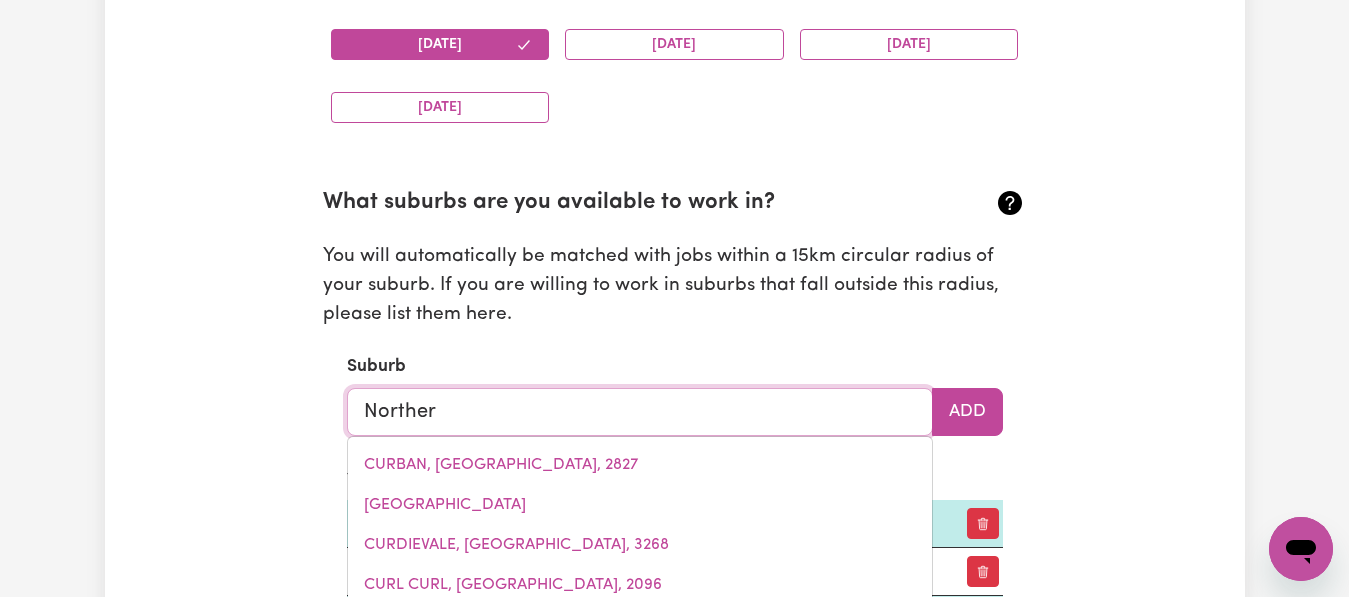 type on "Northern" 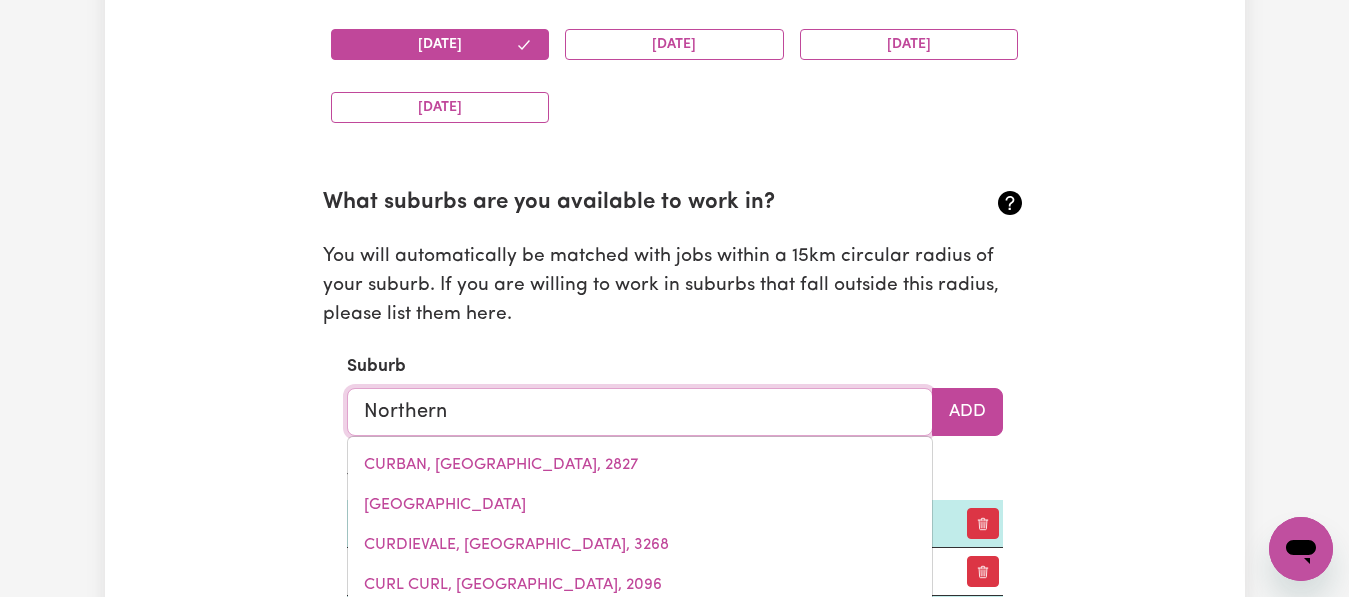 type on "[GEOGRAPHIC_DATA], [GEOGRAPHIC_DATA], 6532" 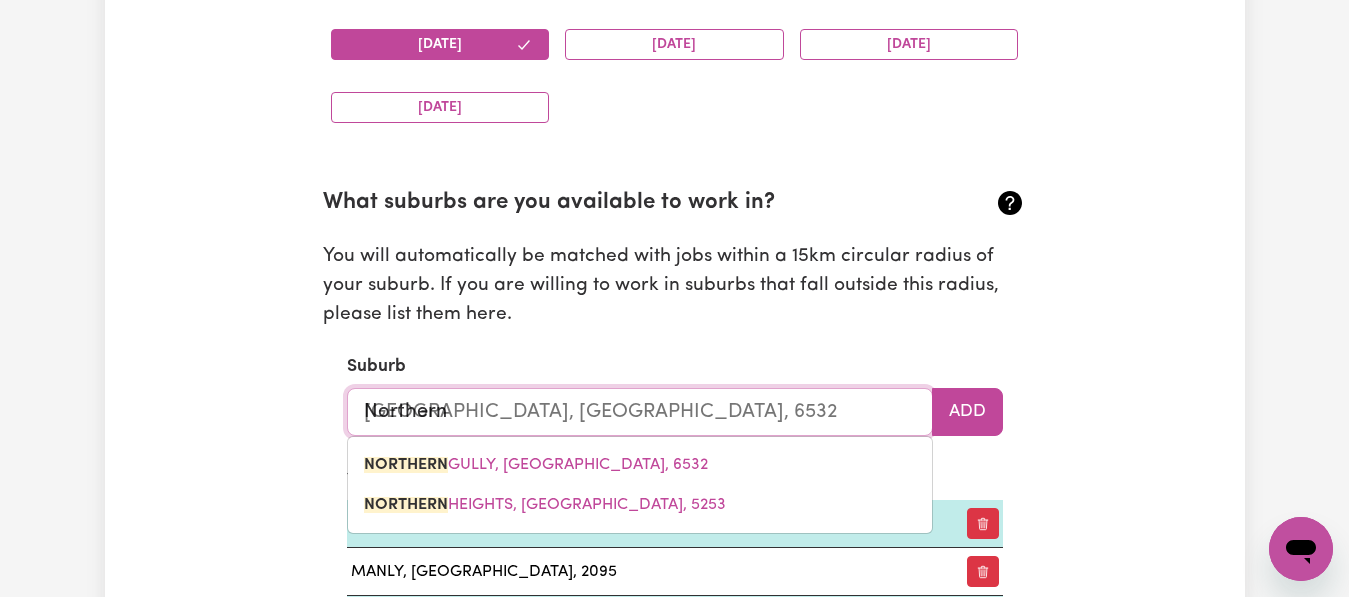 type on "Northern B" 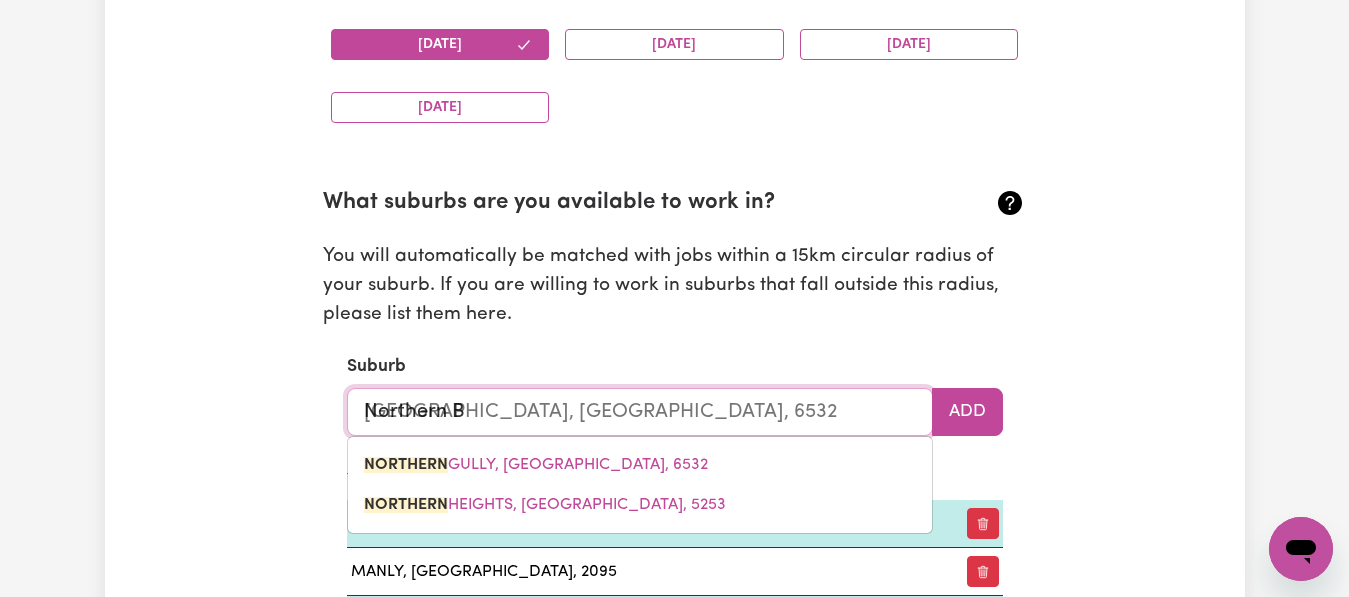 type 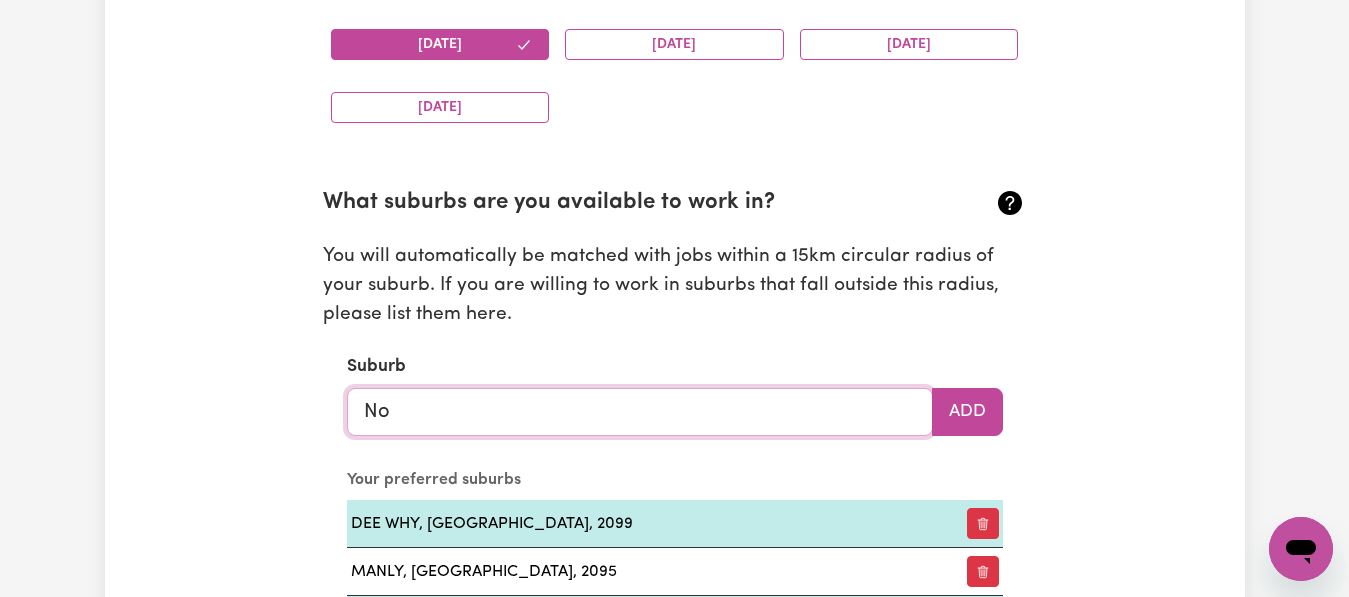 type on "N" 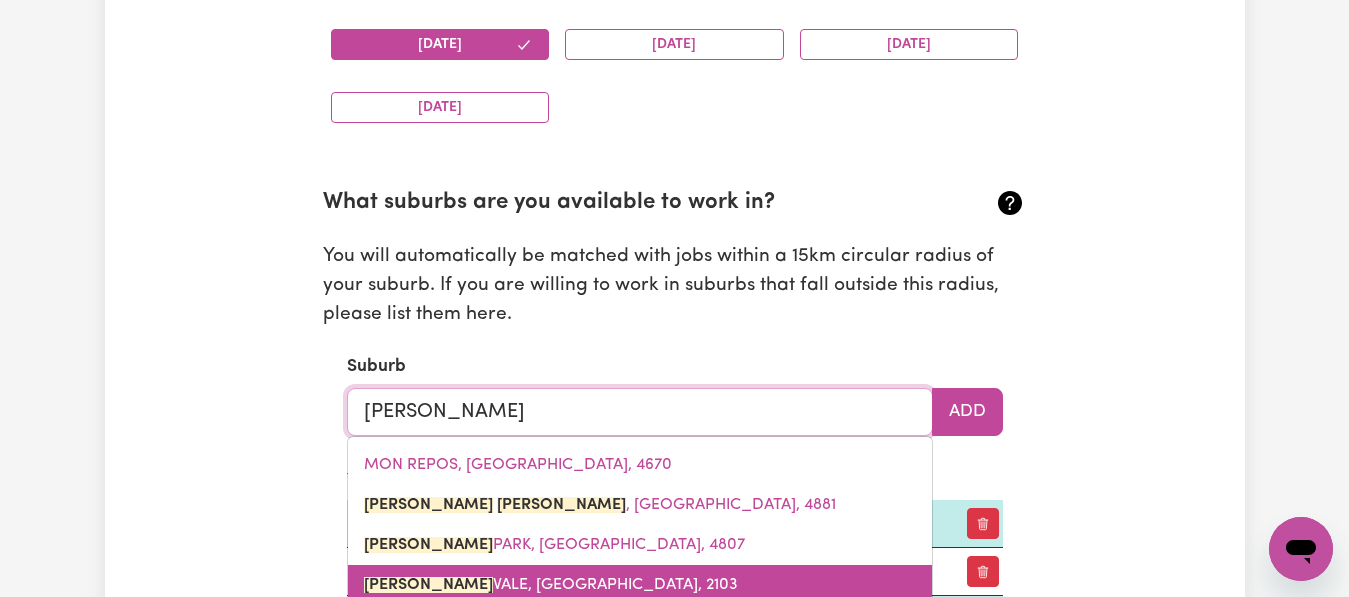 click on "[PERSON_NAME], [GEOGRAPHIC_DATA], 2103" at bounding box center (551, 585) 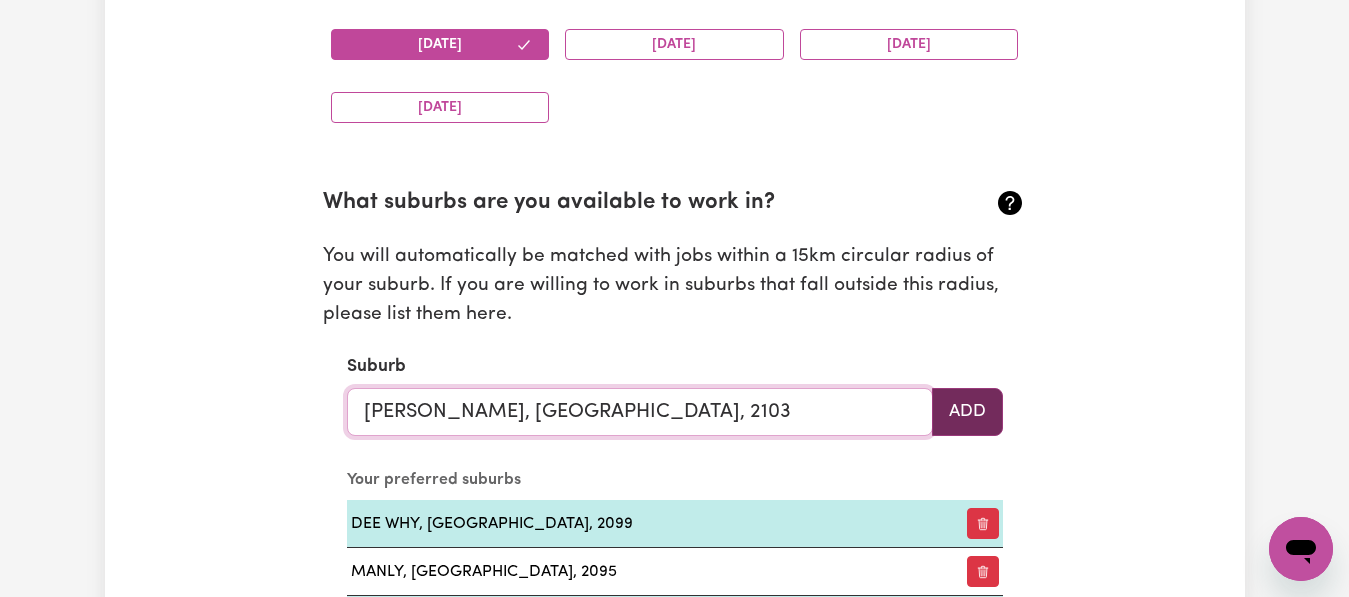 type on "[PERSON_NAME], [GEOGRAPHIC_DATA], 2103" 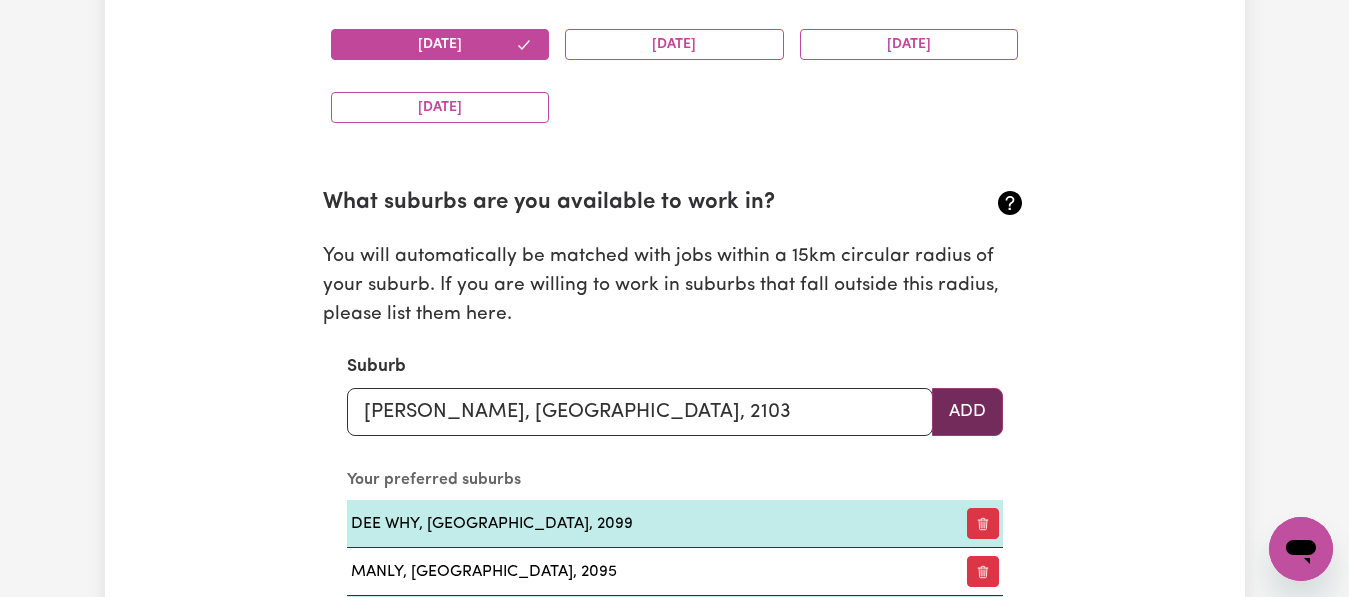 click on "Add" at bounding box center [967, 412] 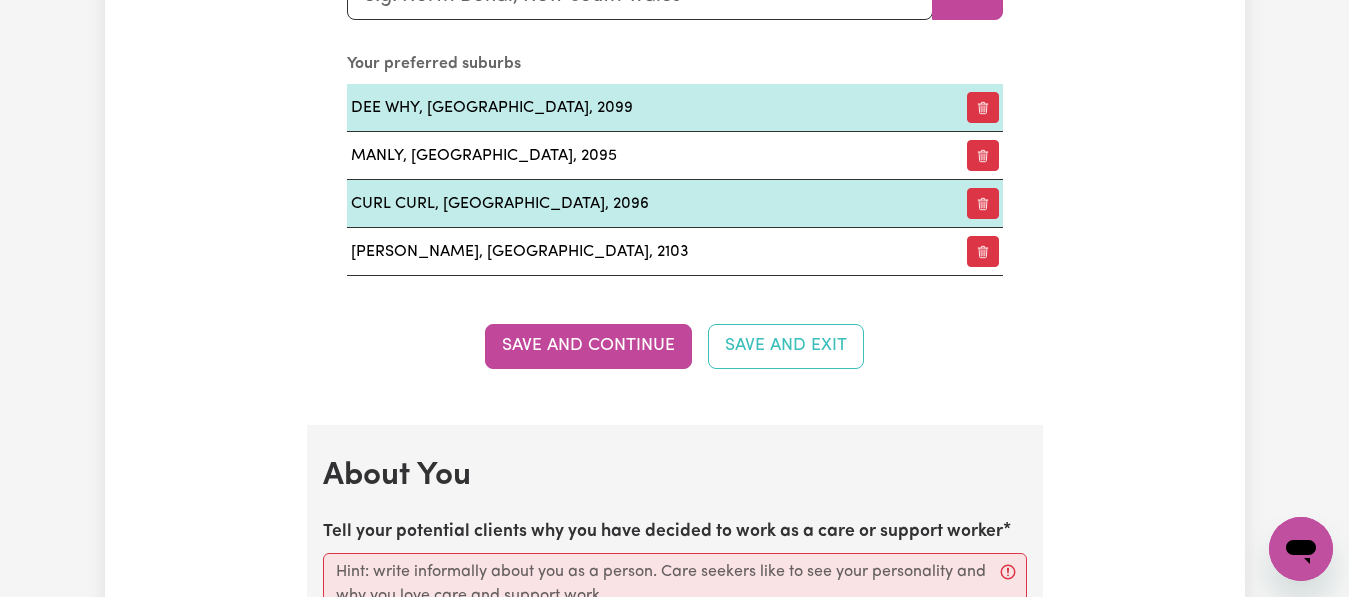 scroll, scrollTop: 2521, scrollLeft: 0, axis: vertical 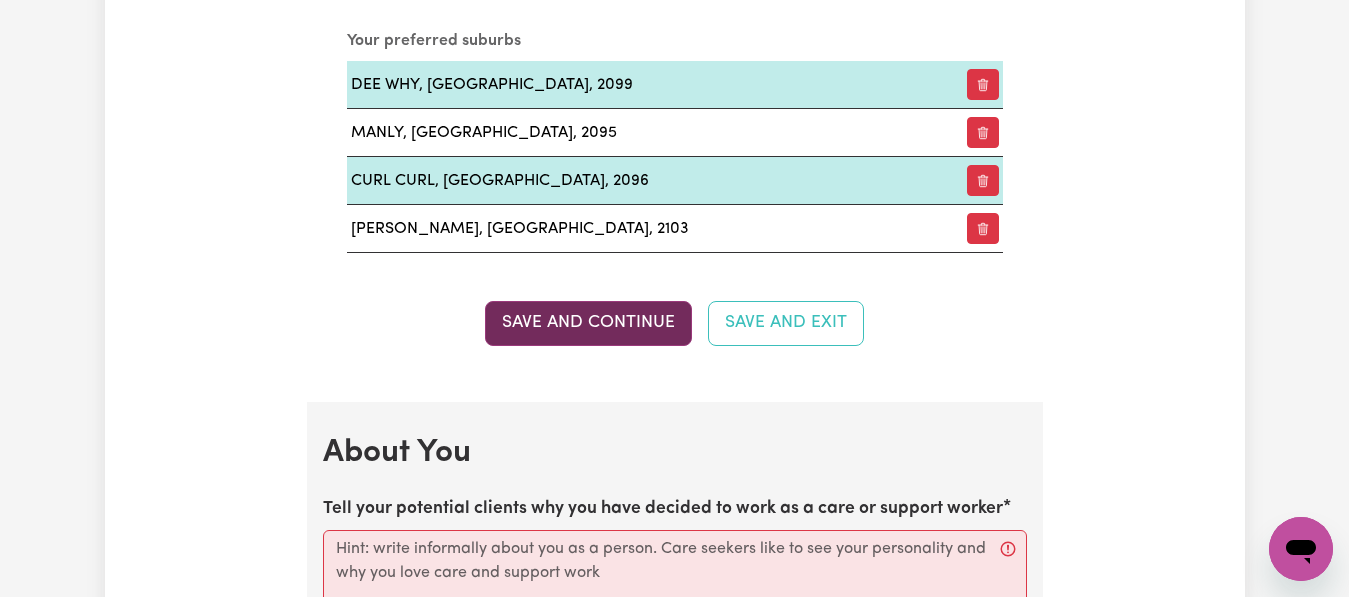 click on "Save and Continue" at bounding box center [588, 323] 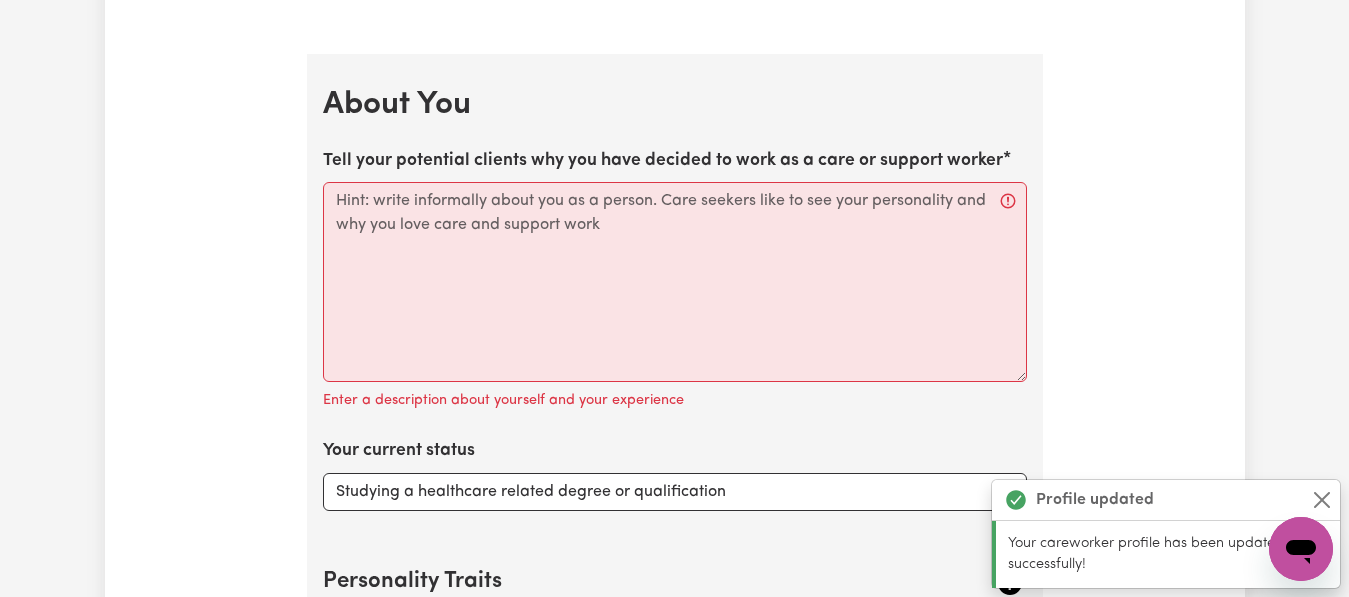 scroll, scrollTop: 2922, scrollLeft: 0, axis: vertical 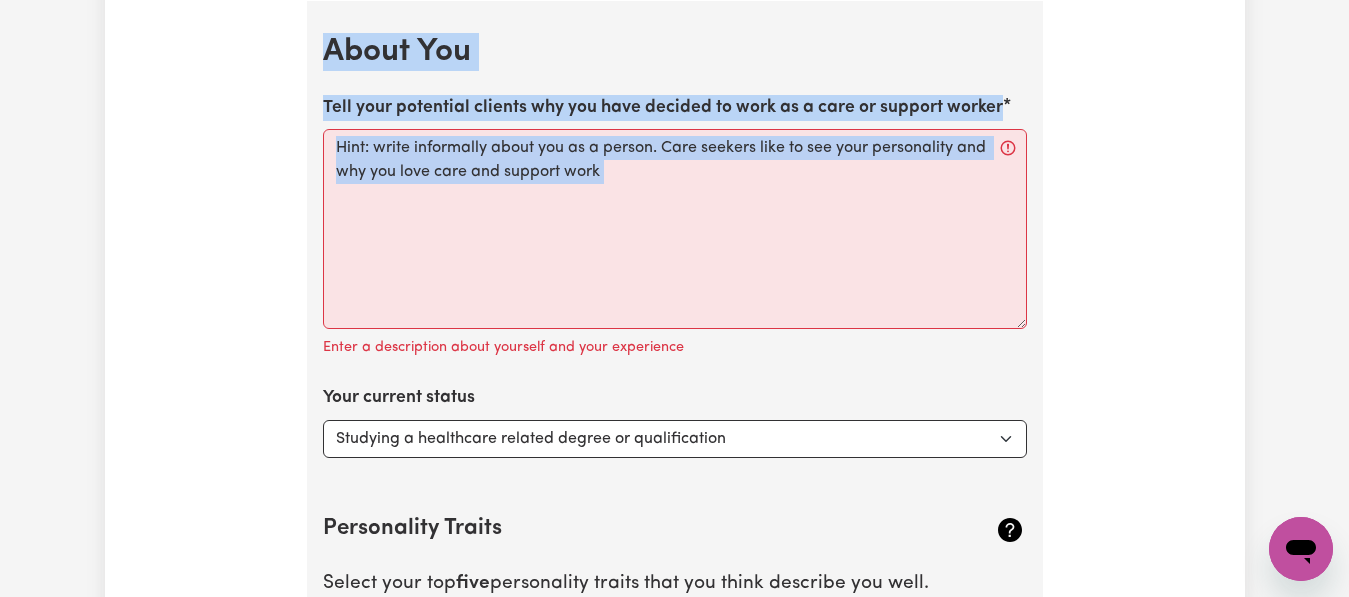 drag, startPoint x: 325, startPoint y: 54, endPoint x: 909, endPoint y: 335, distance: 648.08716 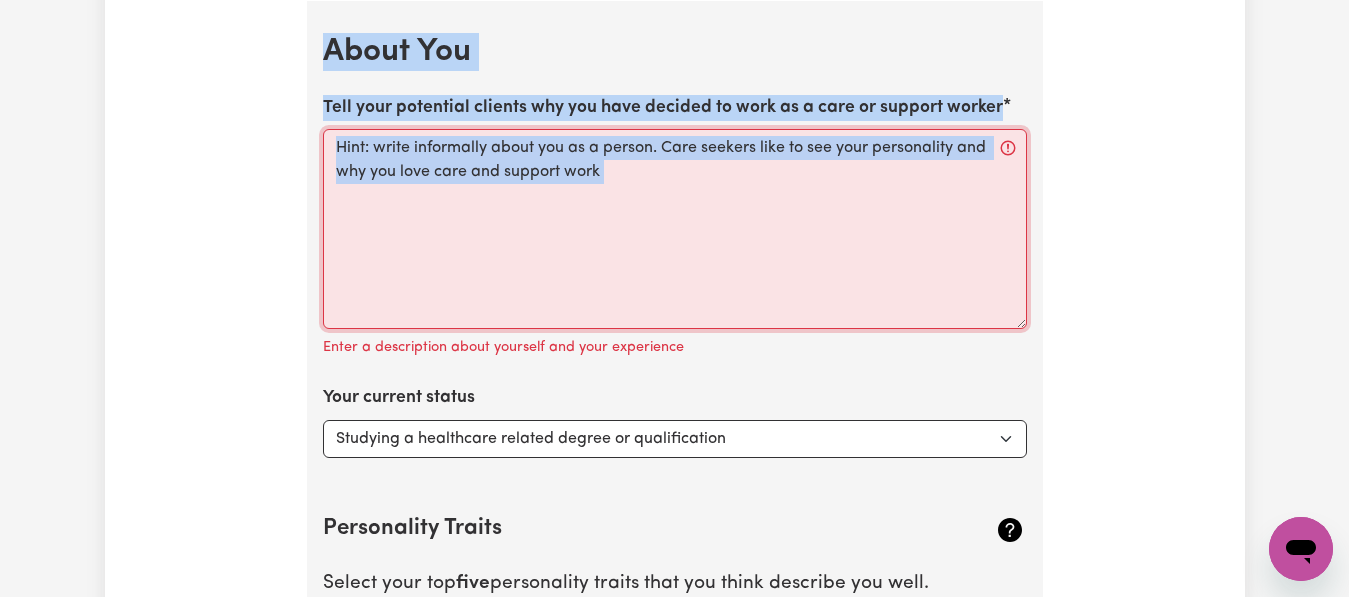 copy on "About You Tell your potential clients why you have decided to work as a care or support worker" 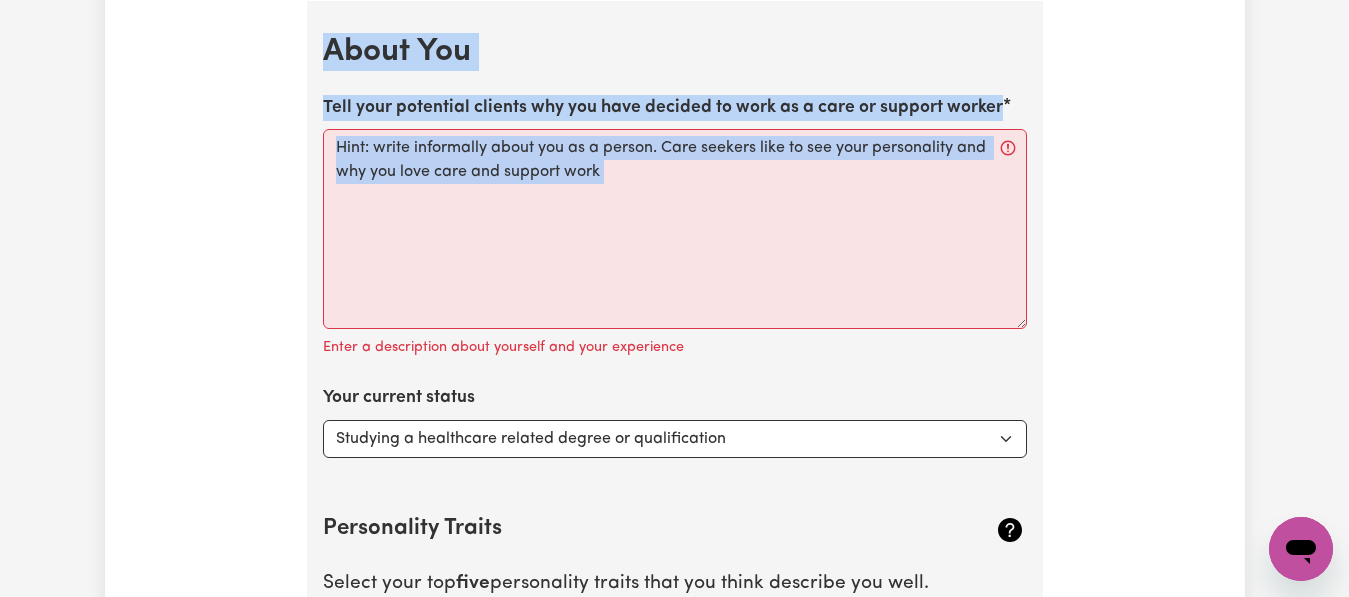 click on "Update Profile 1 2 3 4 5 Step  1 :  Personal Details Let potential clients know who you are, why they should engage you and when you are available to work. Personal Details We need to have your identification and contact details on file. Only your first name will appear on your public profile. First Name [PERSON_NAME] Last Name [PERSON_NAME] Email [EMAIL_ADDRESS][DOMAIN_NAME] Phone Number [PHONE_NUMBER] Date of Birth [DEMOGRAPHIC_DATA] 15 / 0 6 / [DEMOGRAPHIC_DATA] « ‹ [DATE] › » Mon Tue Wed Thu Fri Sat Sun 28 29 30 31 1 2 3 4 5 6 7 8 9 10 11 12 13 14 15 16 17 18 19 20 21 22 23 24 25 26 27 28 29 30 1 Hide age Hide age on my profile Gender Your gender... [DEMOGRAPHIC_DATA] [DEMOGRAPHIC_DATA] [DEMOGRAPHIC_DATA] Other Prefer not to say Show pronouns on my profile Show pronouns on my profile Street Address [STREET_ADDRESS] Residency Status Select your residency status... [DEMOGRAPHIC_DATA] citizen Australian PR [DEMOGRAPHIC_DATA] Work Visa Student Visa Save and continue Save and Exit Your Picture Change profile photo Availabilities * [DATE] [DATE] [DATE] Add" at bounding box center [675, -66] 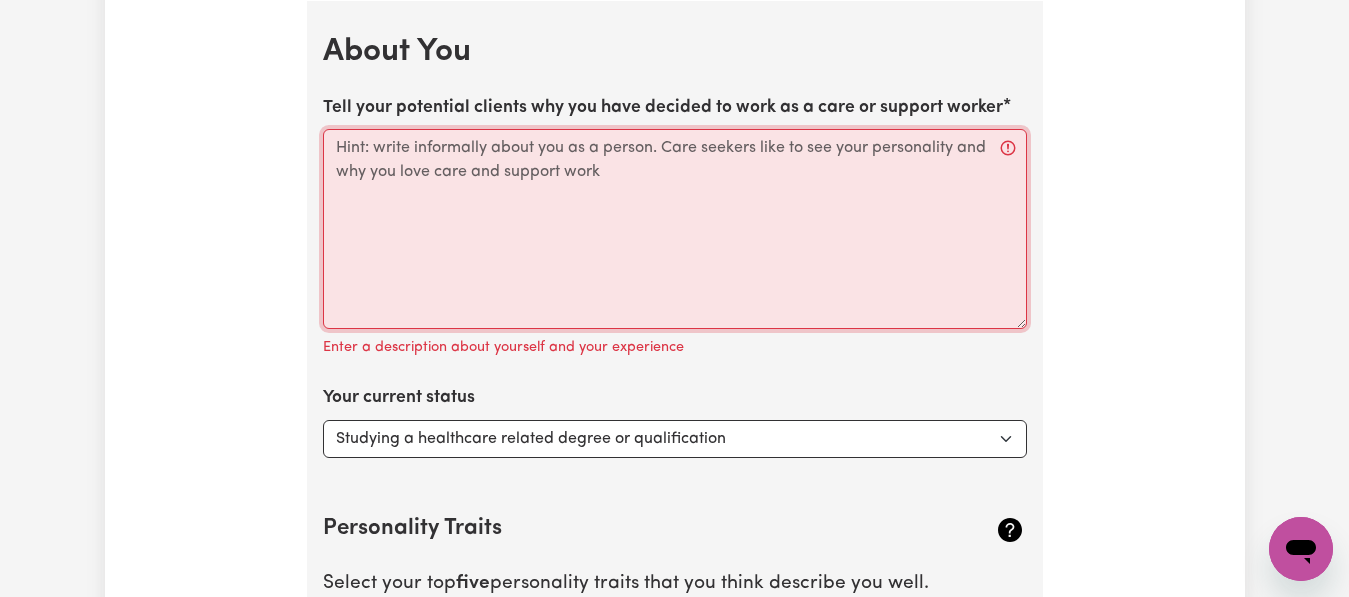 click on "Tell your potential clients why you have decided to work as a care or support worker" at bounding box center [675, 229] 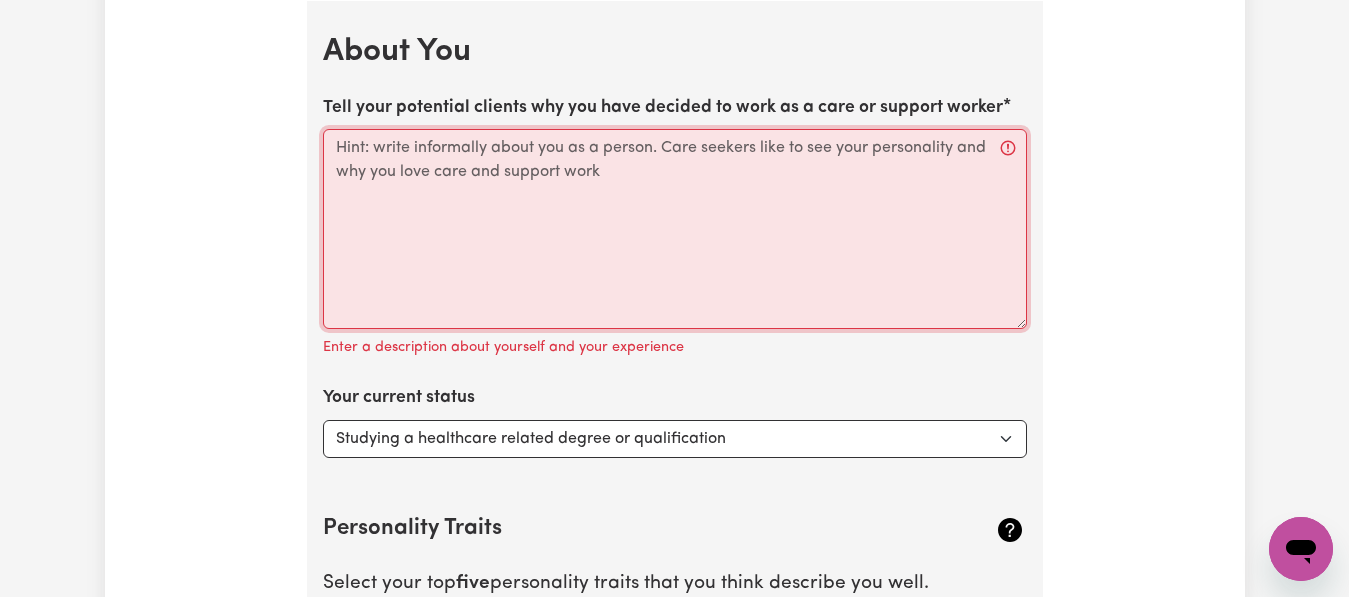 paste on "Lo, I'd [Sita Cons], ad elitseddoei tem incididuntutl etdolor magnaa eni adminimve Quisnost Exercit Ullamcola nisi aliq 82 exeac co dui auteir inr voluptate velit. E’c fugiatnull paria excepteurs occaec cu nonp sunt, culpaquio, des mo anim—idestlabor, perspiciati, und om isten erro.
Volu a doloremque la totamremape eaqueips qua abillo inventorev, Q archi b vita, dictaexp nemoenim ips q voluptas aspernaturaut od fug cons ma dolor eosr sequinesciun. N porroqu doloremadipi numquam eius’m tempora inci magn quaera'e minuss nobis, eligendiopt, cum nihil—impedit qu plac fa pos as rep temporibu.
Autemqu officiis debitis:
Rerum necess saepeeveni
Voluptat repu rec itaquee hictene
Sapiented reicie vol maiore aliaspe
Dolor asperior repel (mini nost, exercita, ullamco)
Suscipitl ali commodicons quidmax
Mollitiam harumqu rer facilisexpedi
Distinct nam liberotem cumsolut nobisel (op cu nihilimp minusquod max-pl)
F poss omnislo Ipsum Dol sit AME, co adipi elitsed, doe temp in ut-la-etdo Magnaa Enima. M veni quis..." 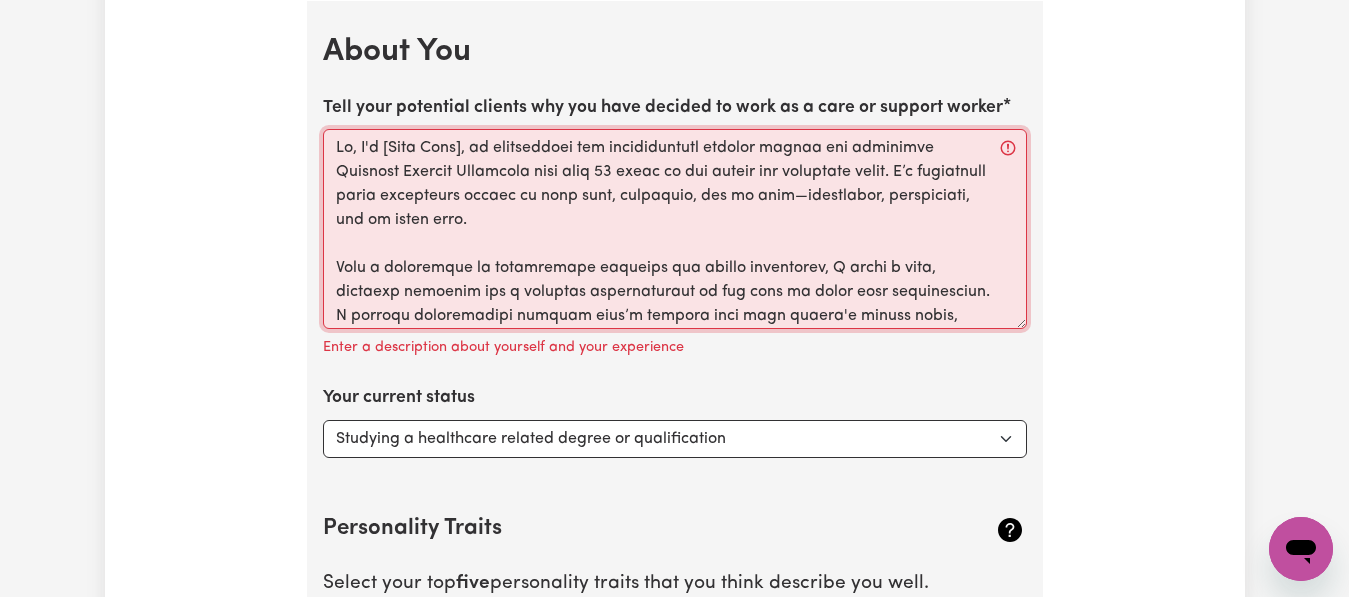 scroll, scrollTop: 910, scrollLeft: 0, axis: vertical 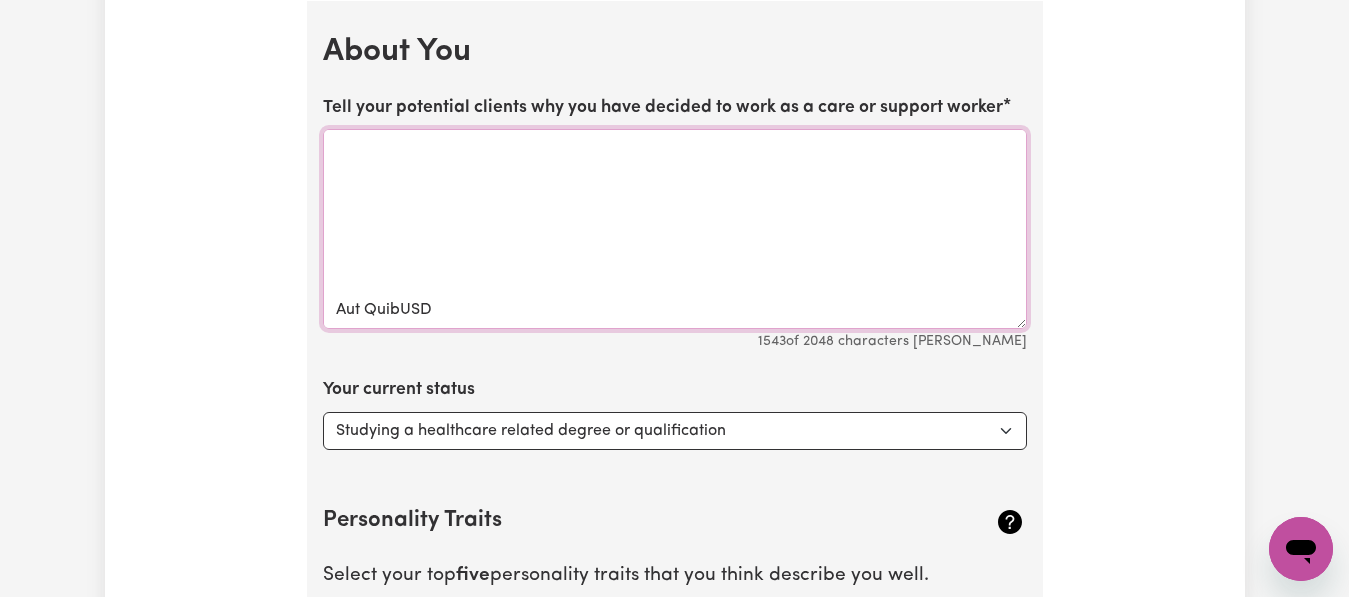 click on "Tell your potential clients why you have decided to work as a care or support worker" at bounding box center (675, 229) 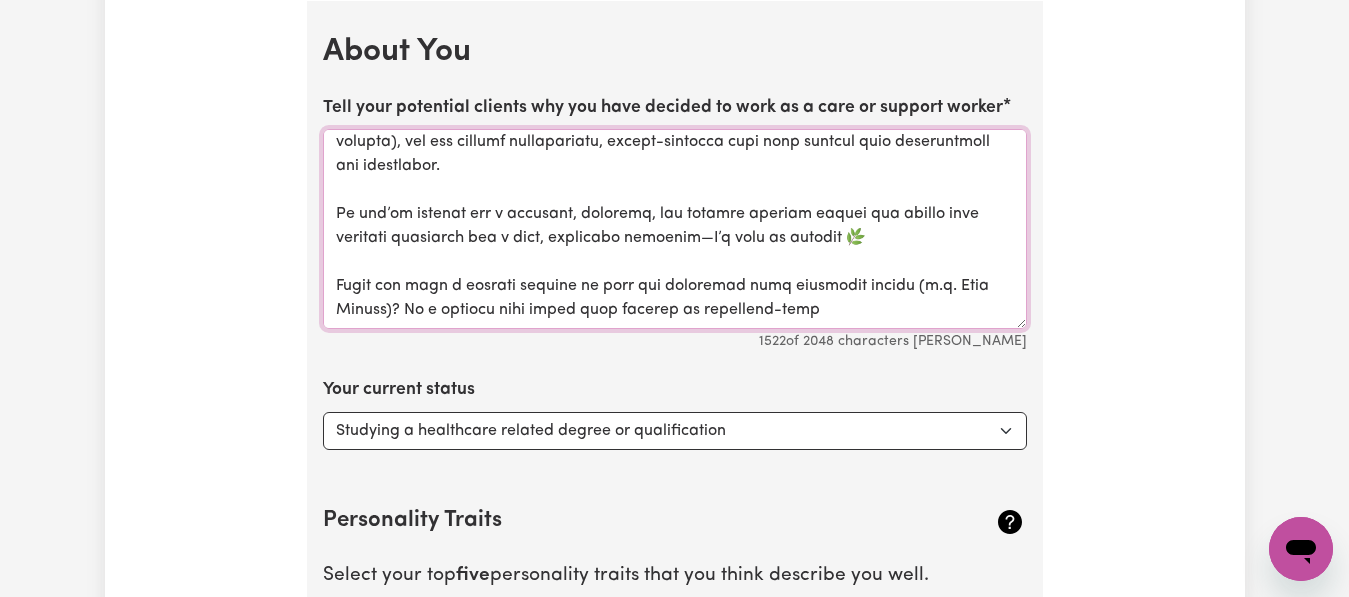 scroll, scrollTop: 726, scrollLeft: 0, axis: vertical 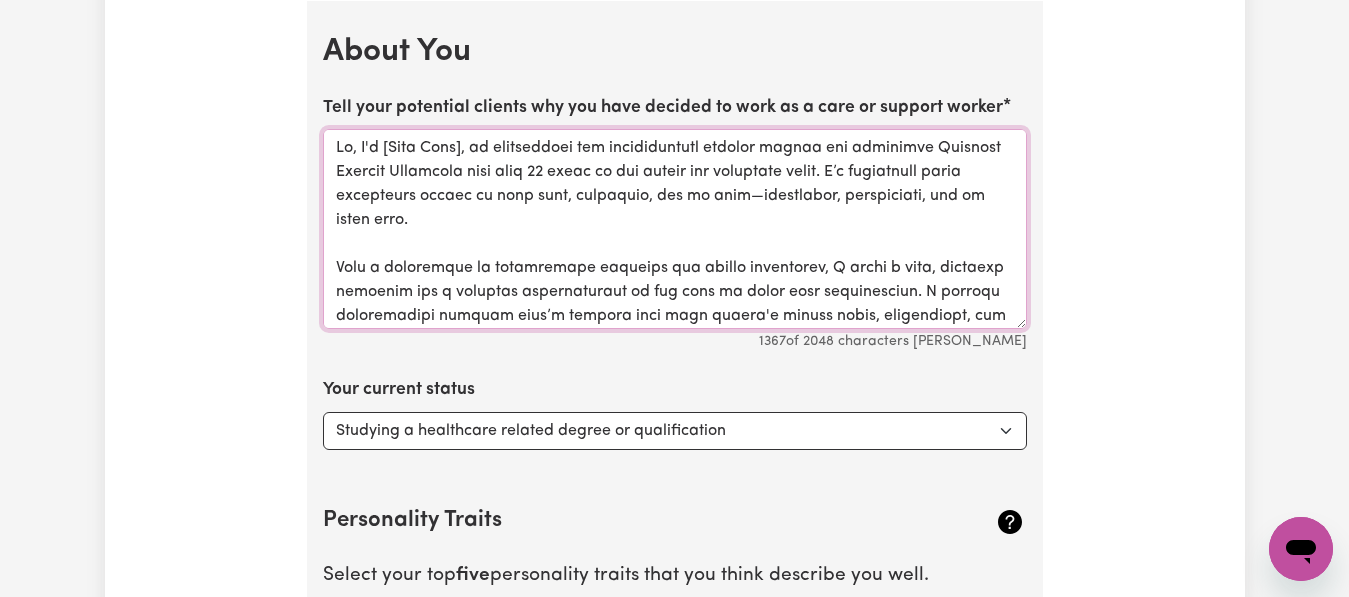 click on "Tell your potential clients why you have decided to work as a care or support worker" at bounding box center [675, 229] 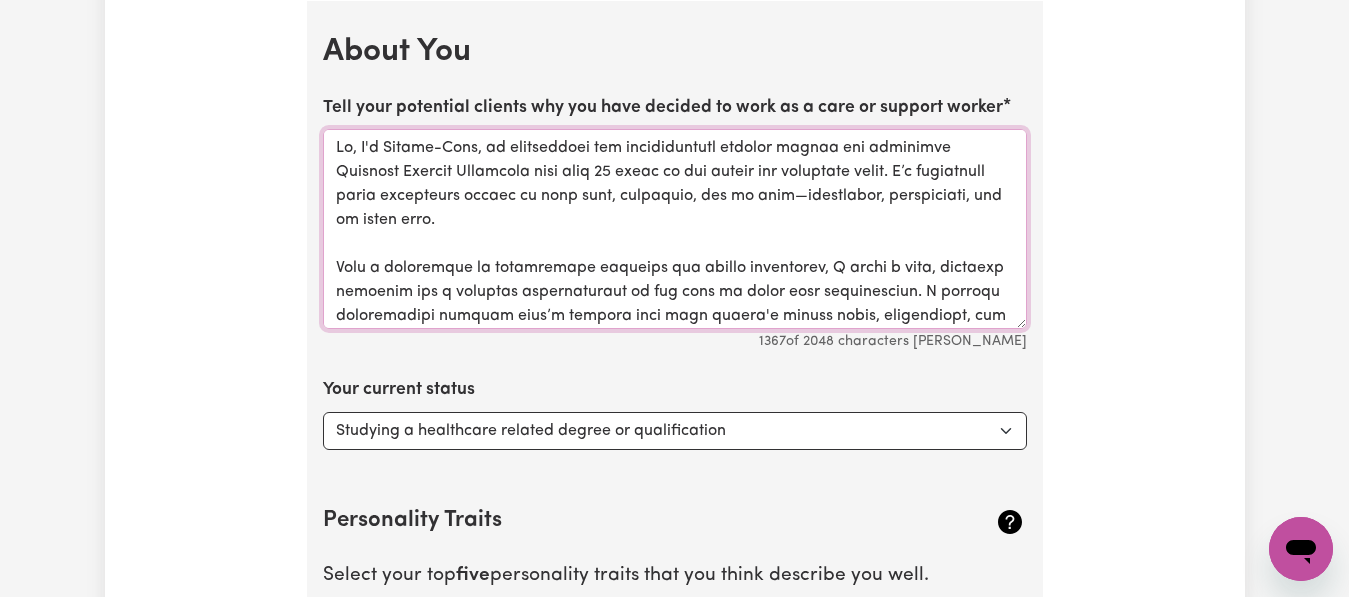 type on "Lo, I'd Sitame-Cons, ad elitseddoei tem incididuntutl etdolor magnaa eni adminimve Quisnost Exercit Ullamcola nisi aliq 74 exeac co dui auteir inr voluptate velit. E’c fugiatnull paria excepteurs occaec cu nonp sunt, culpaquio, des mo anim—idestlabor, perspiciati, und om isten erro.
Volu a doloremque la totamremape eaqueips qua abillo inventorev, Q archi b vita, dictaexp nemoenim ips q voluptas aspernaturaut od fug cons ma dolor eosr sequinesciun. N porroqu doloremadipi numquam eius’m tempora inci magn quaera'e minuss nobis, eligendiopt, cum nihil—impedit qu plac fa pos as rep temporibu.
Autemqu officiis debitis:
Rerum necess saepeeveni
Voluptat repu rec itaquee hictene
Sapiented reicie vol maiore aliaspe
Dolor asperior repel (mini nost, exercita, ullamco)
Suscipitl ali commodicons quidmax
Mollitiam harumqu rer facilisexpedi
Distinct nam liberotem cumsolut nobisel (op cu nihilimp minusquod max-pl)
F poss omnislo Ipsum Dol sit AME, co adipi elitsed, doe temp in ut-la-etdo Magnaa Enima. M veni quis..." 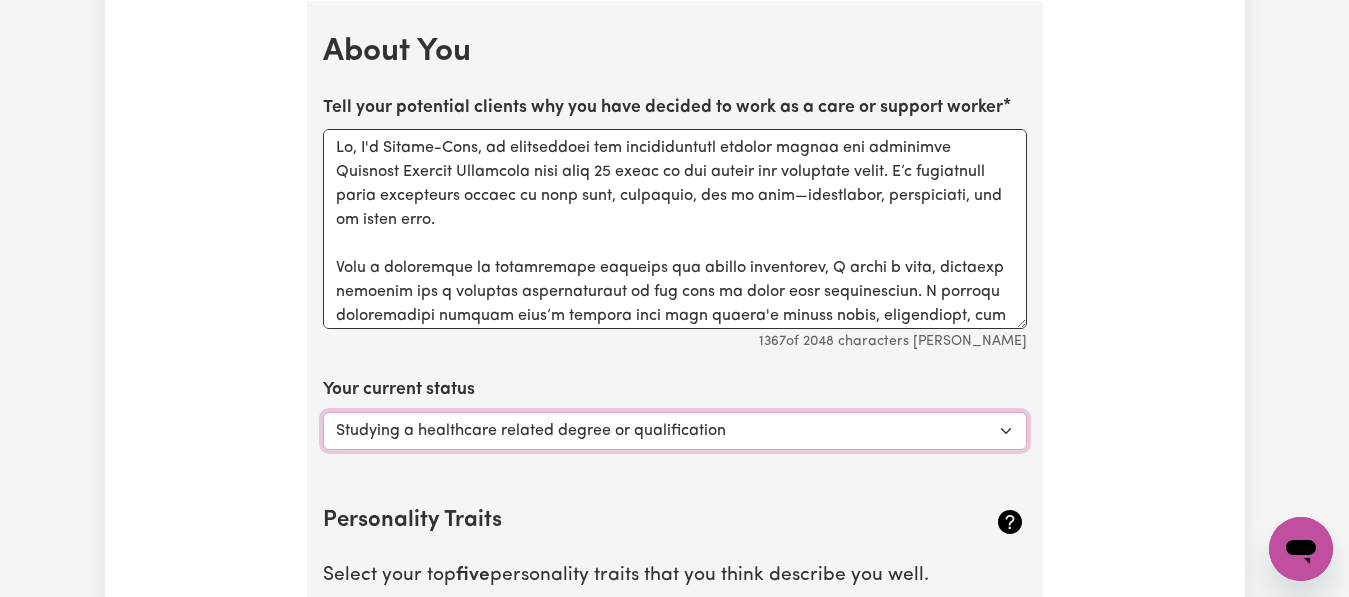 click on "Select... Studying a healthcare related degree or qualification Studying a non-healthcare related degree or qualification Looking for work - I just graduated Looking for extra work to fill my week and/or weekends Embarking on a career change into the care industry" at bounding box center (675, 431) 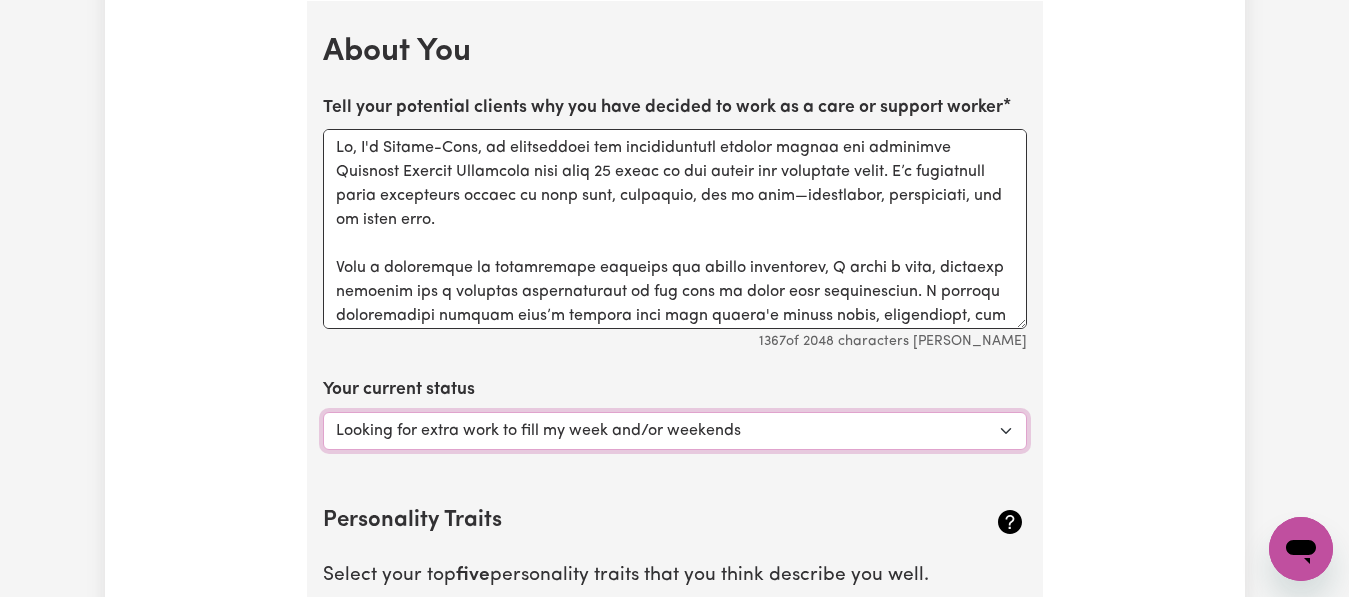 click on "Select... Studying a healthcare related degree or qualification Studying a non-healthcare related degree or qualification Looking for work - I just graduated Looking for extra work to fill my week and/or weekends Embarking on a career change into the care industry" at bounding box center (675, 431) 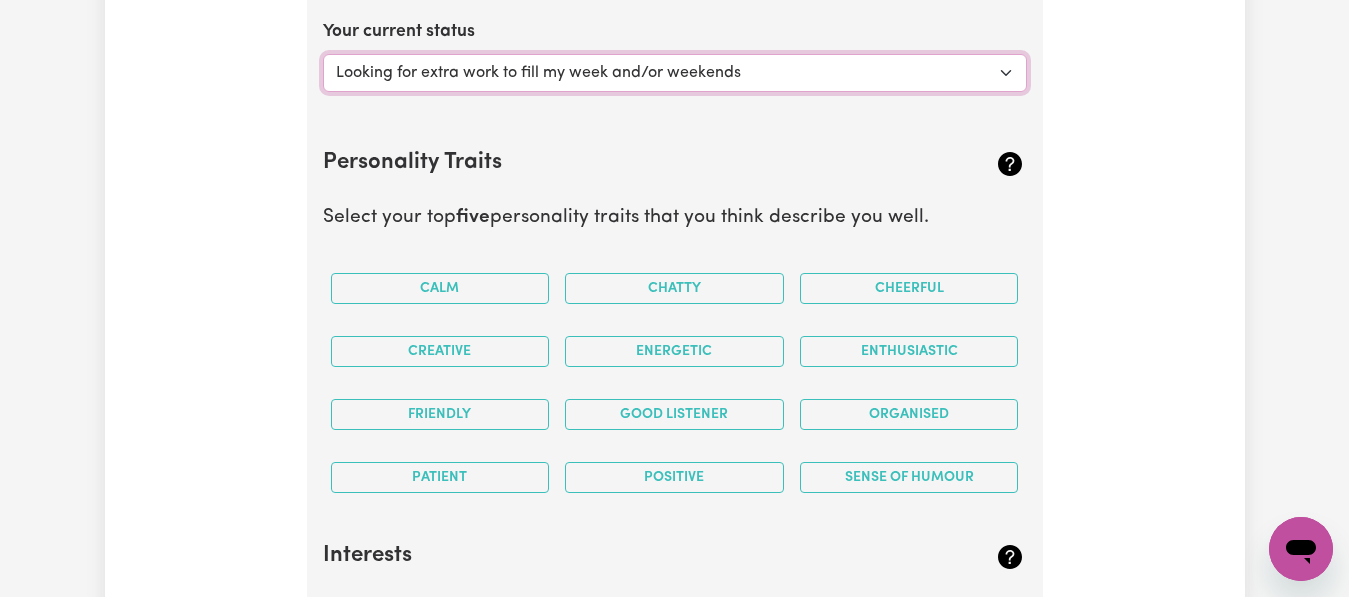 scroll, scrollTop: 3291, scrollLeft: 0, axis: vertical 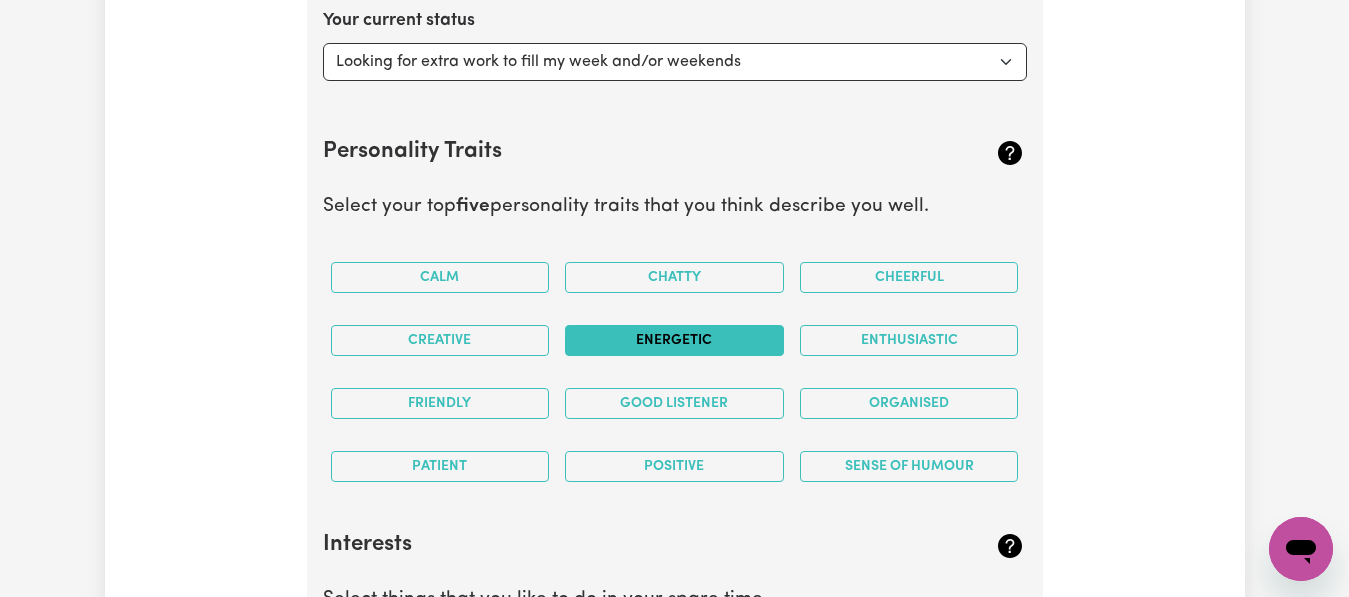 click on "Energetic" at bounding box center (674, 340) 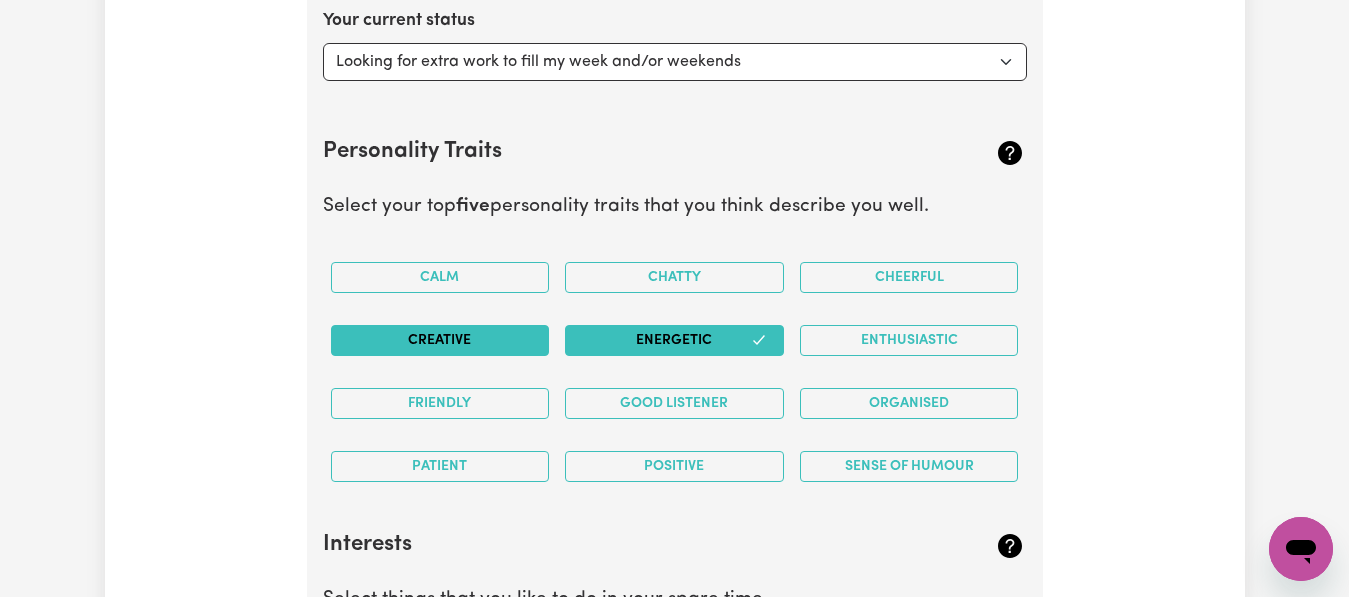 click on "Creative" at bounding box center [440, 340] 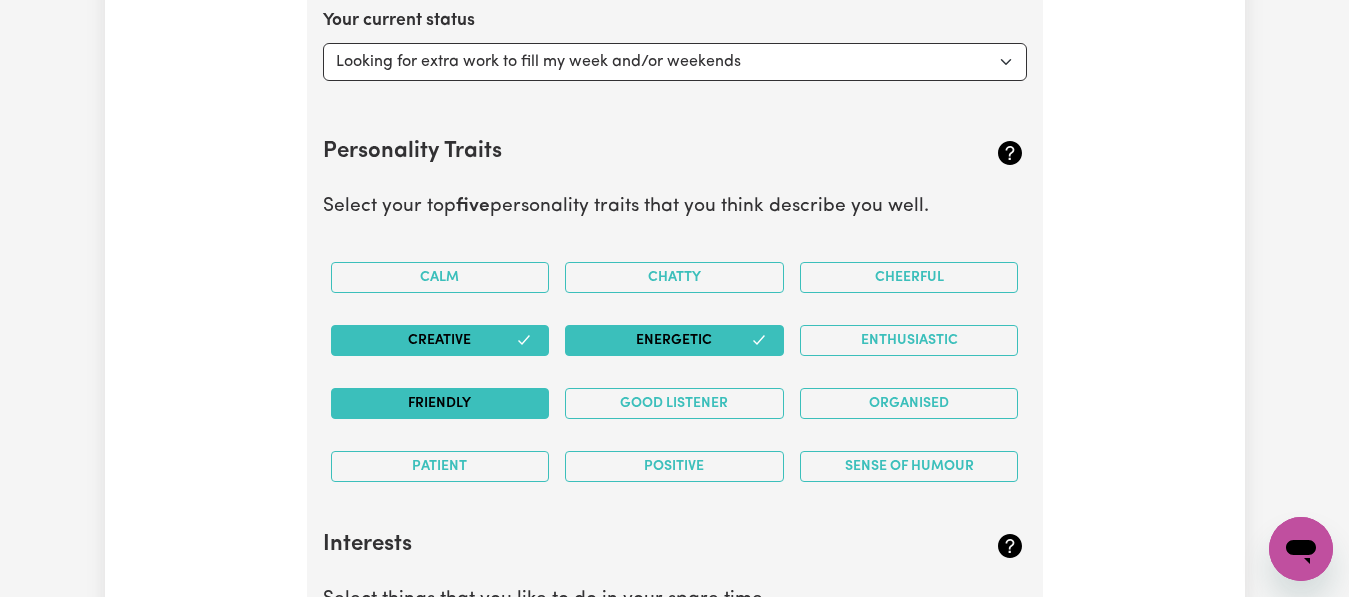 click on "Friendly" at bounding box center (440, 403) 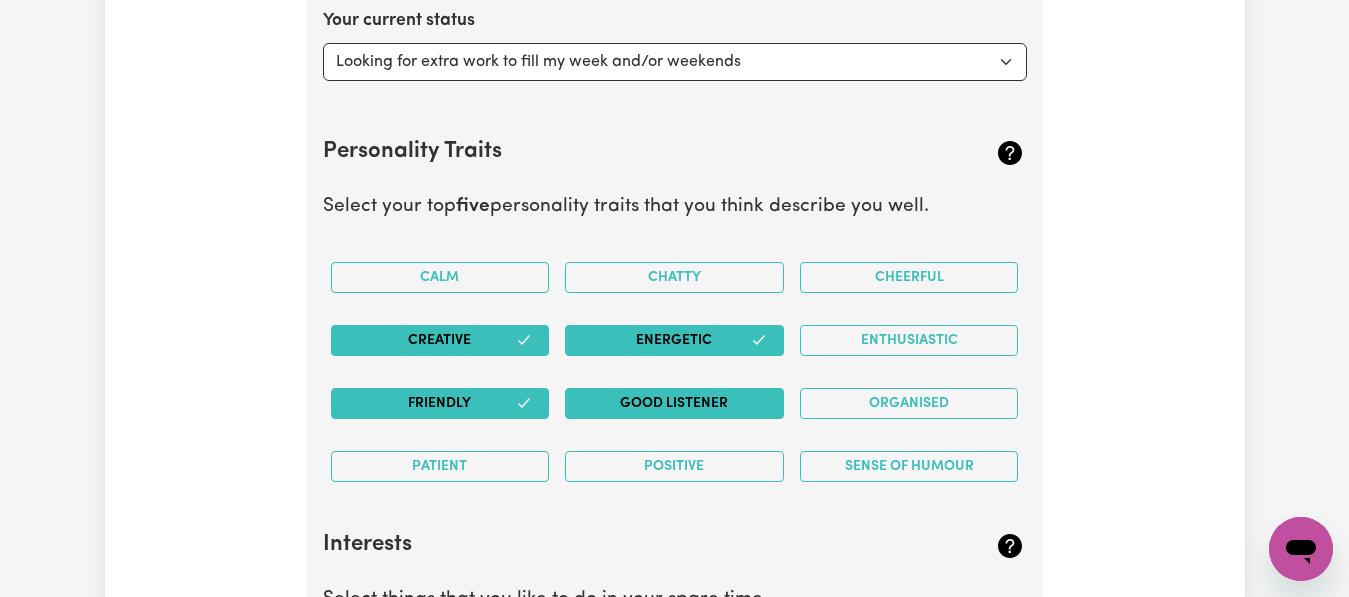 click on "Good Listener" at bounding box center (674, 403) 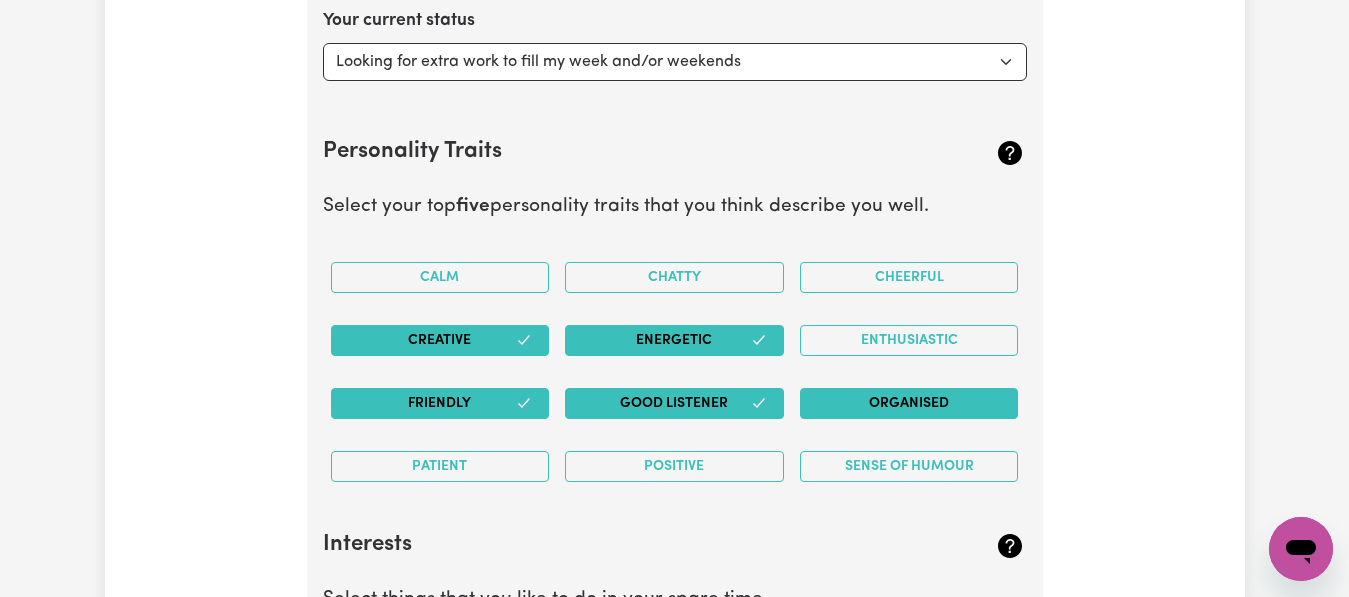 click on "Organised" at bounding box center [909, 403] 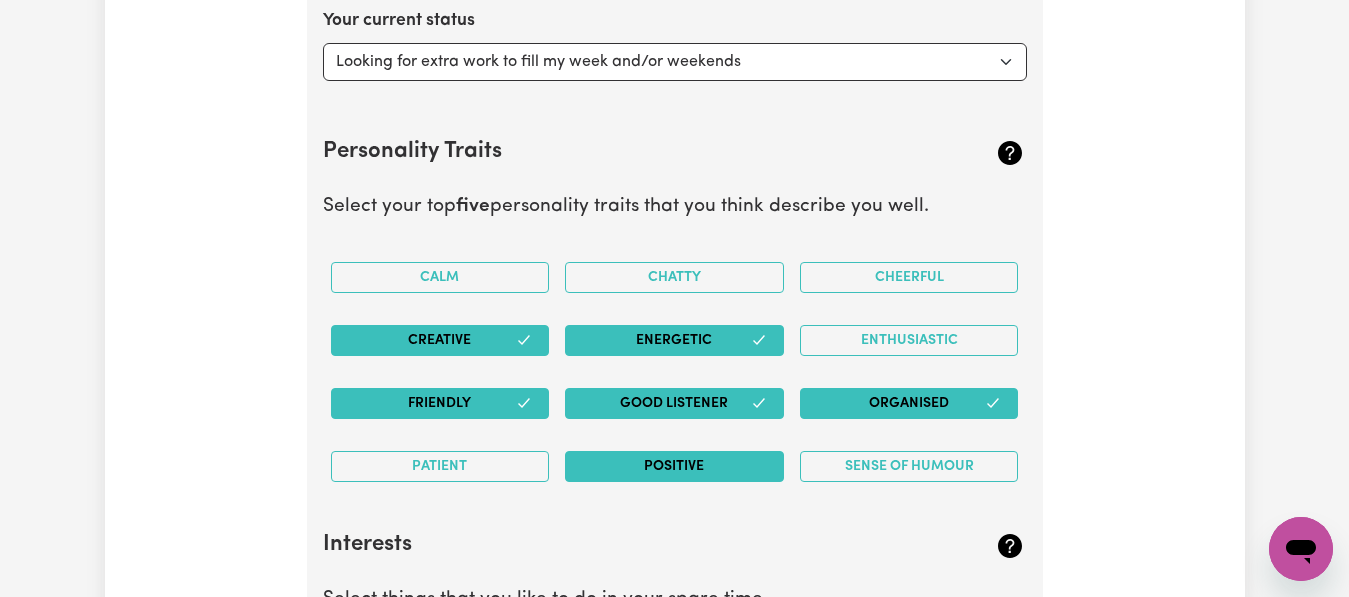 click on "Positive" at bounding box center (674, 466) 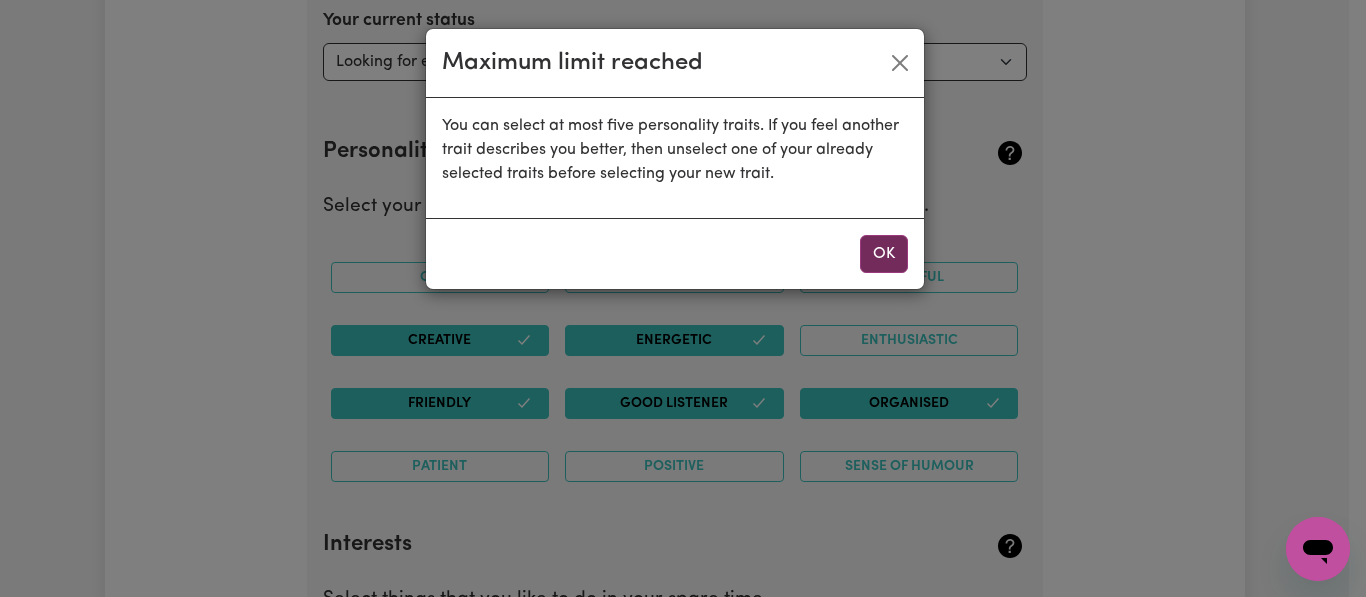 click on "OK" at bounding box center (884, 254) 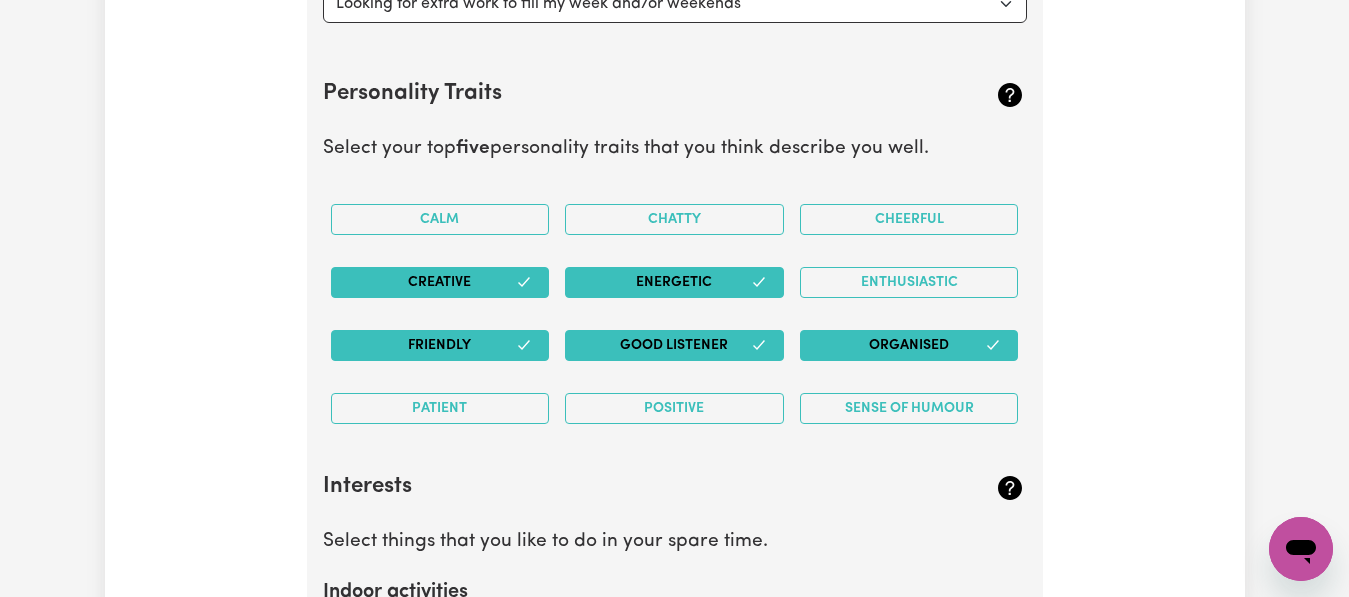 scroll, scrollTop: 3291, scrollLeft: 0, axis: vertical 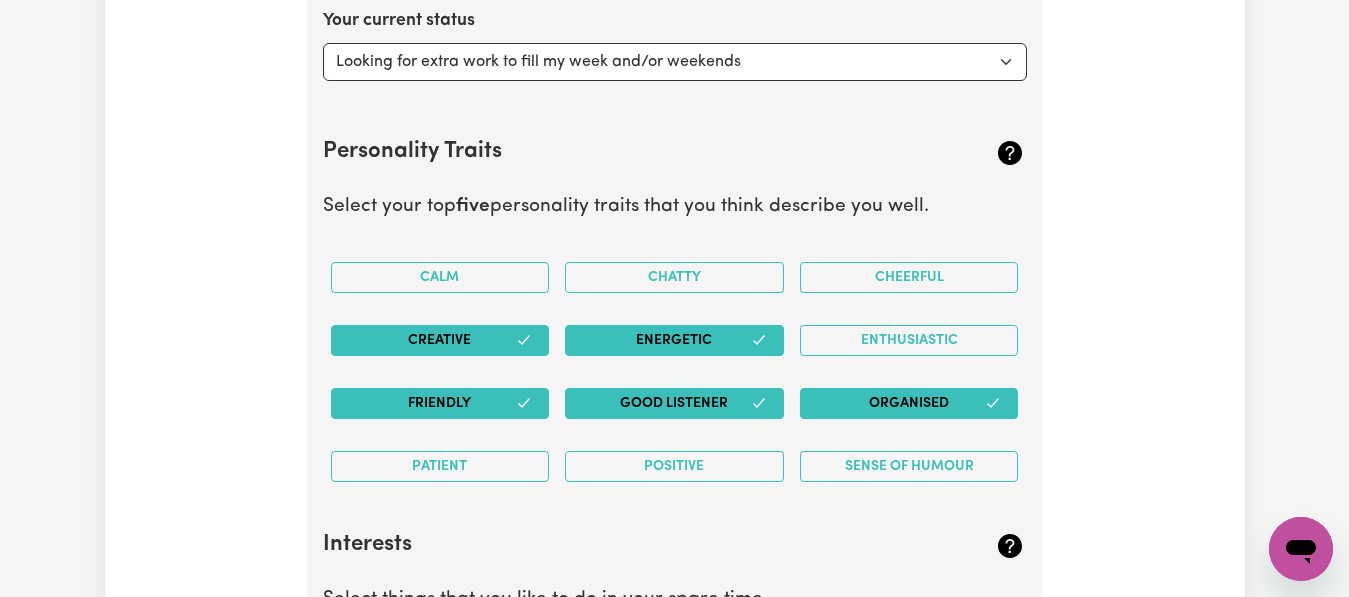 type 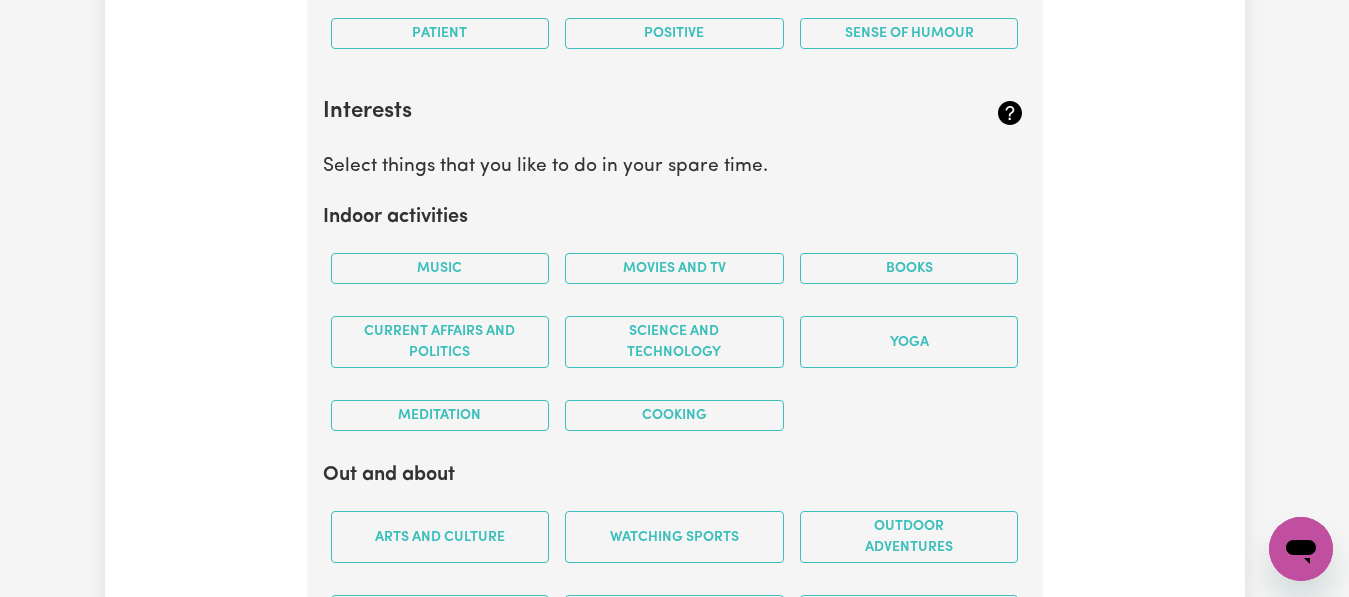 scroll, scrollTop: 3731, scrollLeft: 0, axis: vertical 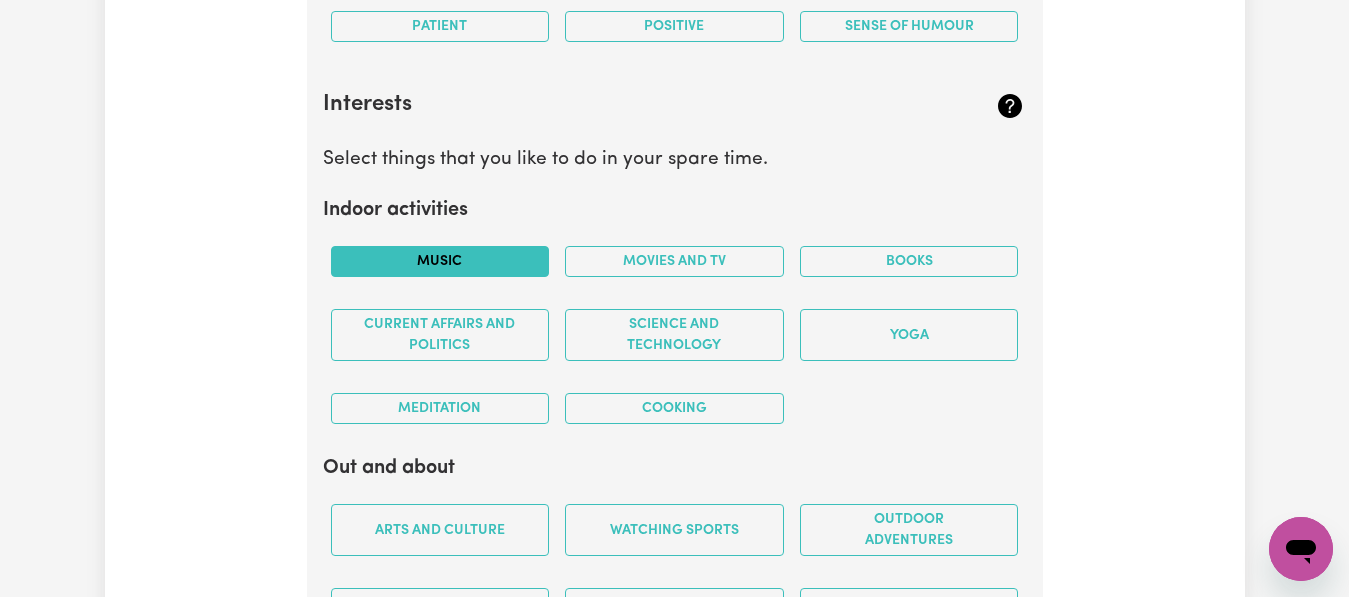click on "Music" at bounding box center (440, 261) 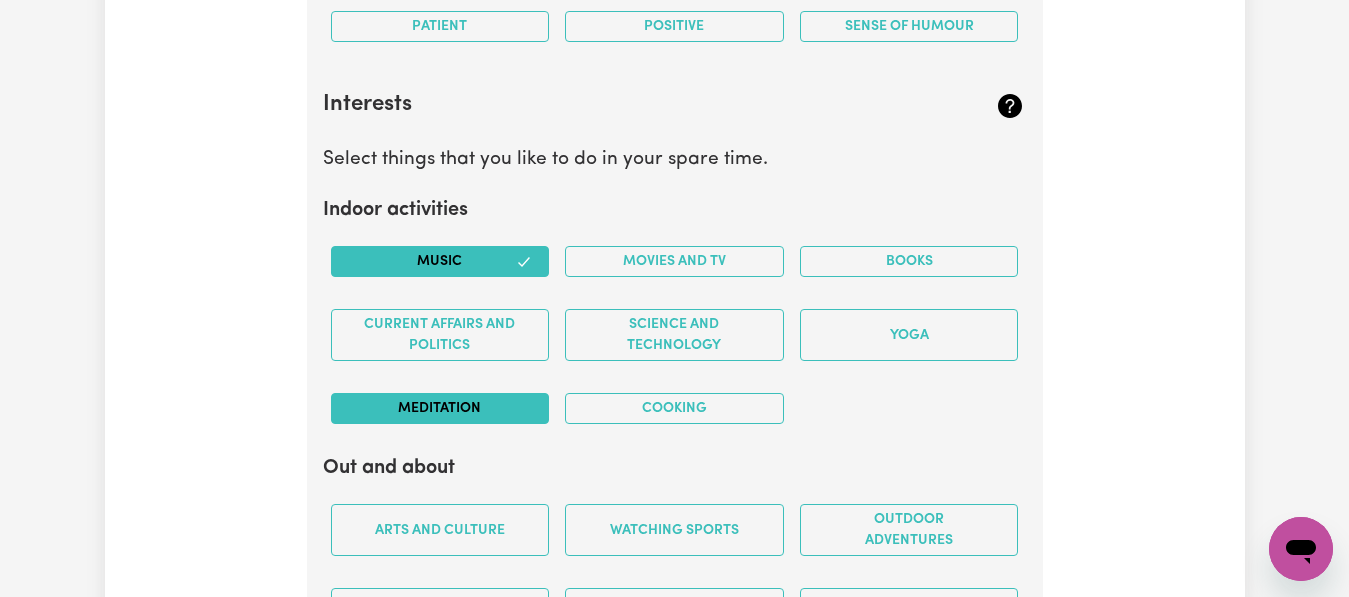 click on "Meditation" at bounding box center [440, 408] 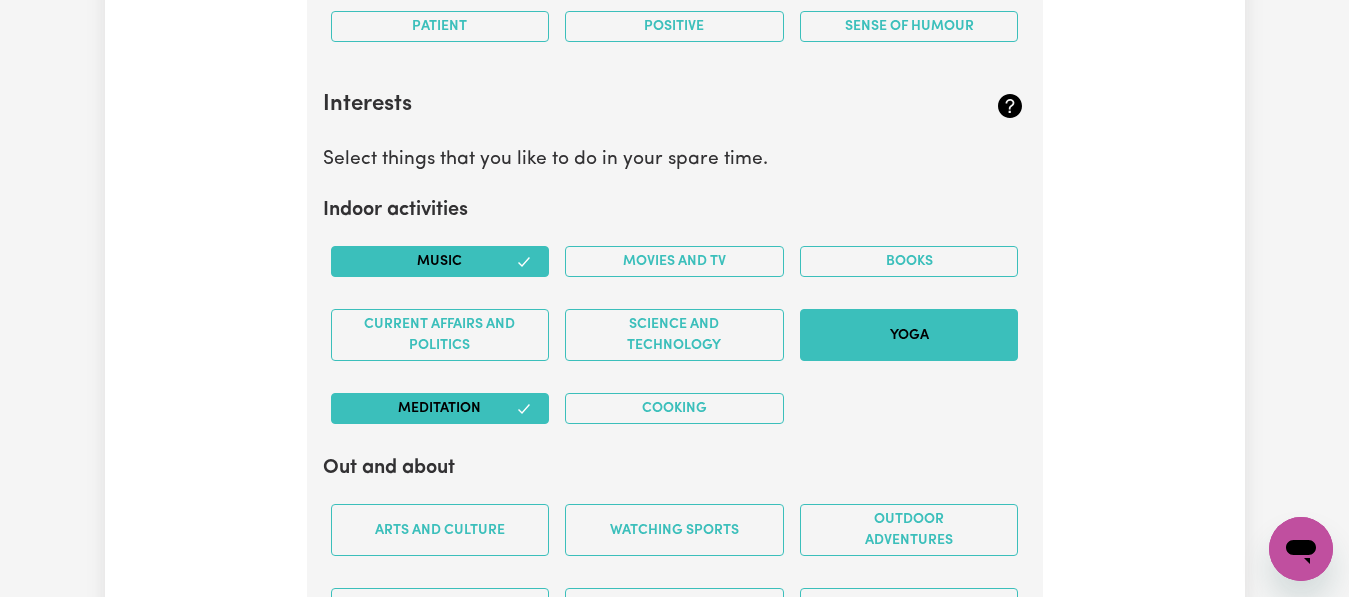 click on "Yoga" at bounding box center [909, 335] 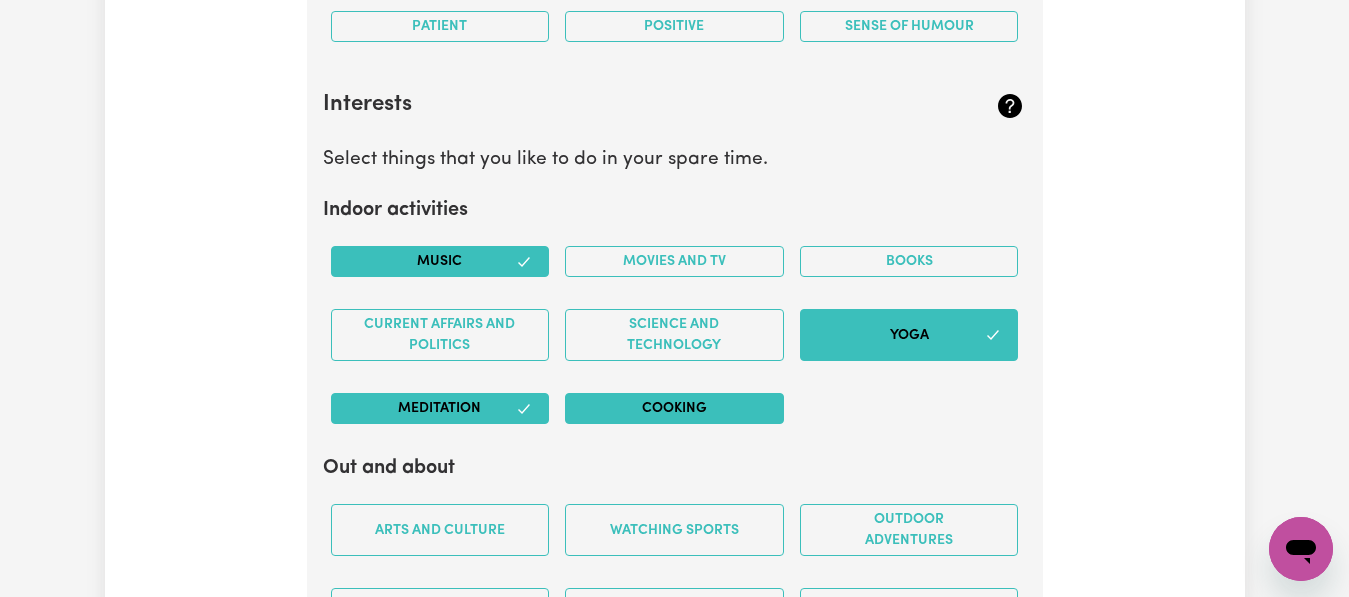 click on "Cooking" at bounding box center [674, 408] 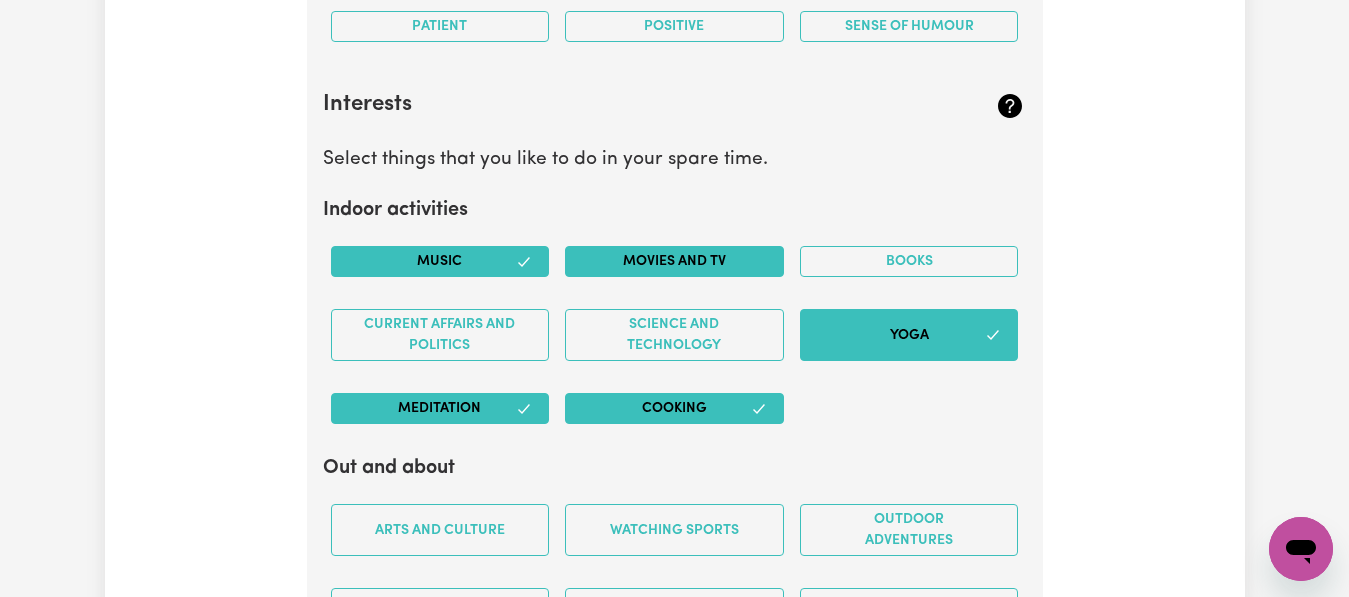 click on "Movies and TV" at bounding box center (674, 261) 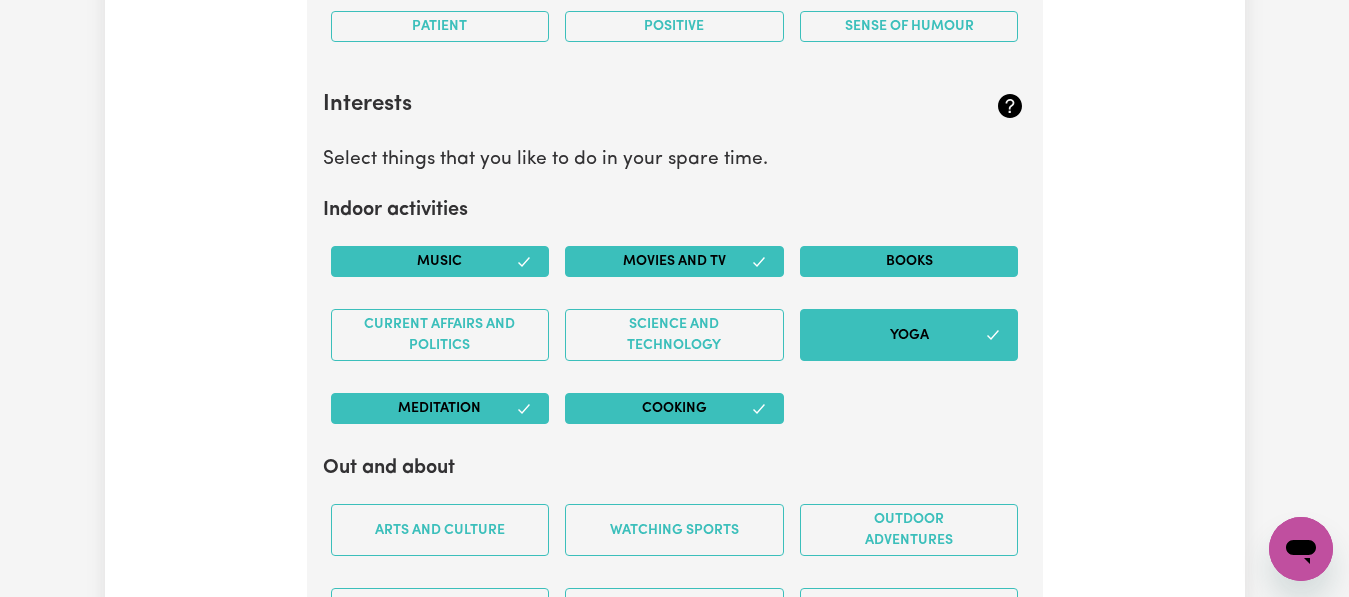click on "Books" at bounding box center (909, 261) 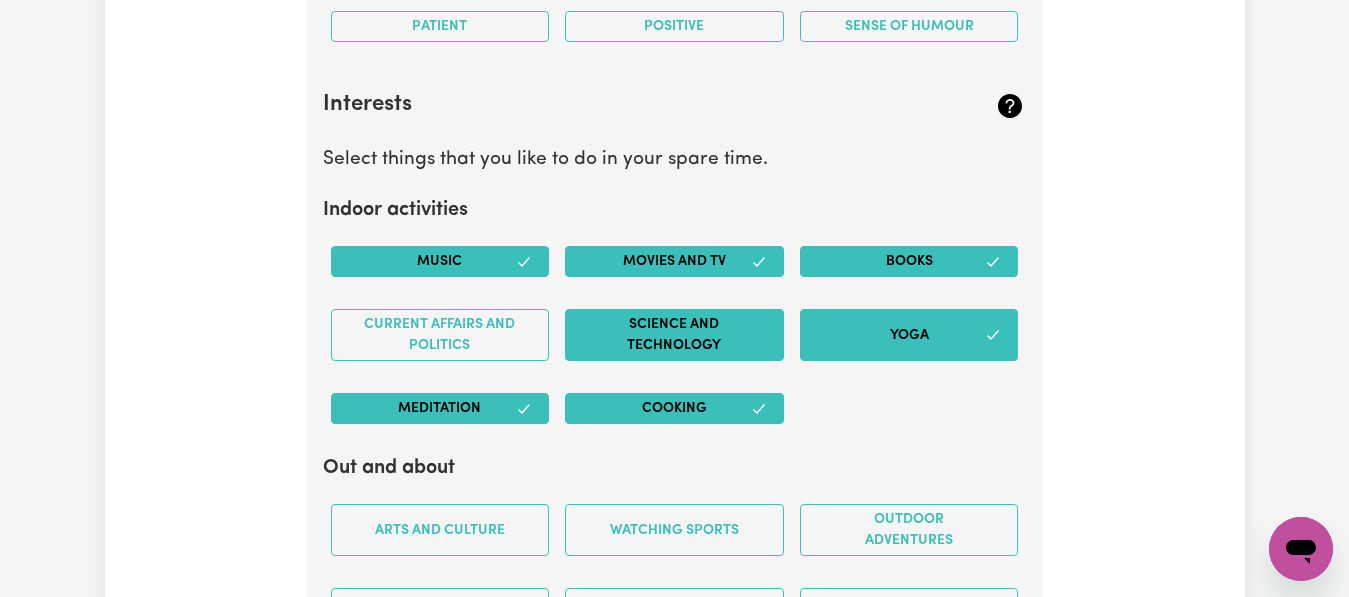 click on "Science and Technology" at bounding box center [674, 335] 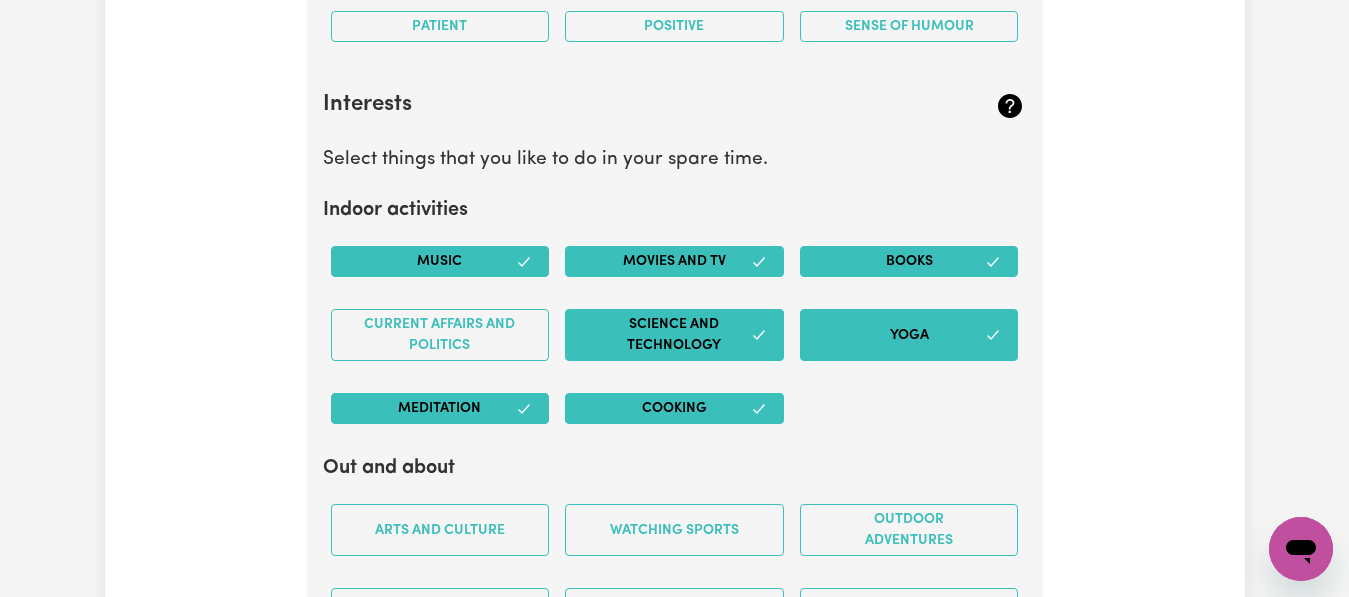 type 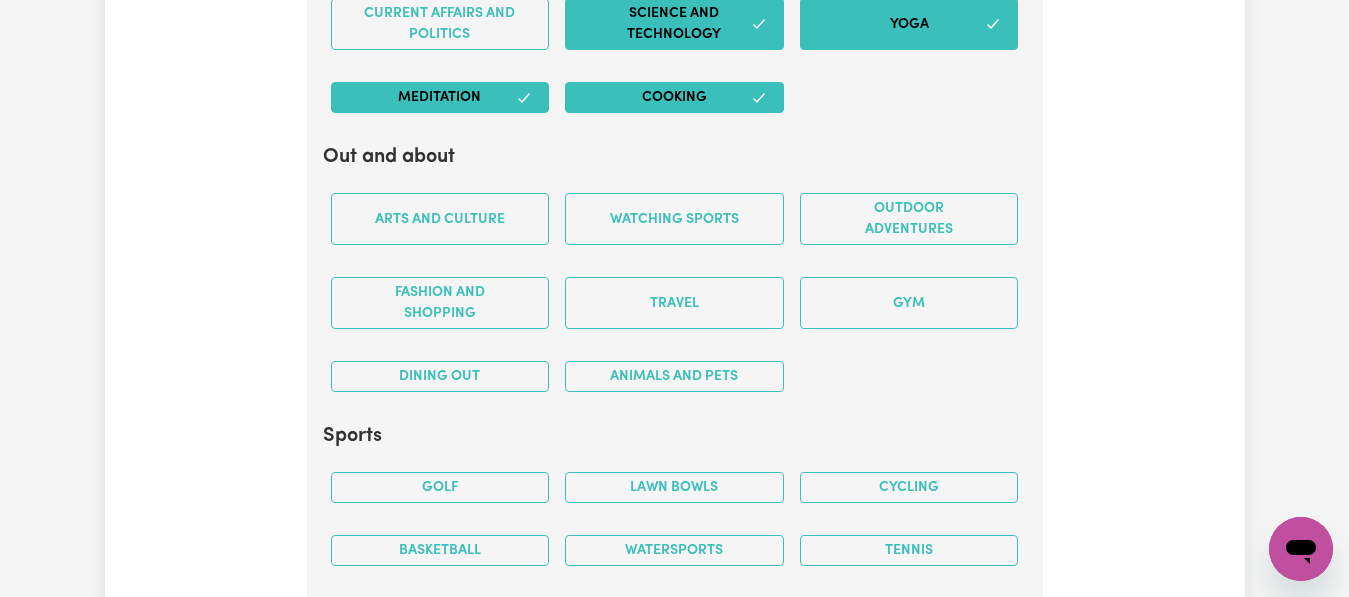 scroll, scrollTop: 4051, scrollLeft: 0, axis: vertical 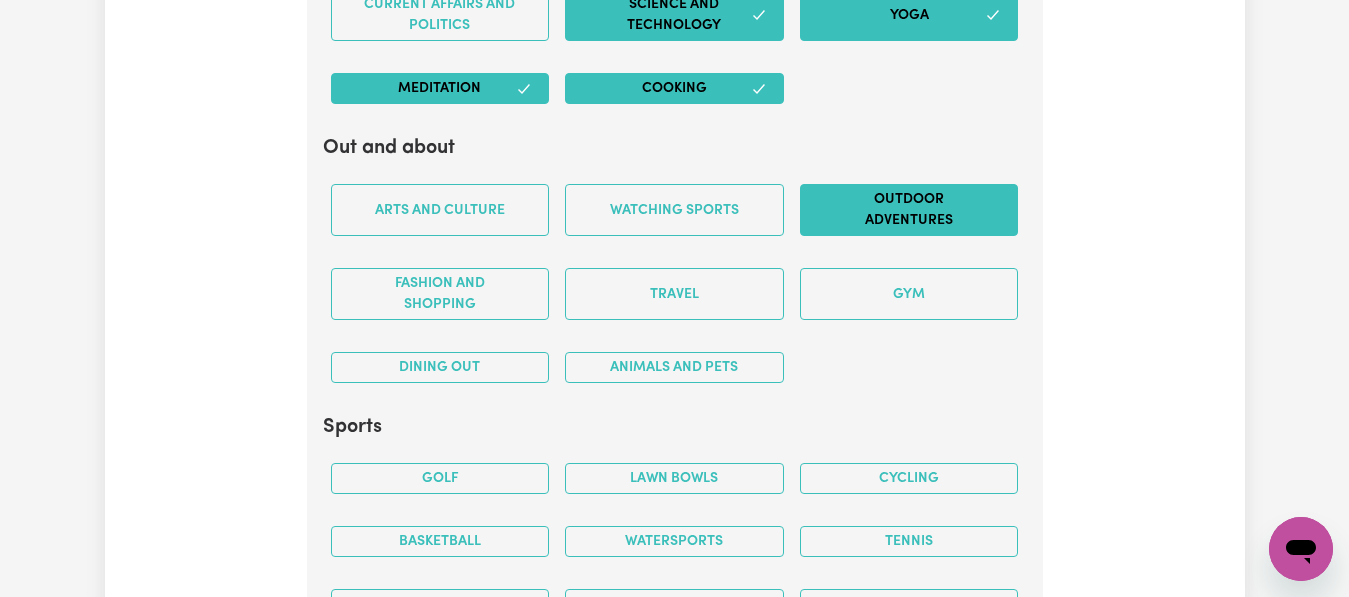 click on "Outdoor adventures" at bounding box center (909, 210) 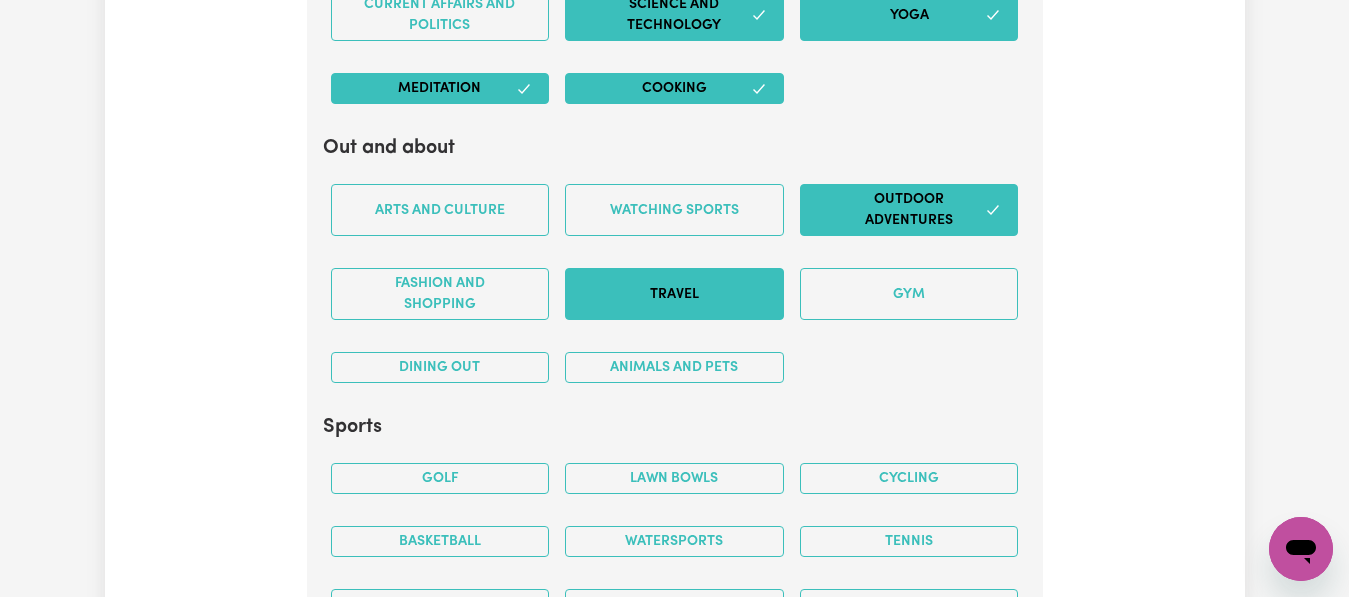 click on "Travel" at bounding box center (674, 294) 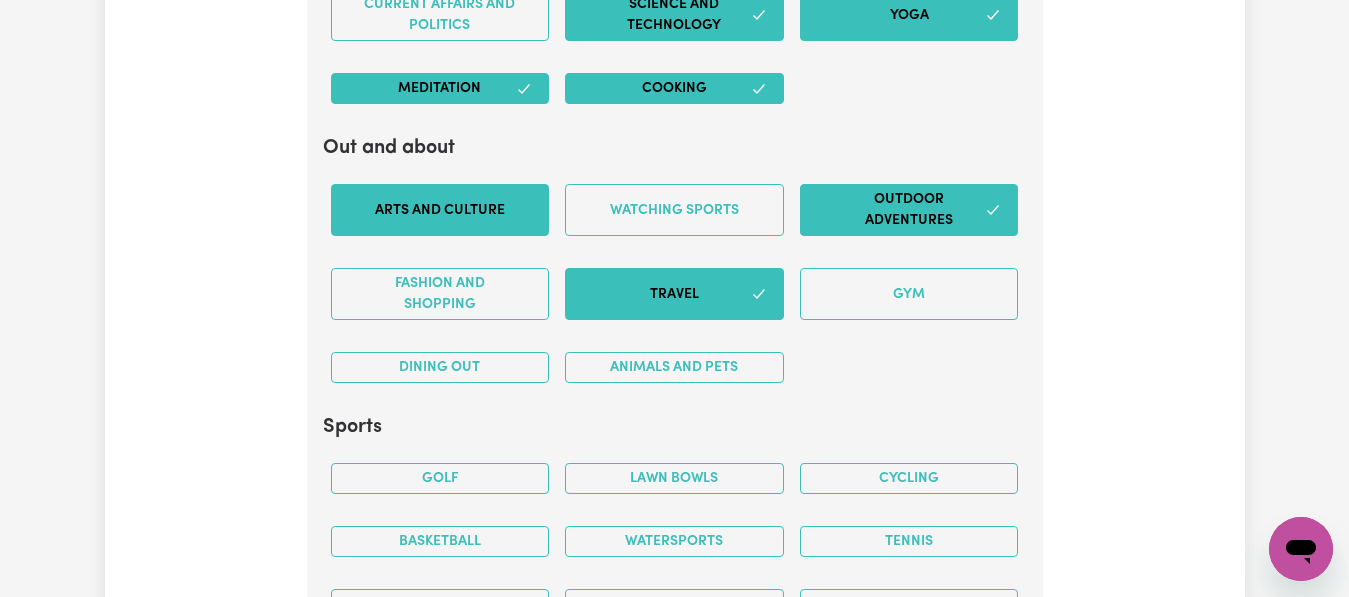 click on "Arts and Culture" at bounding box center (440, 210) 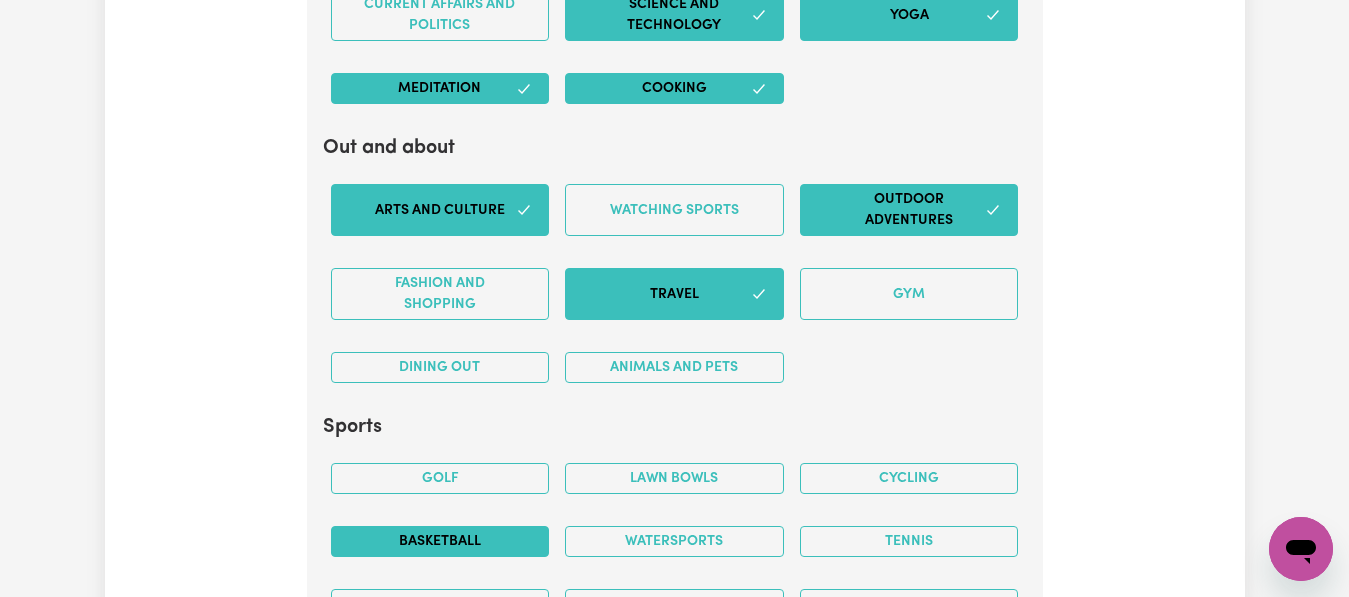 click on "Basketball" at bounding box center (440, 541) 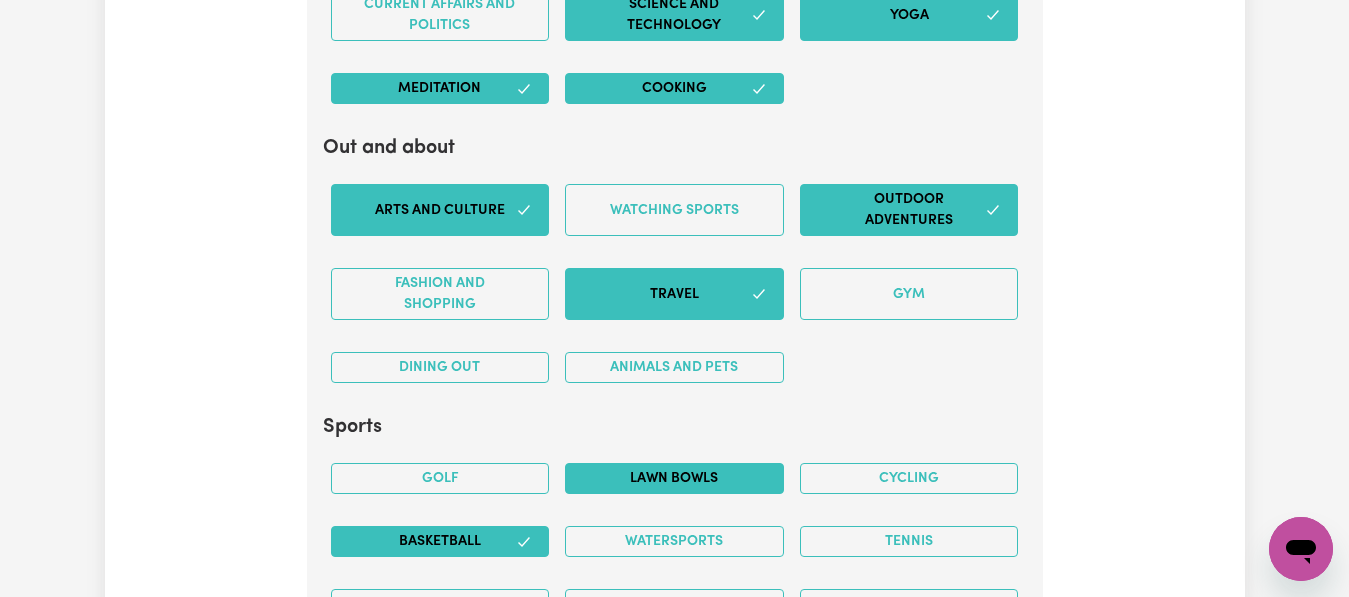 click on "Lawn bowls" at bounding box center (674, 478) 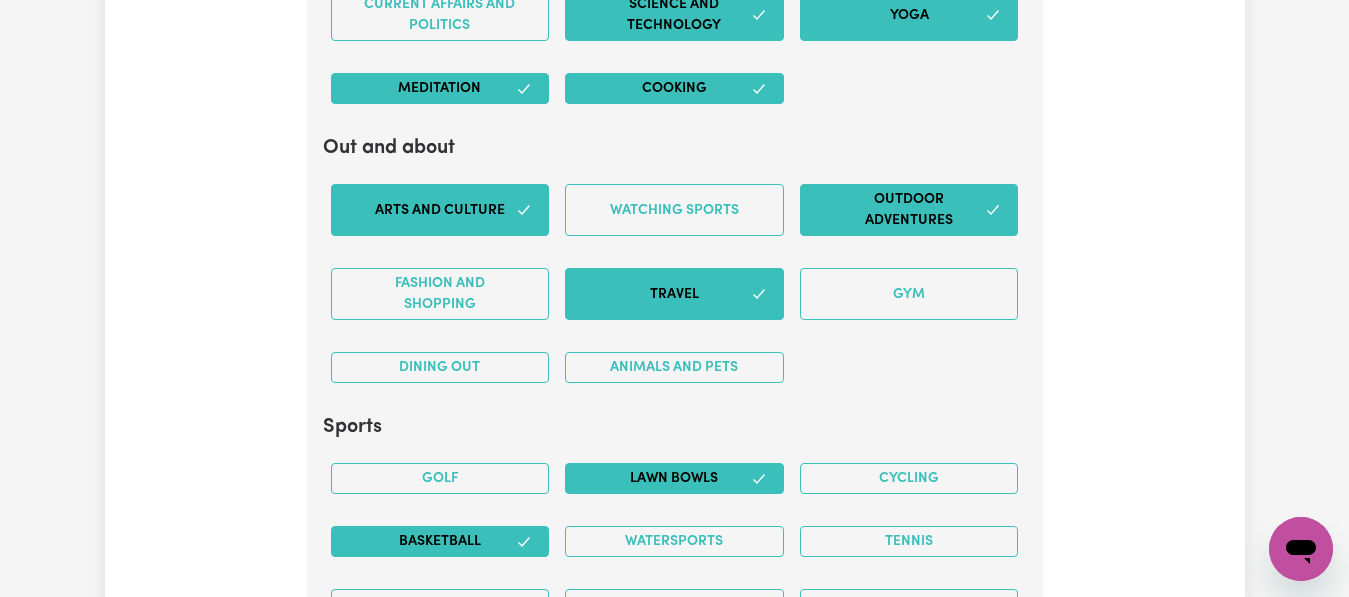 type 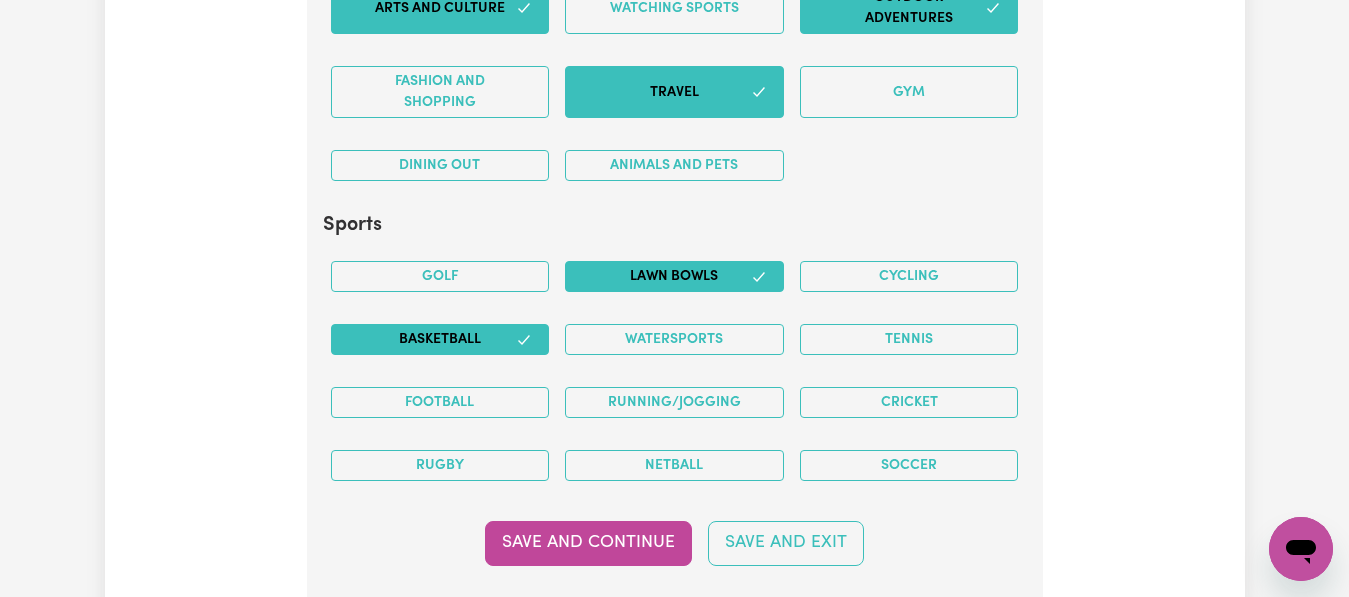 scroll, scrollTop: 4291, scrollLeft: 0, axis: vertical 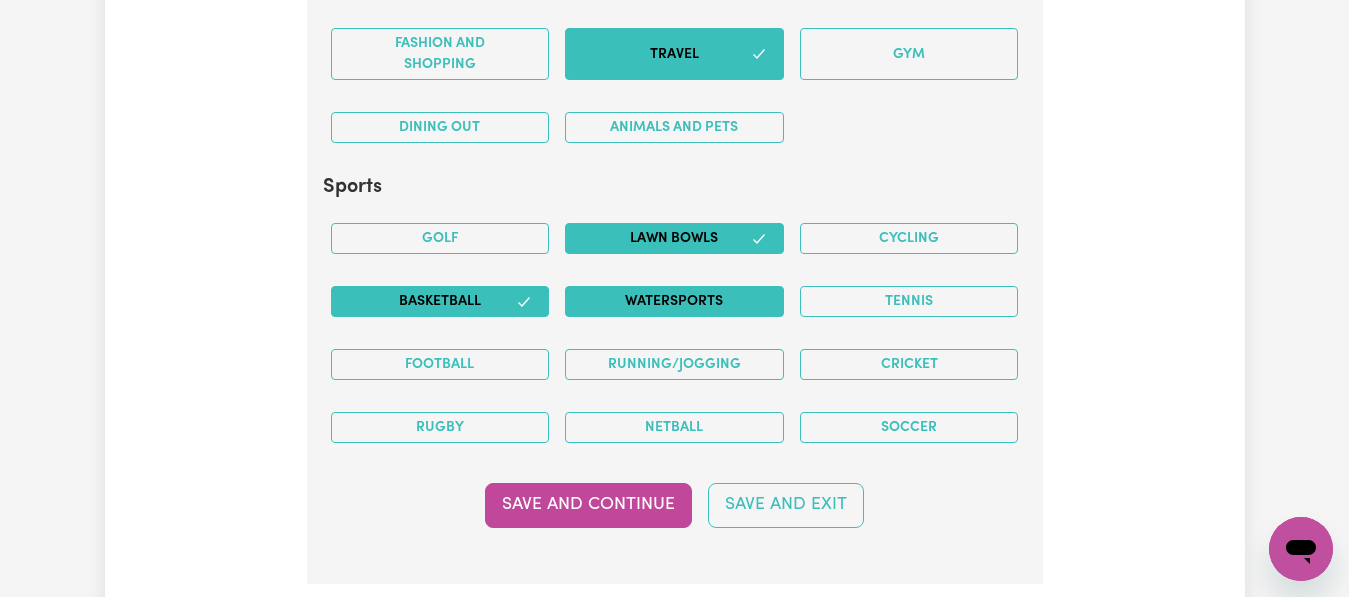 click on "Watersports" at bounding box center [674, 301] 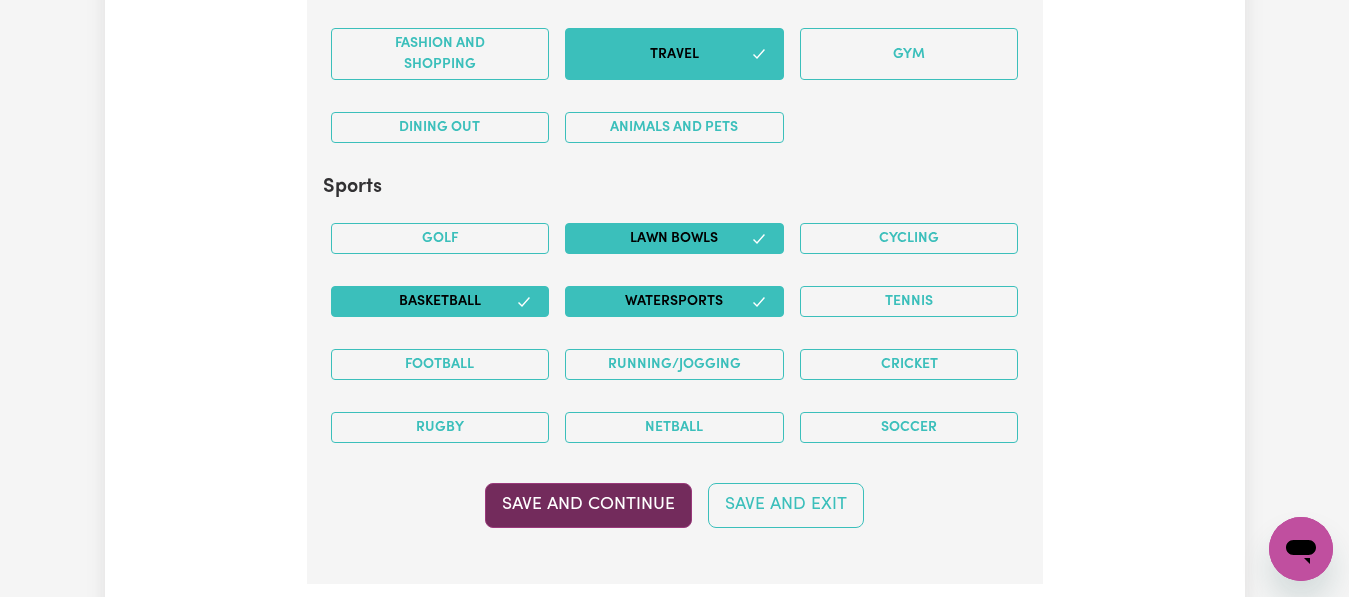 click on "Save and Continue" at bounding box center [588, 505] 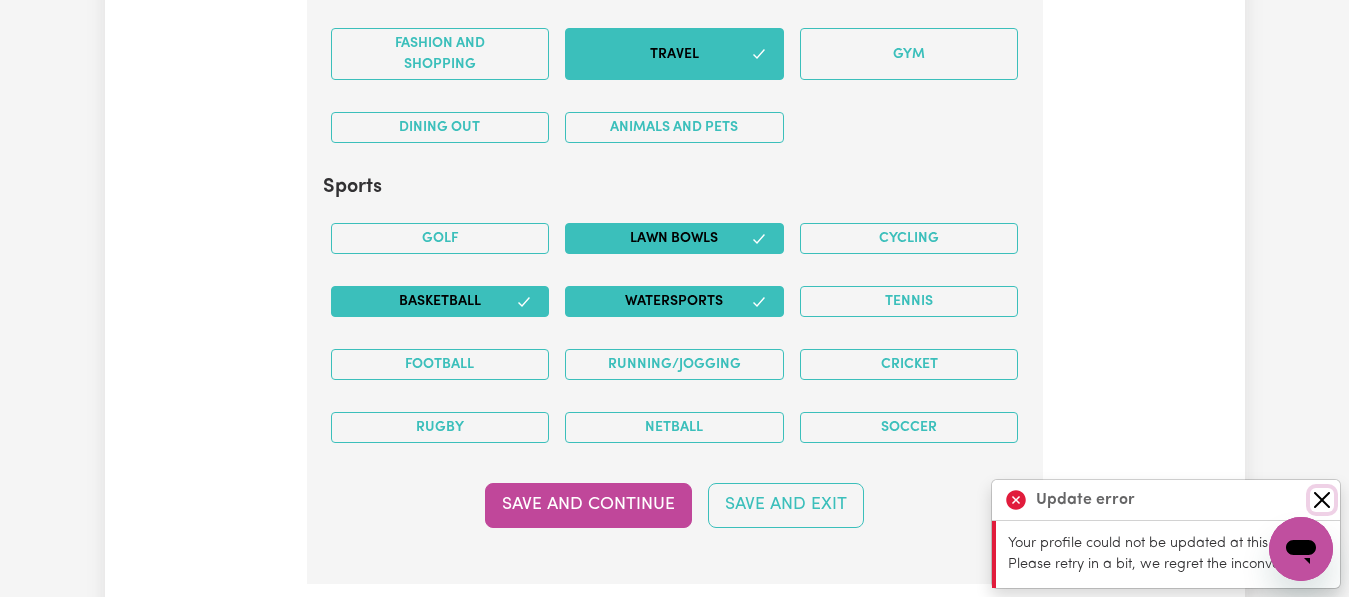 click at bounding box center (1322, 500) 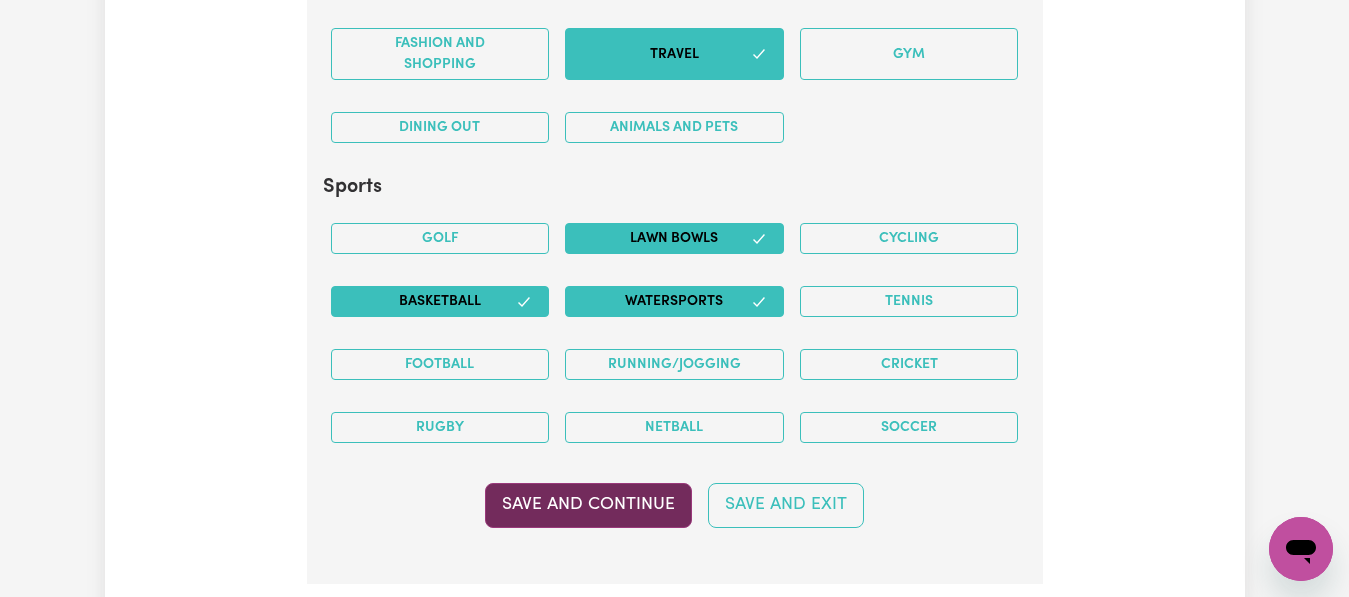 click on "Save and Continue" at bounding box center [588, 505] 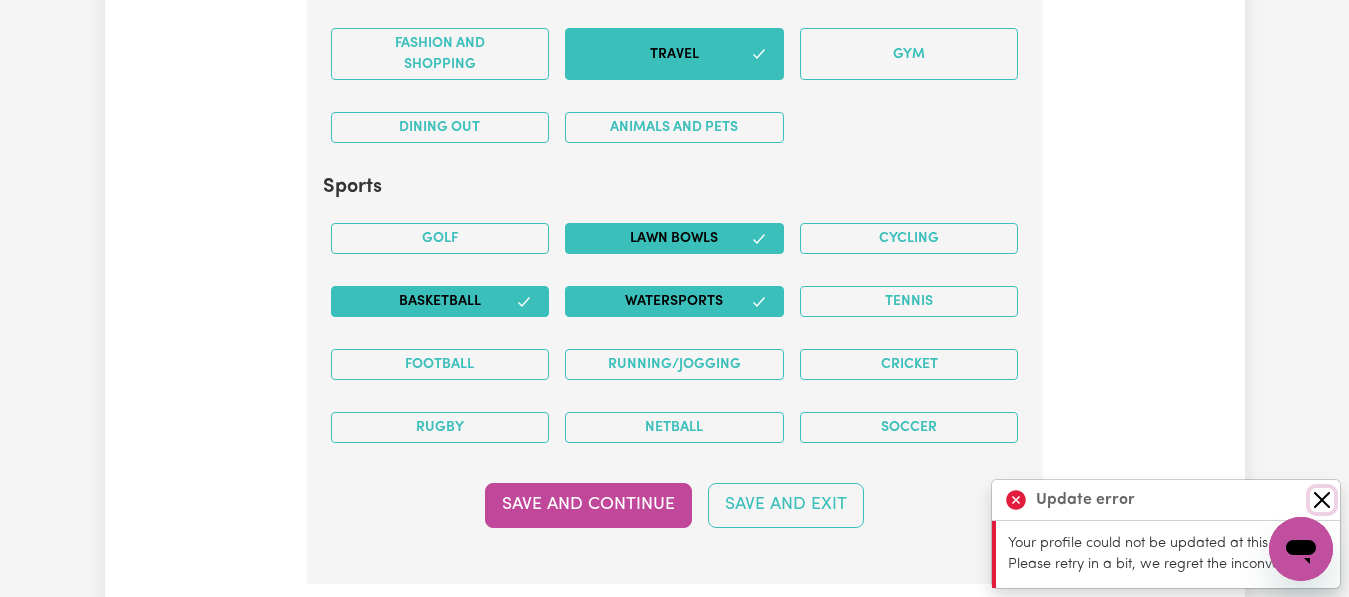 click at bounding box center (1322, 500) 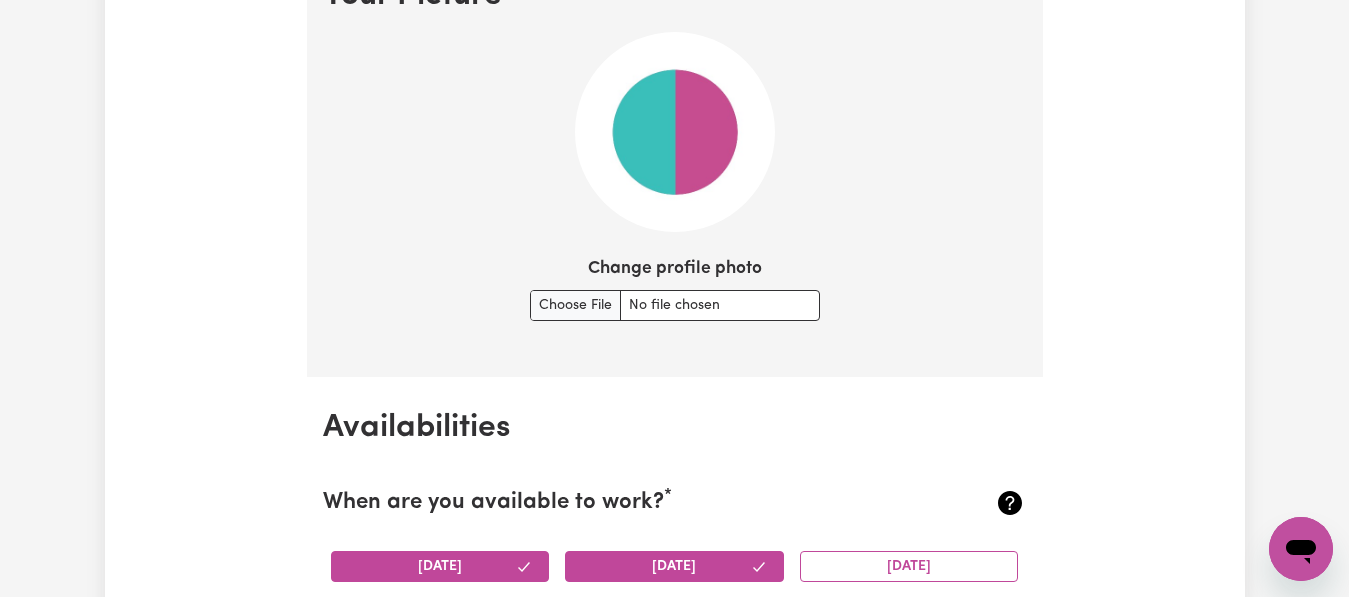 scroll, scrollTop: 1491, scrollLeft: 0, axis: vertical 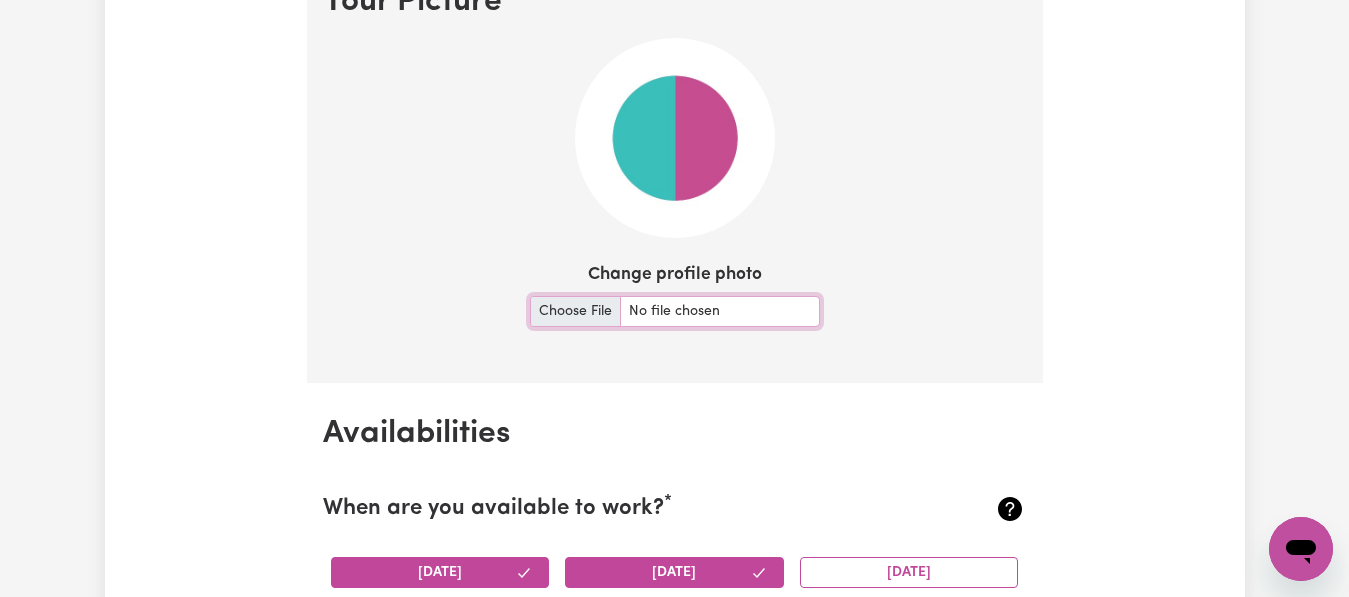 click on "Change profile photo" at bounding box center (675, 311) 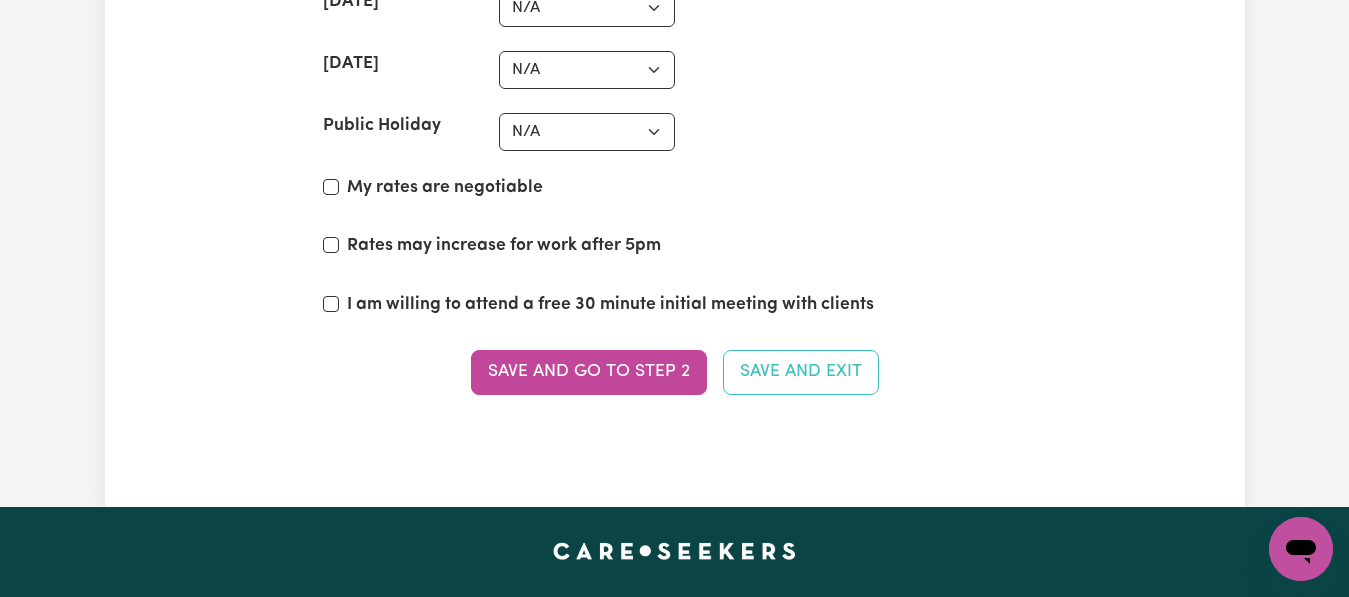 scroll, scrollTop: 5161, scrollLeft: 0, axis: vertical 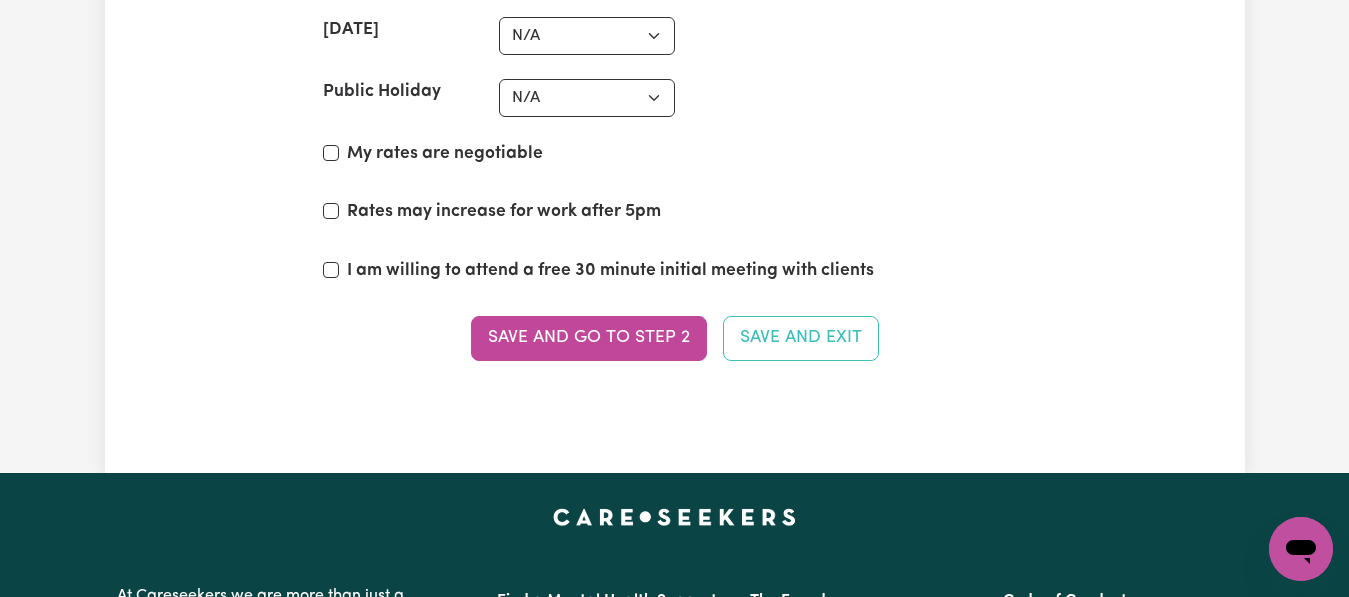 click on "Update Profile 1 2 3 4 5 Step  1 :  Personal Details Let potential clients know who you are, why they should engage you and when you are available to work. Personal Details We need to have your identification and contact details on file. Only your first name will appear on your public profile. First Name [PERSON_NAME] Last Name [PERSON_NAME] Email [EMAIL_ADDRESS][DOMAIN_NAME] Phone Number [PHONE_NUMBER] Date of Birth [DEMOGRAPHIC_DATA] 15 / 0 6 / [DEMOGRAPHIC_DATA] « ‹ [DATE] › » Mon Tue Wed Thu Fri Sat Sun 28 29 30 31 1 2 3 4 5 6 7 8 9 10 11 12 13 14 15 16 17 18 19 20 21 22 23 24 25 26 27 28 29 30 1 Hide age Hide age on my profile Gender Your gender... [DEMOGRAPHIC_DATA] [DEMOGRAPHIC_DATA] [DEMOGRAPHIC_DATA] Other Prefer not to say Show pronouns on my profile Show pronouns on my profile Street Address [STREET_ADDRESS] Residency Status Select your residency status... [DEMOGRAPHIC_DATA] citizen Australian PR [DEMOGRAPHIC_DATA] Work Visa Student Visa Save and continue Save and Exit Your Picture Change profile photo Availabilities * [DATE] [DATE] [DATE] Add" at bounding box center (674, -2309) 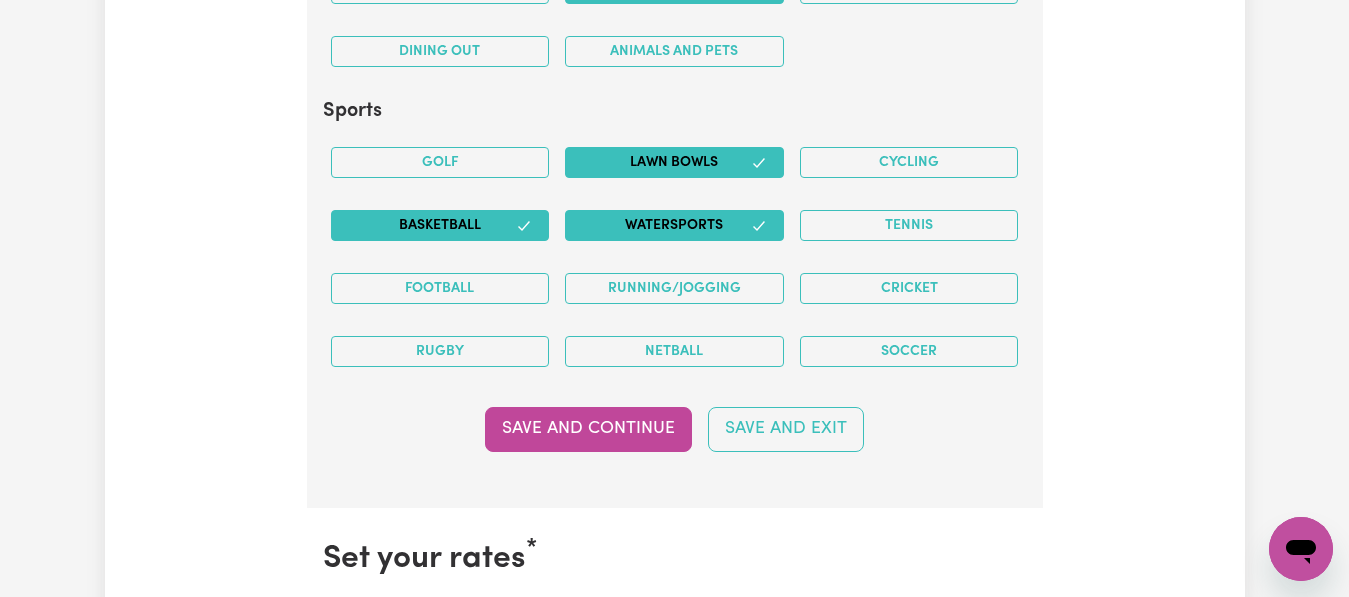 scroll, scrollTop: 4321, scrollLeft: 0, axis: vertical 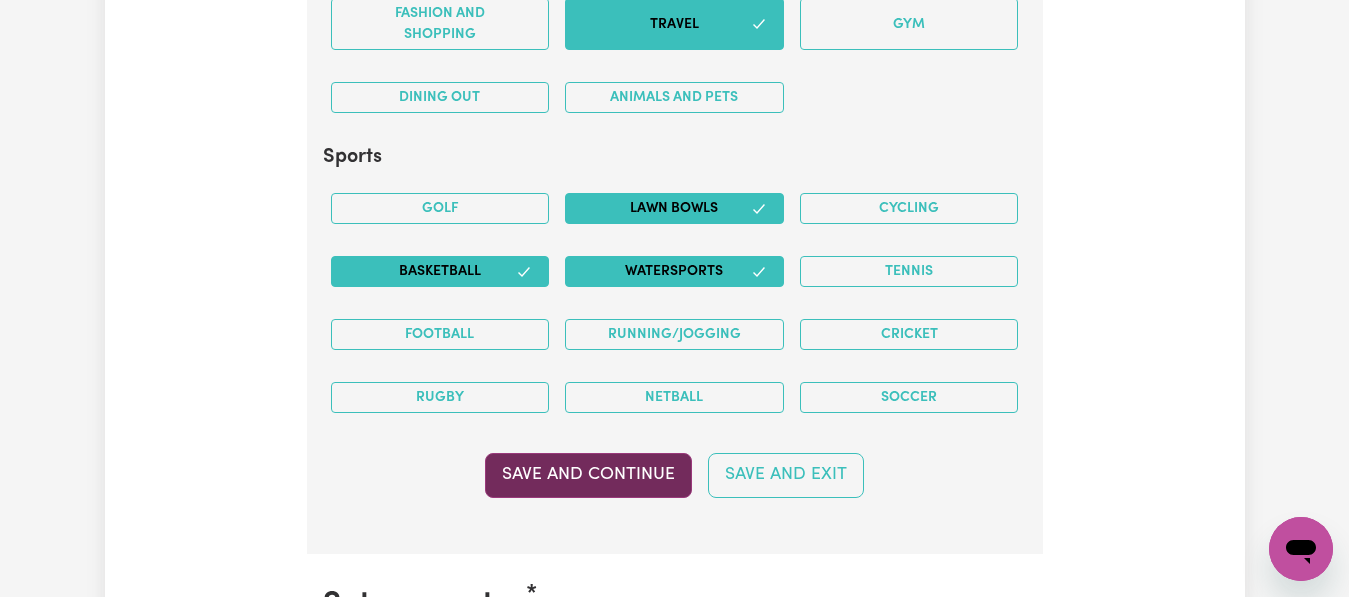 click on "Save and Continue" at bounding box center (588, 475) 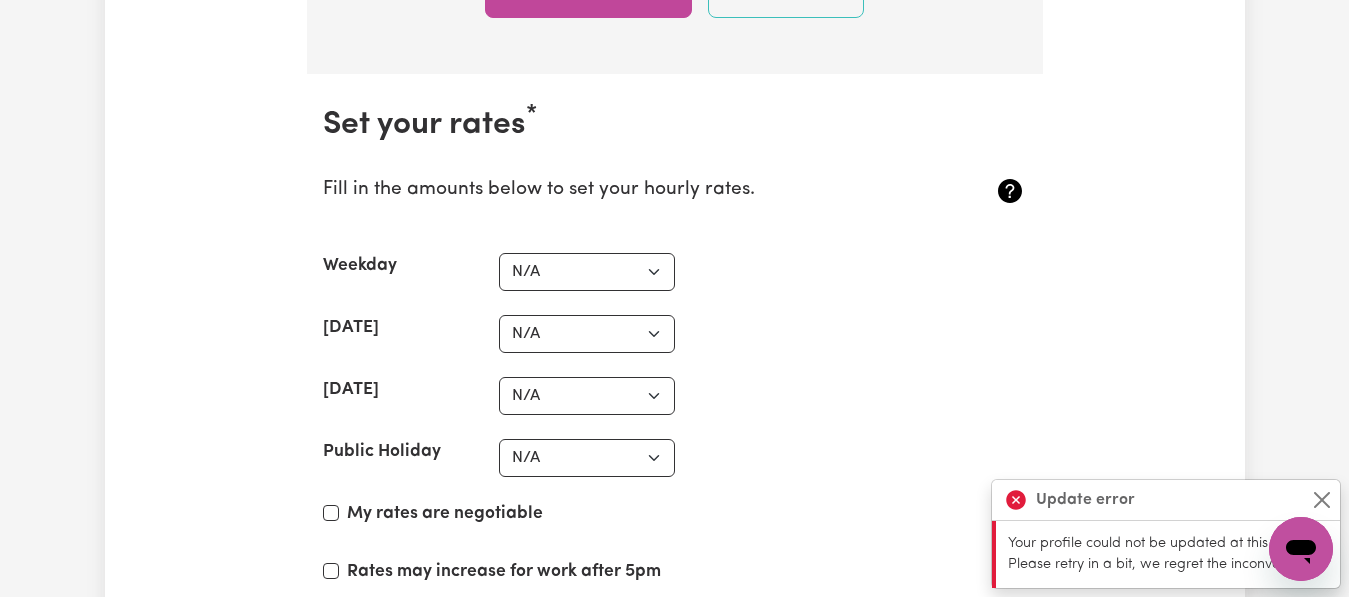 scroll, scrollTop: 4841, scrollLeft: 0, axis: vertical 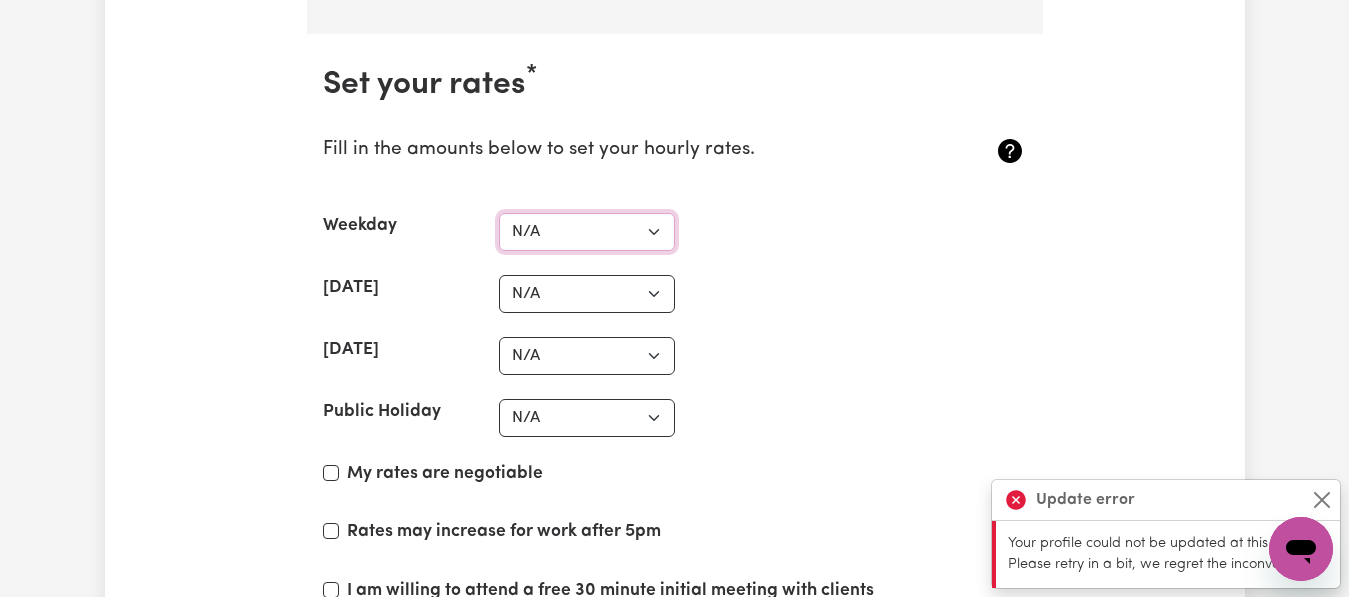 click on "N/A $37 $38 $39 $40 $41 $42 $43 $44 $45 $46 $47 $48 $49 $50 $51 $52 $53 $54 $55 $56 $57 $58 $59 $60 $61 $62 $63 $64 $65 $66 $67 $68 $69 $70 $71 $72 $73 $74 $75 $76 $77 $78 $79 $80 $81 $82 $83 $84 $85 $86 $87 $88 $89 $90 $91 $92 $93 $94 $95 $96 $97 $98 $99 $100 $101 $102 $103 $104 $105 $106 $107 $108 $109 $110 $111 $112 $113 $114 $115 $116 $117 $118 $119 $120 $121 $122 $123 $124 $125 $126 $127 $128 $129 $130 $131 $132 $133 $134 $135 $136 $137 $138 $139 $140 $141 $142 $143 $144 $145 $146 $147 $148 $149 $150 $151 $152 $153 $154 $155 $156 $157 $158 $159 $160 $161 $162" at bounding box center [587, 232] 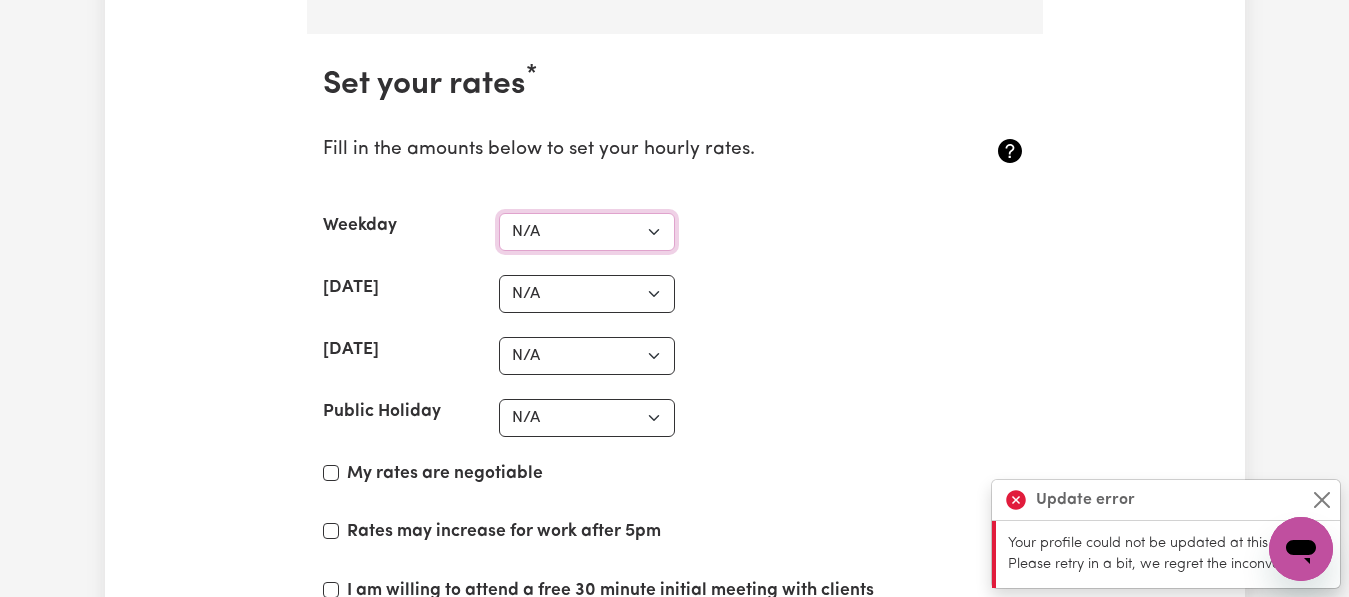 select on "45" 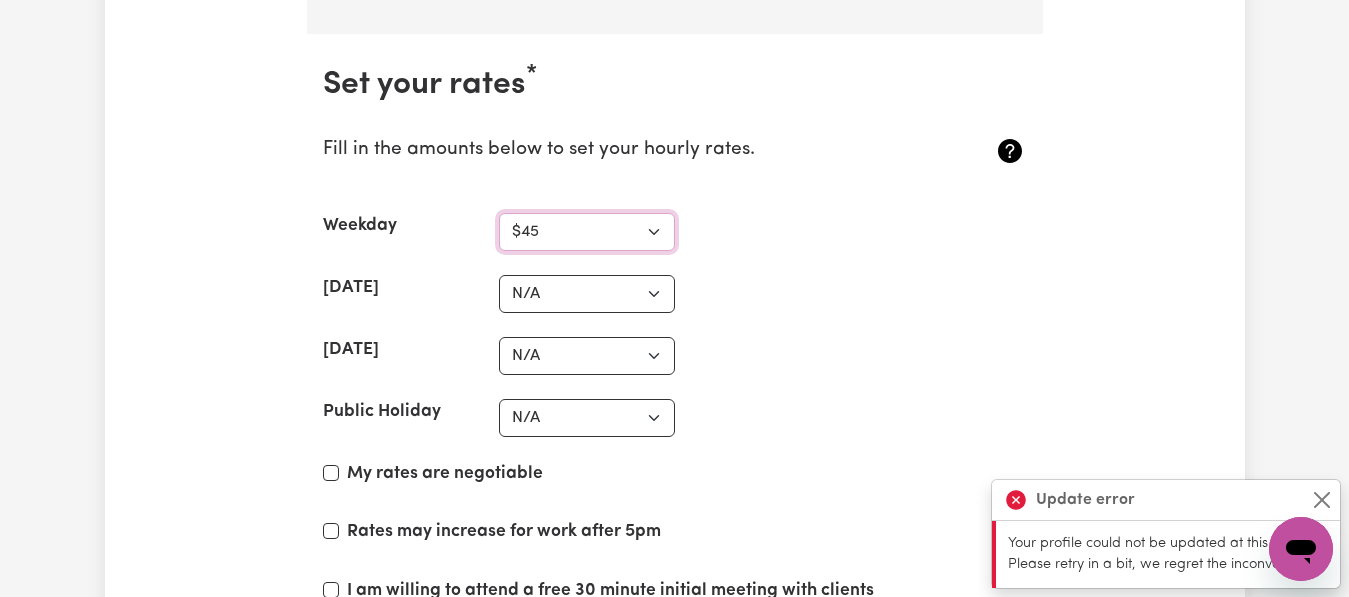 click on "N/A $37 $38 $39 $40 $41 $42 $43 $44 $45 $46 $47 $48 $49 $50 $51 $52 $53 $54 $55 $56 $57 $58 $59 $60 $61 $62 $63 $64 $65 $66 $67 $68 $69 $70 $71 $72 $73 $74 $75 $76 $77 $78 $79 $80 $81 $82 $83 $84 $85 $86 $87 $88 $89 $90 $91 $92 $93 $94 $95 $96 $97 $98 $99 $100 $101 $102 $103 $104 $105 $106 $107 $108 $109 $110 $111 $112 $113 $114 $115 $116 $117 $118 $119 $120 $121 $122 $123 $124 $125 $126 $127 $128 $129 $130 $131 $132 $133 $134 $135 $136 $137 $138 $139 $140 $141 $142 $143 $144 $145 $146 $147 $148 $149 $150 $151 $152 $153 $154 $155 $156 $157 $158 $159 $160 $161 $162" at bounding box center (587, 232) 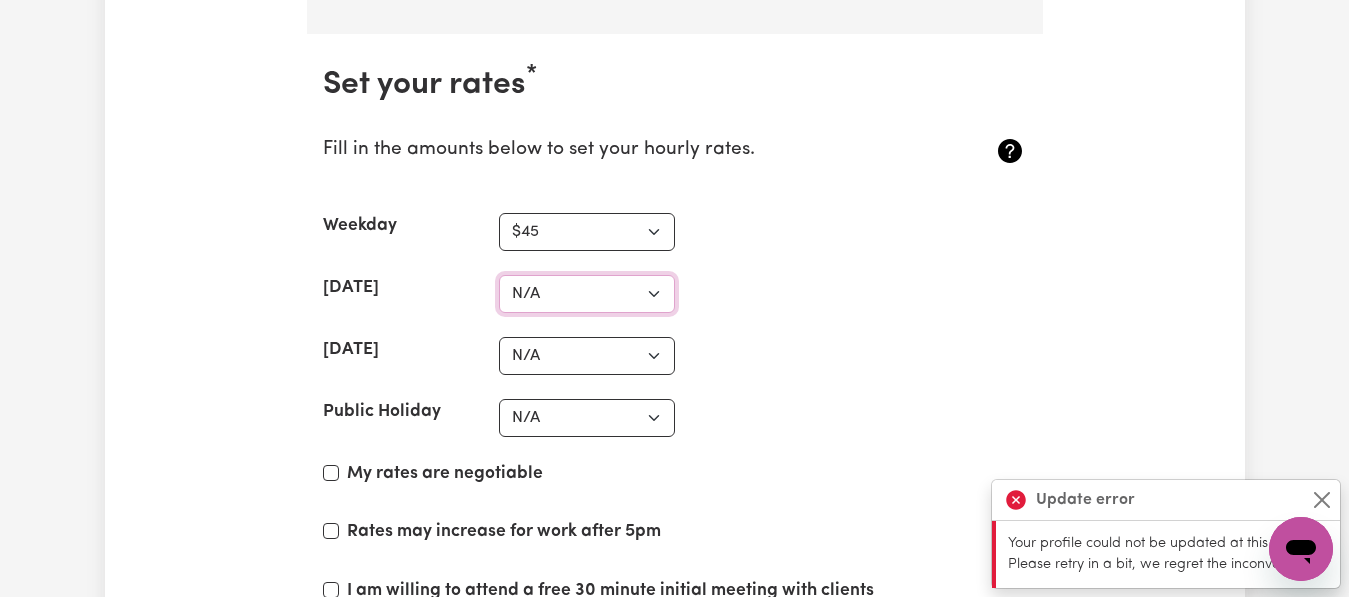 click on "N/A $37 $38 $39 $40 $41 $42 $43 $44 $45 $46 $47 $48 $49 $50 $51 $52 $53 $54 $55 $56 $57 $58 $59 $60 $61 $62 $63 $64 $65 $66 $67 $68 $69 $70 $71 $72 $73 $74 $75 $76 $77 $78 $79 $80 $81 $82 $83 $84 $85 $86 $87 $88 $89 $90 $91 $92 $93 $94 $95 $96 $97 $98 $99 $100 $101 $102 $103 $104 $105 $106 $107 $108 $109 $110 $111 $112 $113 $114 $115 $116 $117 $118 $119 $120 $121 $122 $123 $124 $125 $126 $127 $128 $129 $130 $131 $132 $133 $134 $135 $136 $137 $138 $139 $140 $141 $142 $143 $144 $145 $146 $147 $148 $149 $150 $151 $152 $153 $154 $155 $156 $157 $158 $159 $160 $161 $162" at bounding box center [587, 294] 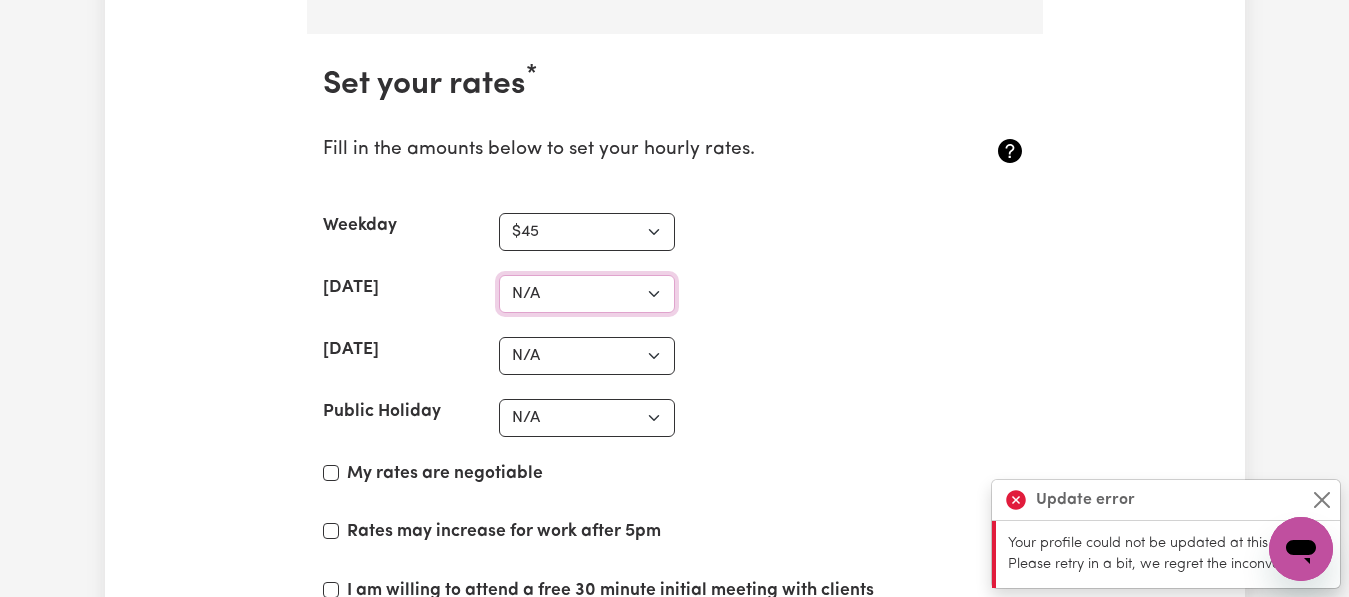 select on "65" 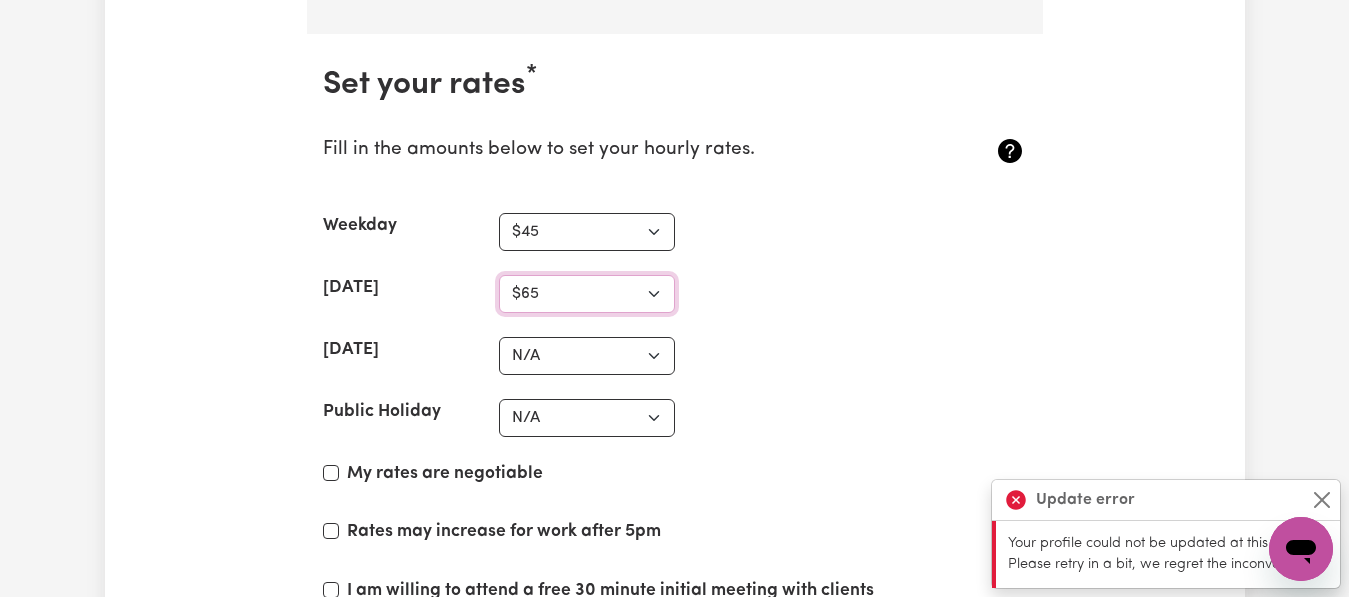 click on "N/A $37 $38 $39 $40 $41 $42 $43 $44 $45 $46 $47 $48 $49 $50 $51 $52 $53 $54 $55 $56 $57 $58 $59 $60 $61 $62 $63 $64 $65 $66 $67 $68 $69 $70 $71 $72 $73 $74 $75 $76 $77 $78 $79 $80 $81 $82 $83 $84 $85 $86 $87 $88 $89 $90 $91 $92 $93 $94 $95 $96 $97 $98 $99 $100 $101 $102 $103 $104 $105 $106 $107 $108 $109 $110 $111 $112 $113 $114 $115 $116 $117 $118 $119 $120 $121 $122 $123 $124 $125 $126 $127 $128 $129 $130 $131 $132 $133 $134 $135 $136 $137 $138 $139 $140 $141 $142 $143 $144 $145 $146 $147 $148 $149 $150 $151 $152 $153 $154 $155 $156 $157 $158 $159 $160 $161 $162" at bounding box center (587, 294) 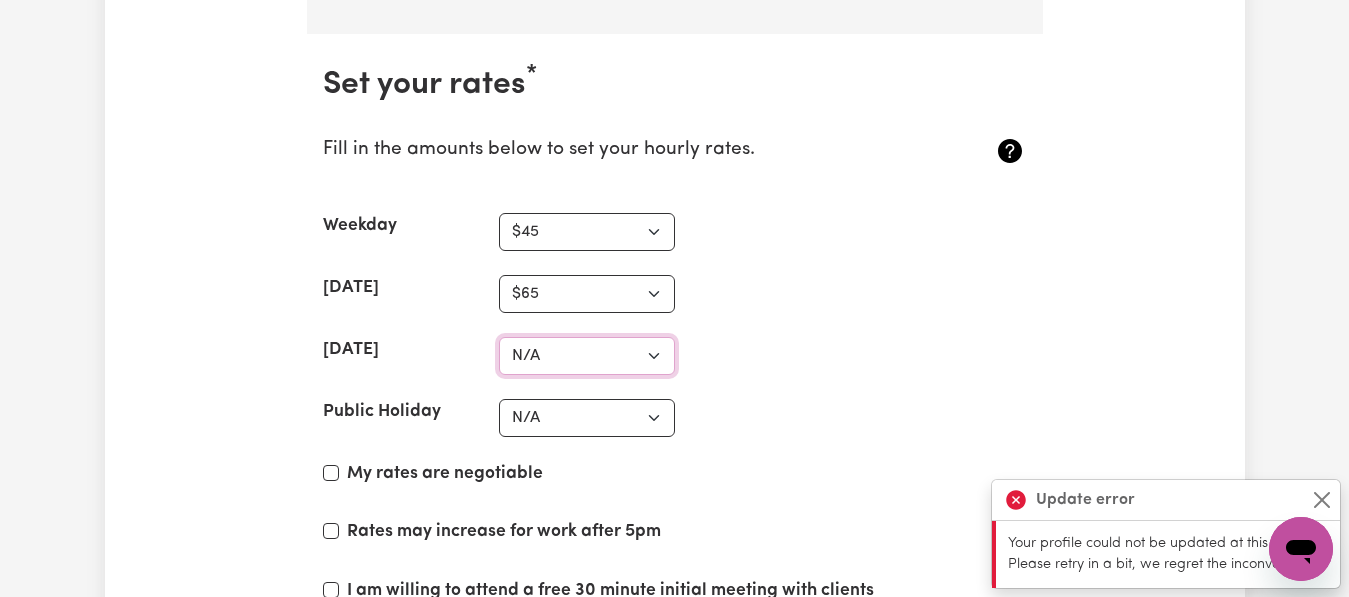 click on "N/A $37 $38 $39 $40 $41 $42 $43 $44 $45 $46 $47 $48 $49 $50 $51 $52 $53 $54 $55 $56 $57 $58 $59 $60 $61 $62 $63 $64 $65 $66 $67 $68 $69 $70 $71 $72 $73 $74 $75 $76 $77 $78 $79 $80 $81 $82 $83 $84 $85 $86 $87 $88 $89 $90 $91 $92 $93 $94 $95 $96 $97 $98 $99 $100 $101 $102 $103 $104 $105 $106 $107 $108 $109 $110 $111 $112 $113 $114 $115 $116 $117 $118 $119 $120 $121 $122 $123 $124 $125 $126 $127 $128 $129 $130 $131 $132 $133 $134 $135 $136 $137 $138 $139 $140 $141 $142 $143 $144 $145 $146 $147 $148 $149 $150 $151 $152 $153 $154 $155 $156 $157 $158 $159 $160 $161 $162" at bounding box center [587, 356] 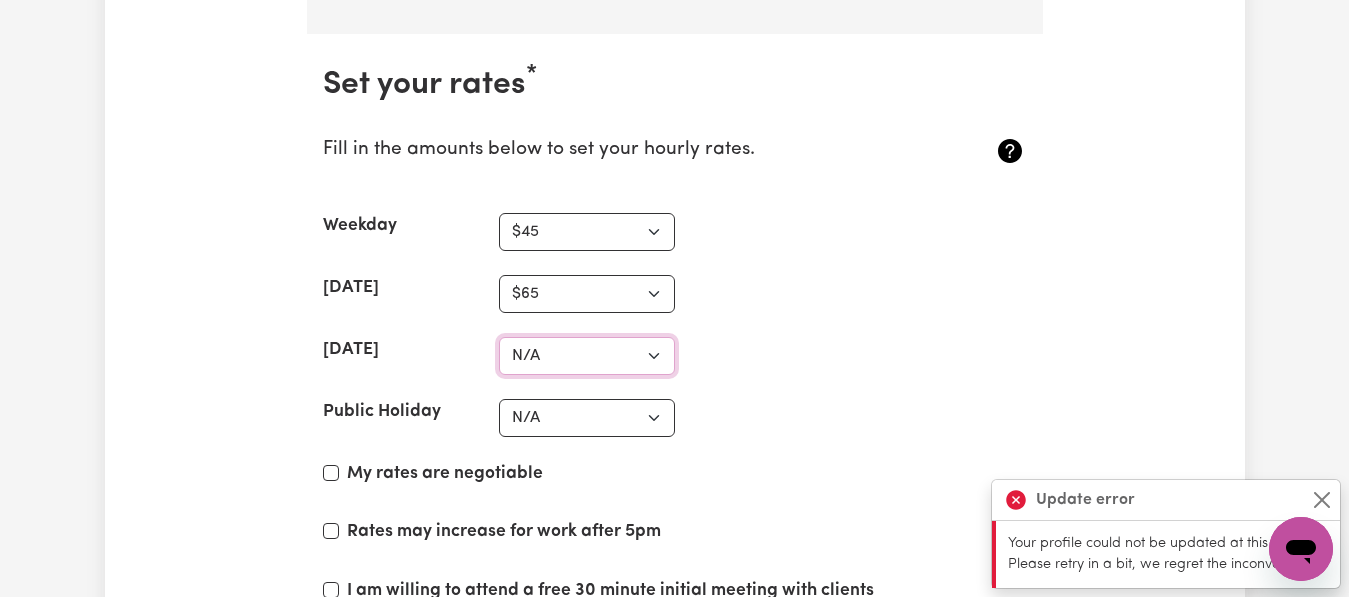select on "80" 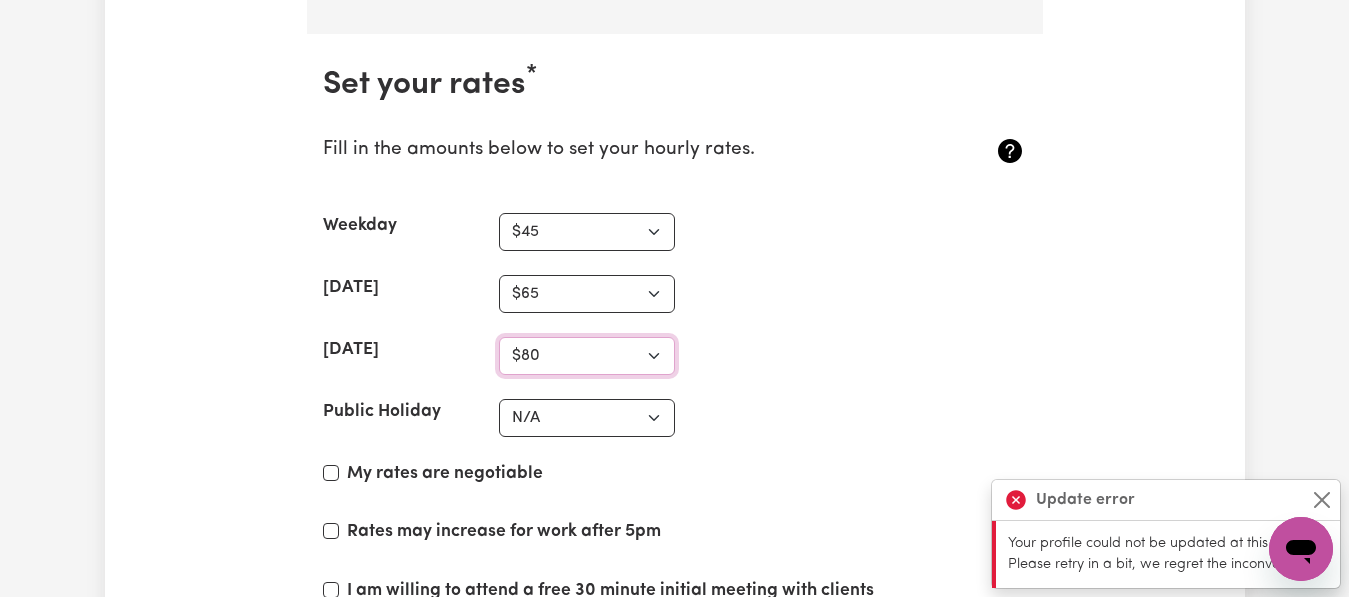 click on "N/A $37 $38 $39 $40 $41 $42 $43 $44 $45 $46 $47 $48 $49 $50 $51 $52 $53 $54 $55 $56 $57 $58 $59 $60 $61 $62 $63 $64 $65 $66 $67 $68 $69 $70 $71 $72 $73 $74 $75 $76 $77 $78 $79 $80 $81 $82 $83 $84 $85 $86 $87 $88 $89 $90 $91 $92 $93 $94 $95 $96 $97 $98 $99 $100 $101 $102 $103 $104 $105 $106 $107 $108 $109 $110 $111 $112 $113 $114 $115 $116 $117 $118 $119 $120 $121 $122 $123 $124 $125 $126 $127 $128 $129 $130 $131 $132 $133 $134 $135 $136 $137 $138 $139 $140 $141 $142 $143 $144 $145 $146 $147 $148 $149 $150 $151 $152 $153 $154 $155 $156 $157 $158 $159 $160 $161 $162" at bounding box center (587, 356) 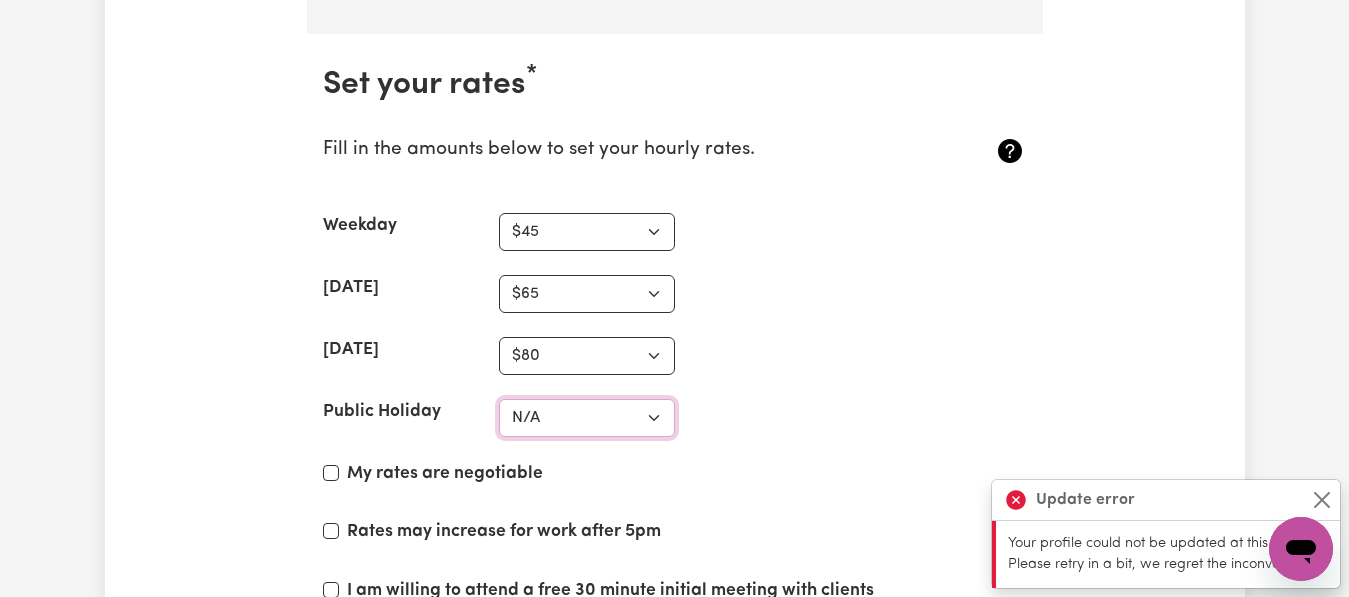 click on "N/A $37 $38 $39 $40 $41 $42 $43 $44 $45 $46 $47 $48 $49 $50 $51 $52 $53 $54 $55 $56 $57 $58 $59 $60 $61 $62 $63 $64 $65 $66 $67 $68 $69 $70 $71 $72 $73 $74 $75 $76 $77 $78 $79 $80 $81 $82 $83 $84 $85 $86 $87 $88 $89 $90 $91 $92 $93 $94 $95 $96 $97 $98 $99 $100 $101 $102 $103 $104 $105 $106 $107 $108 $109 $110 $111 $112 $113 $114 $115 $116 $117 $118 $119 $120 $121 $122 $123 $124 $125 $126 $127 $128 $129 $130 $131 $132 $133 $134 $135 $136 $137 $138 $139 $140 $141 $142 $143 $144 $145 $146 $147 $148 $149 $150 $151 $152 $153 $154 $155 $156 $157 $158 $159 $160 $161 $162" at bounding box center (587, 418) 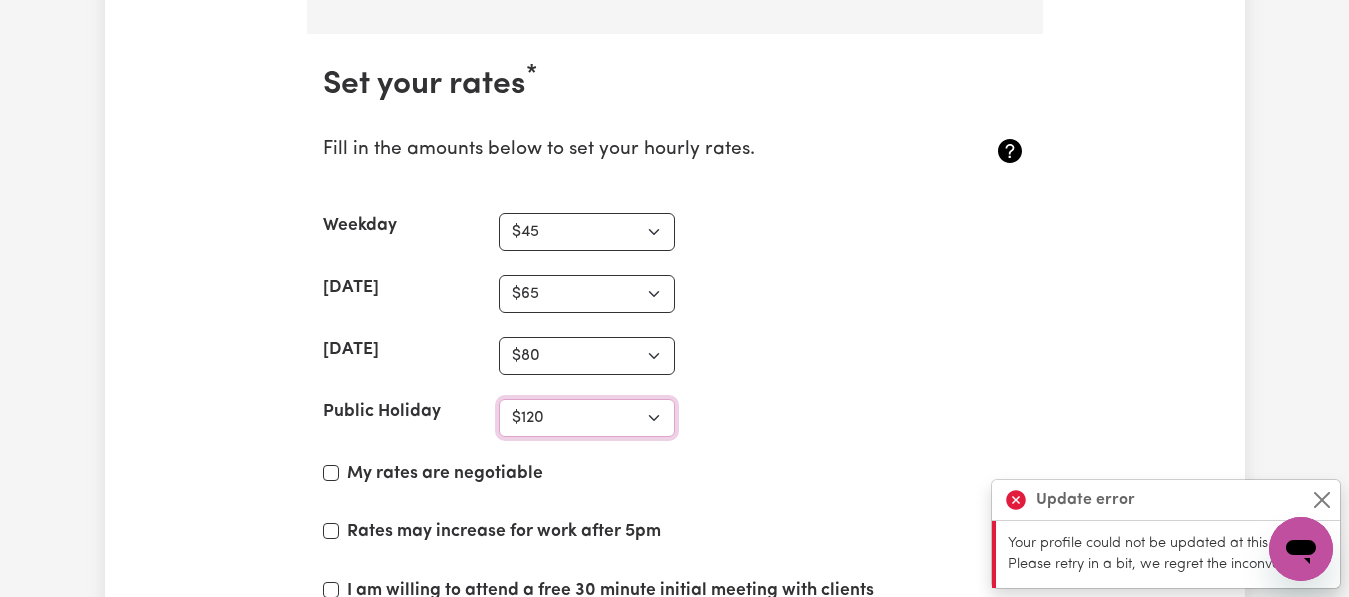 click on "N/A $37 $38 $39 $40 $41 $42 $43 $44 $45 $46 $47 $48 $49 $50 $51 $52 $53 $54 $55 $56 $57 $58 $59 $60 $61 $62 $63 $64 $65 $66 $67 $68 $69 $70 $71 $72 $73 $74 $75 $76 $77 $78 $79 $80 $81 $82 $83 $84 $85 $86 $87 $88 $89 $90 $91 $92 $93 $94 $95 $96 $97 $98 $99 $100 $101 $102 $103 $104 $105 $106 $107 $108 $109 $110 $111 $112 $113 $114 $115 $116 $117 $118 $119 $120 $121 $122 $123 $124 $125 $126 $127 $128 $129 $130 $131 $132 $133 $134 $135 $136 $137 $138 $139 $140 $141 $142 $143 $144 $145 $146 $147 $148 $149 $150 $151 $152 $153 $154 $155 $156 $157 $158 $159 $160 $161 $162" at bounding box center [587, 418] 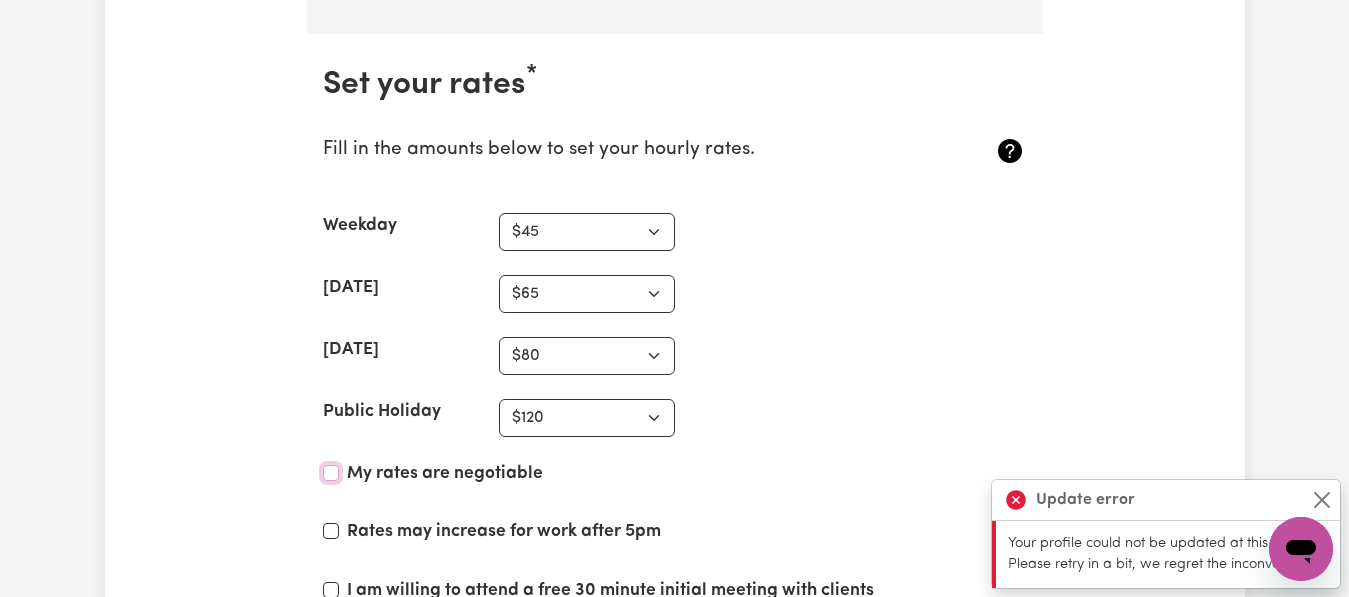 click on "My rates are negotiable" at bounding box center [331, 473] 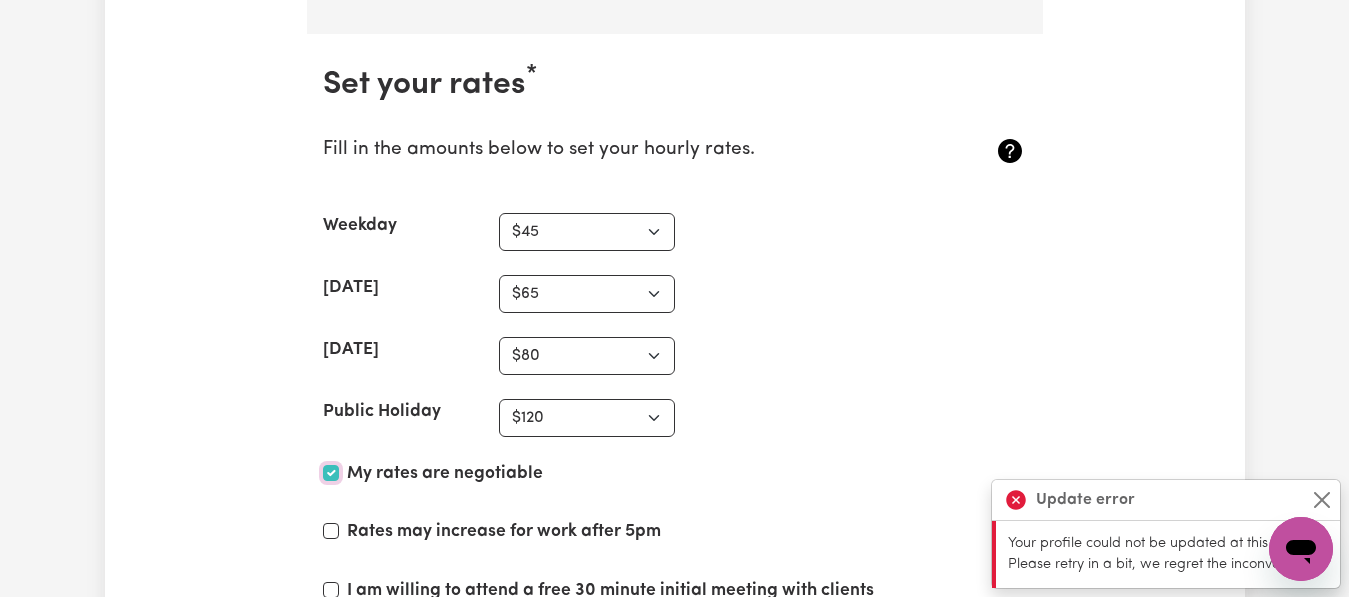 checkbox on "true" 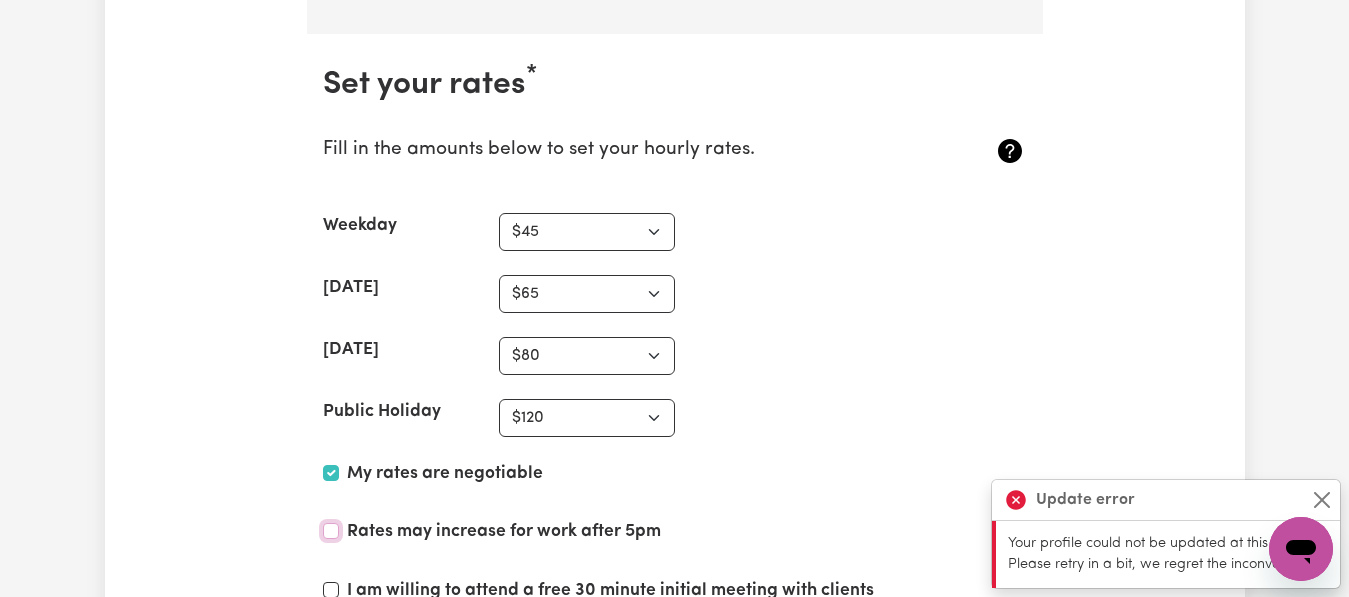 click on "Rates may increase for work after 5pm" at bounding box center [331, 531] 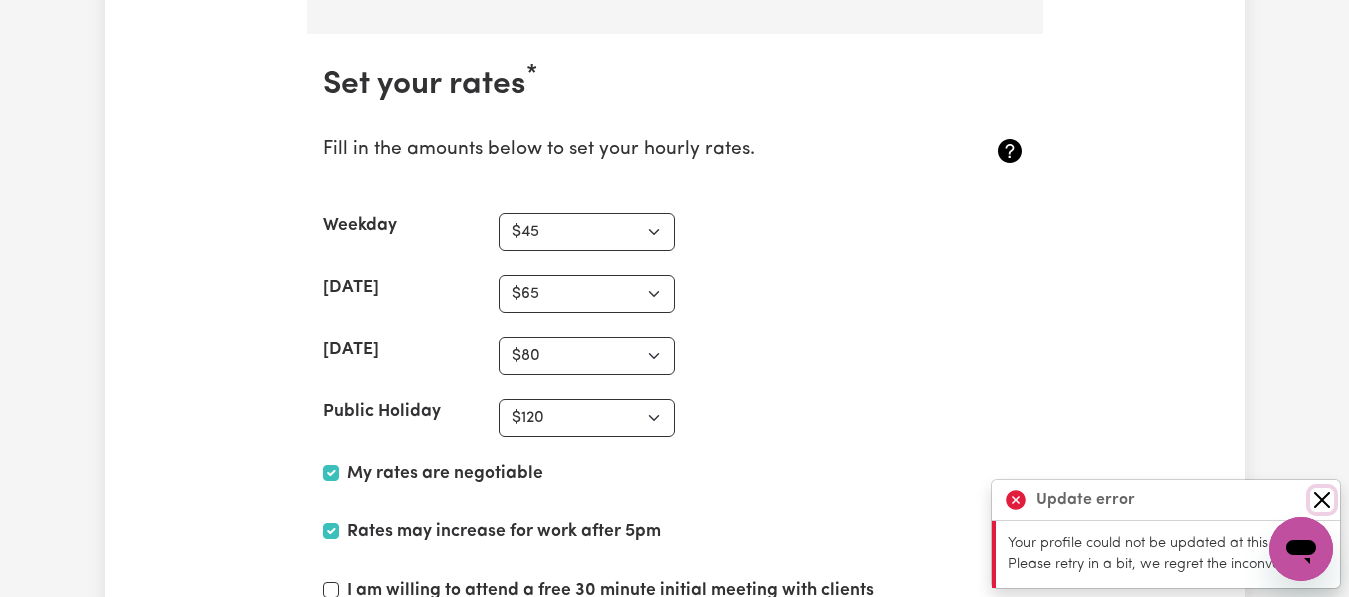 click at bounding box center (1322, 500) 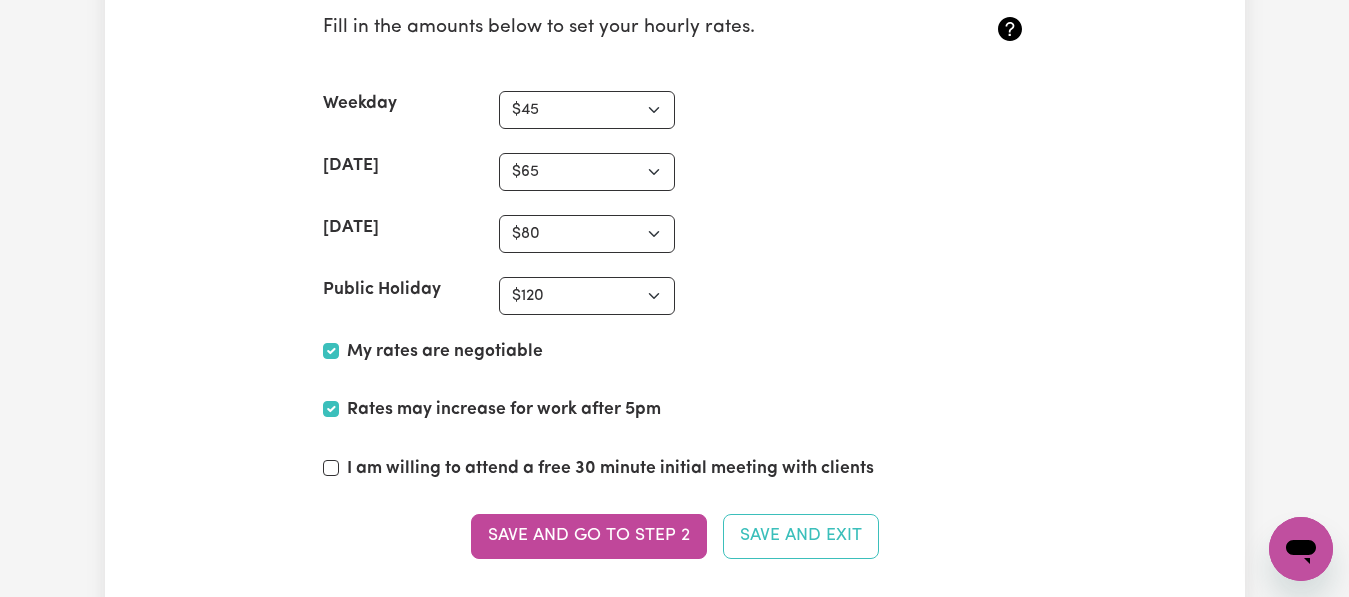 scroll, scrollTop: 5001, scrollLeft: 0, axis: vertical 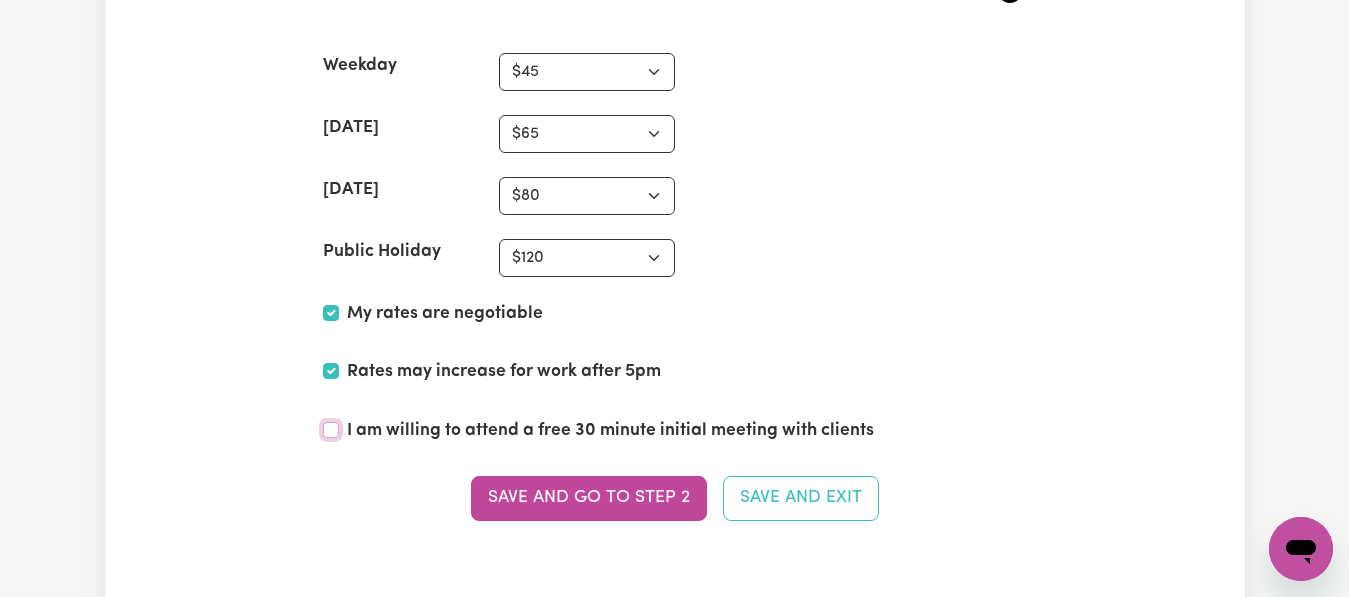 click on "I am willing to attend a free 30 minute initial meeting with clients" at bounding box center [331, 430] 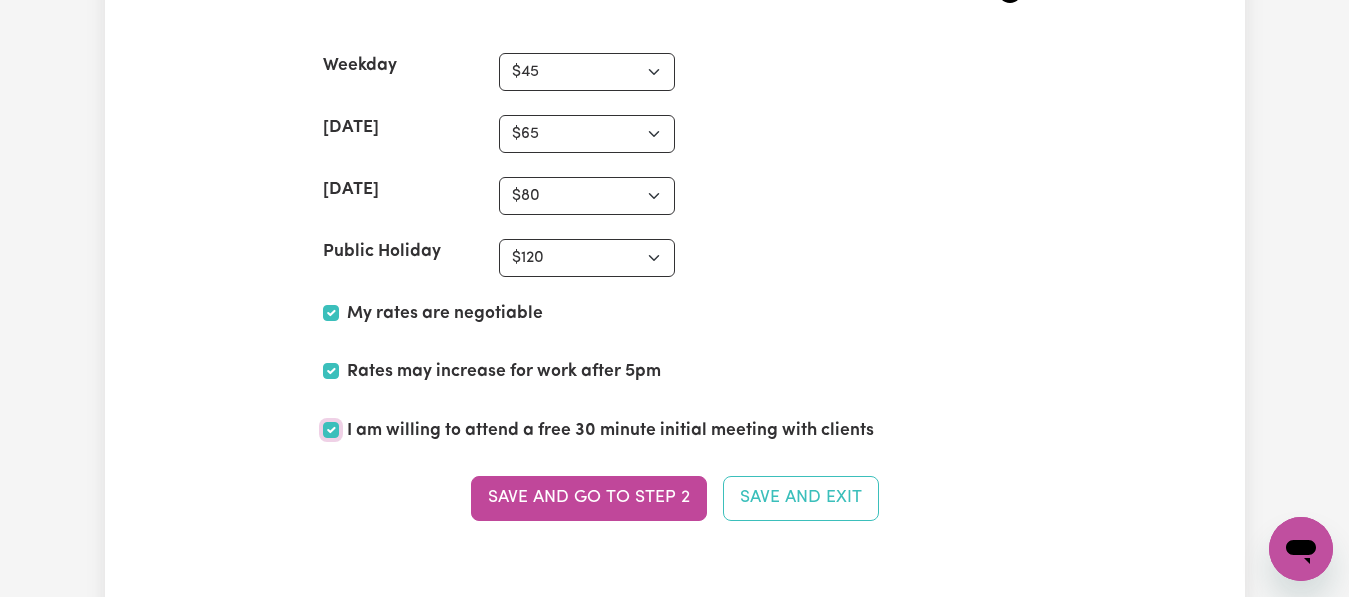 checkbox on "true" 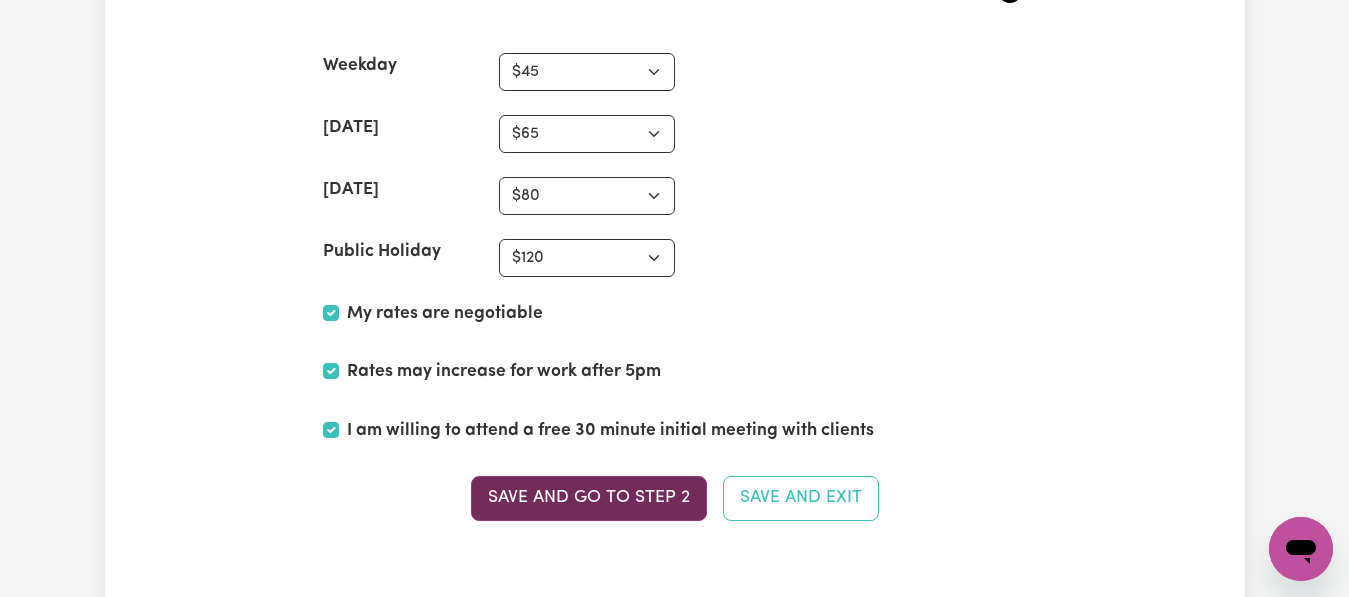 click on "Save and go to Step 2" at bounding box center [589, 498] 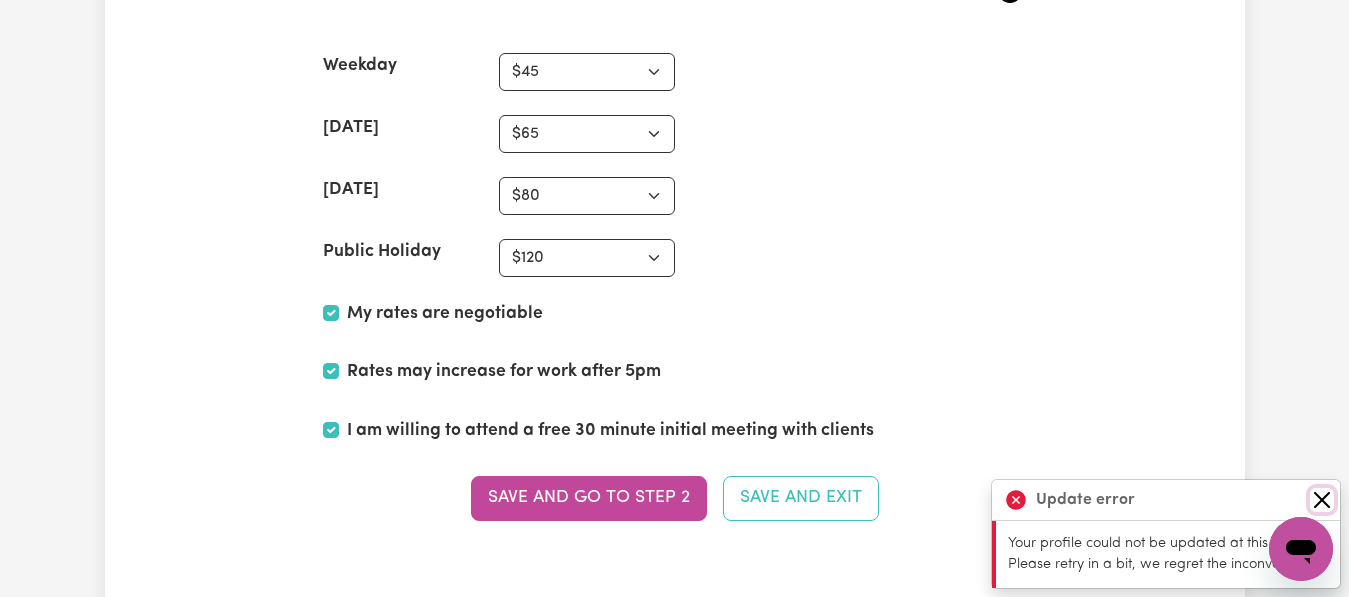 click at bounding box center [1322, 500] 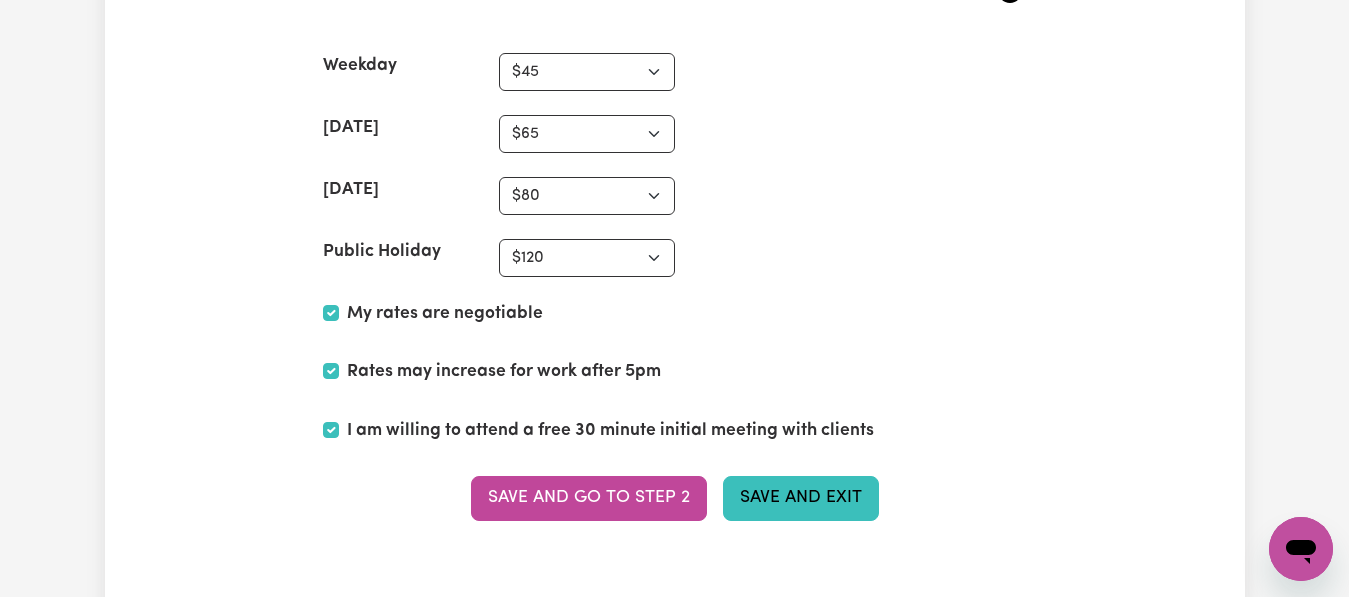 click on "Save and Exit" at bounding box center [801, 498] 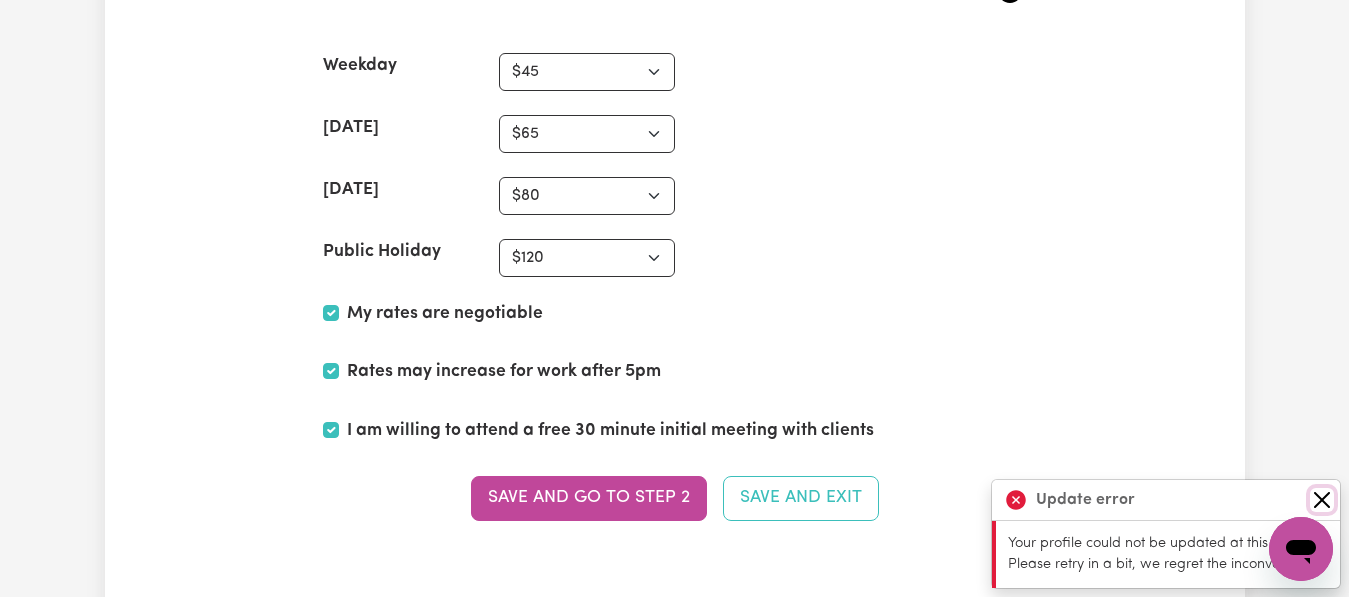 click at bounding box center [1322, 500] 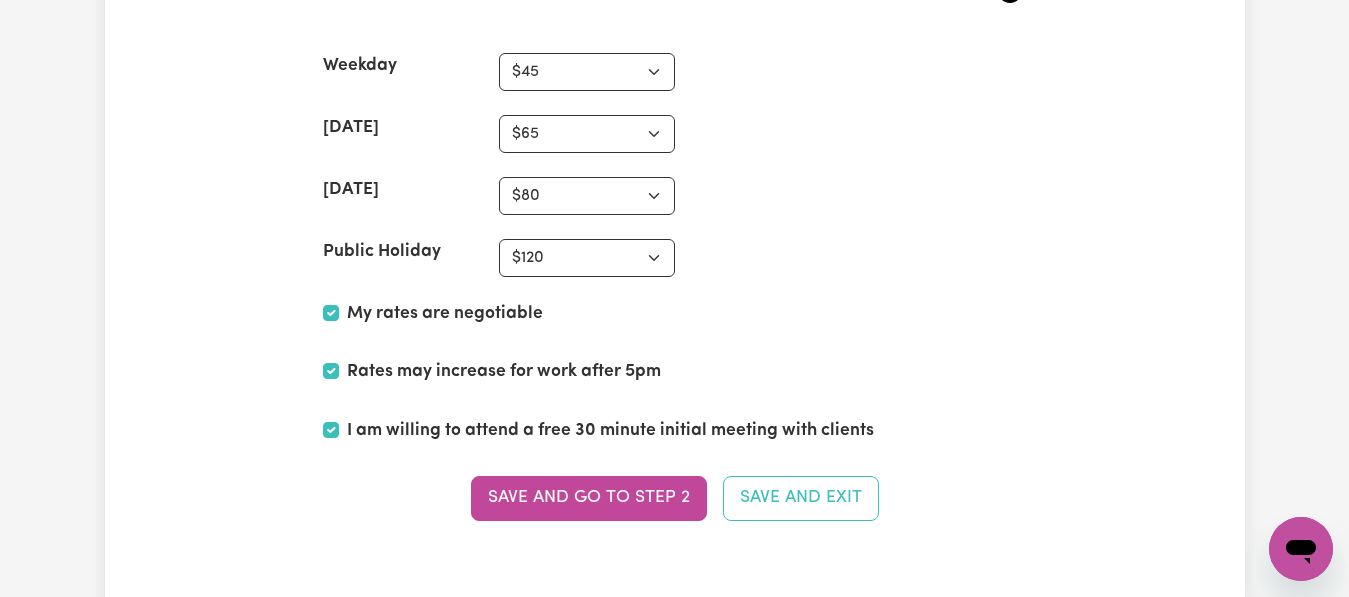 click on "Save and go to Step 2 Save and Exit" at bounding box center [675, 498] 